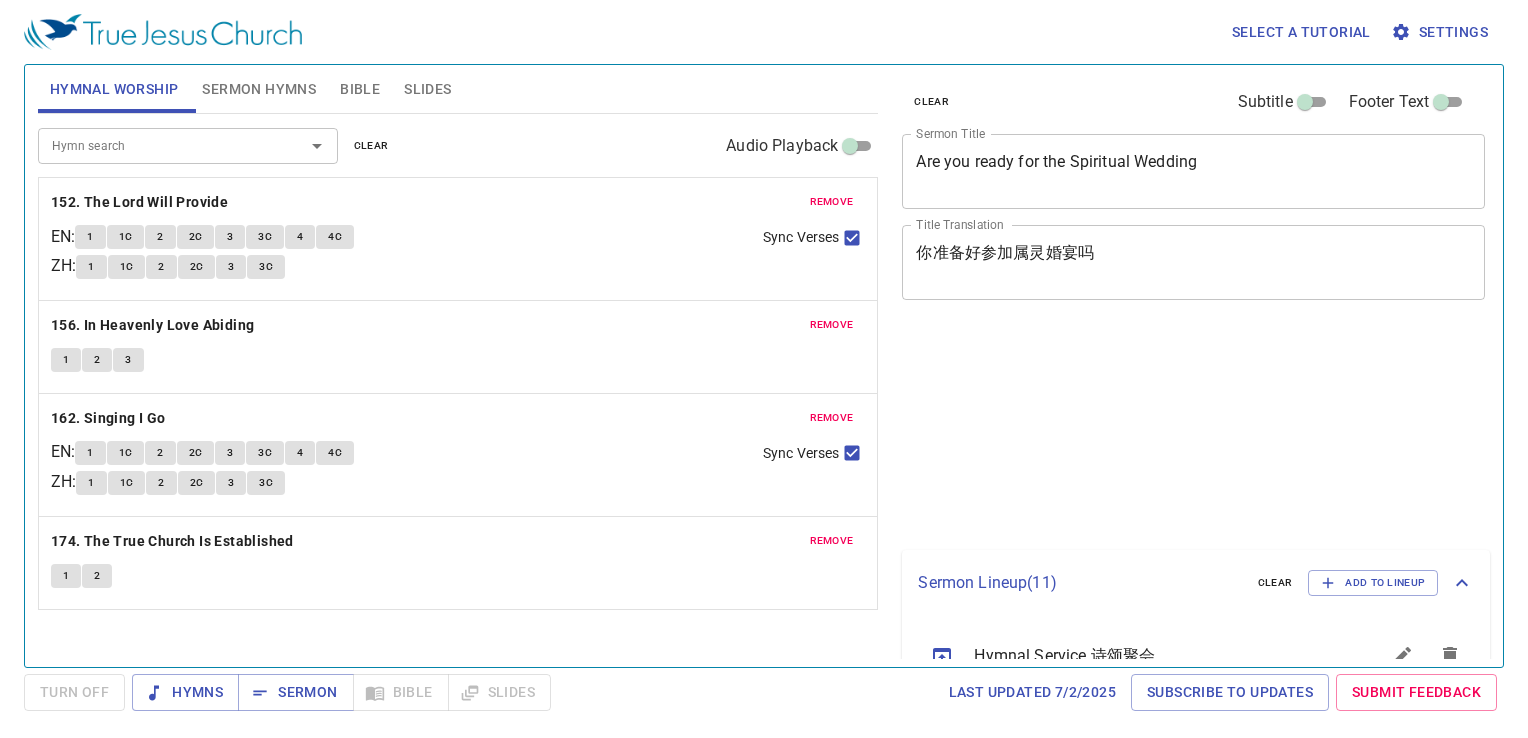 scroll, scrollTop: 0, scrollLeft: 0, axis: both 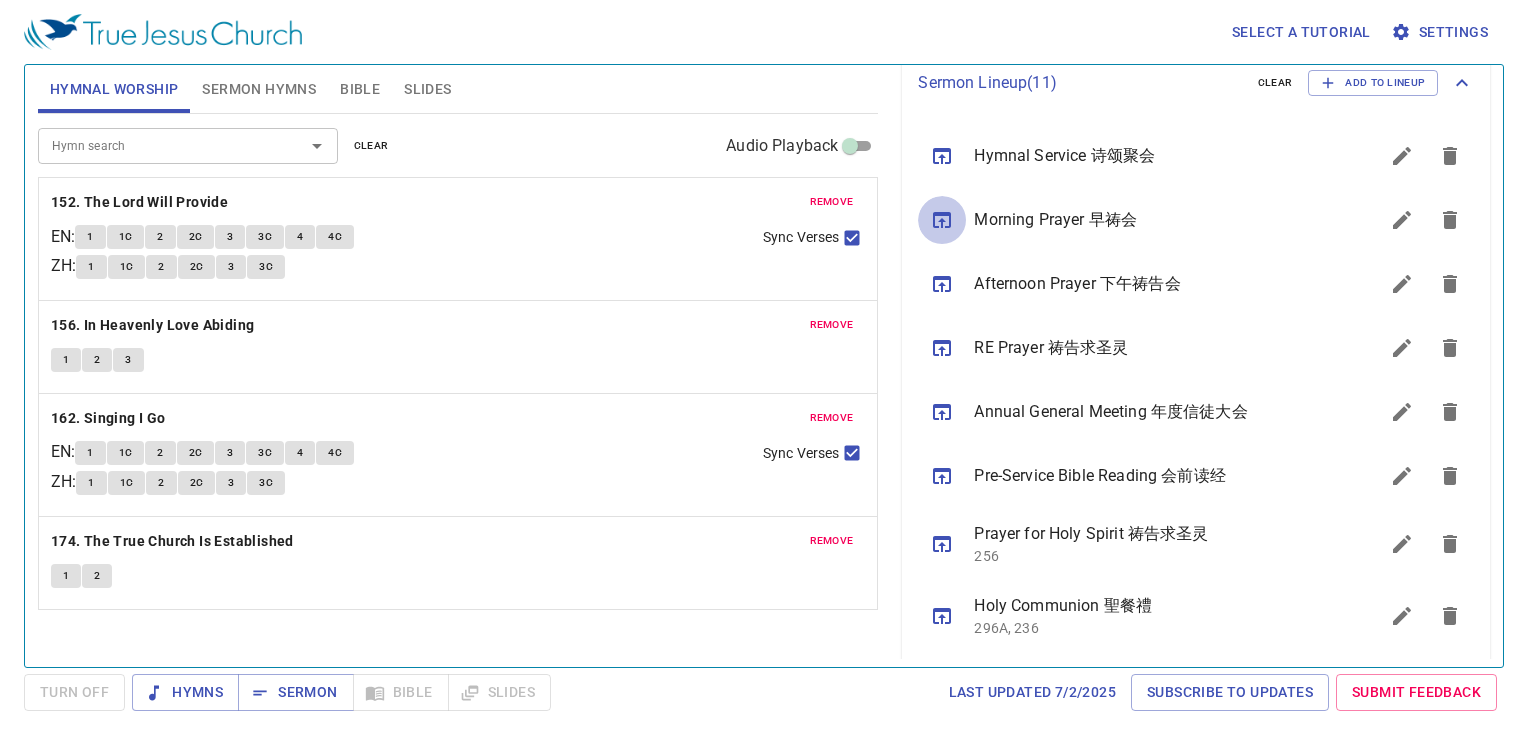 click 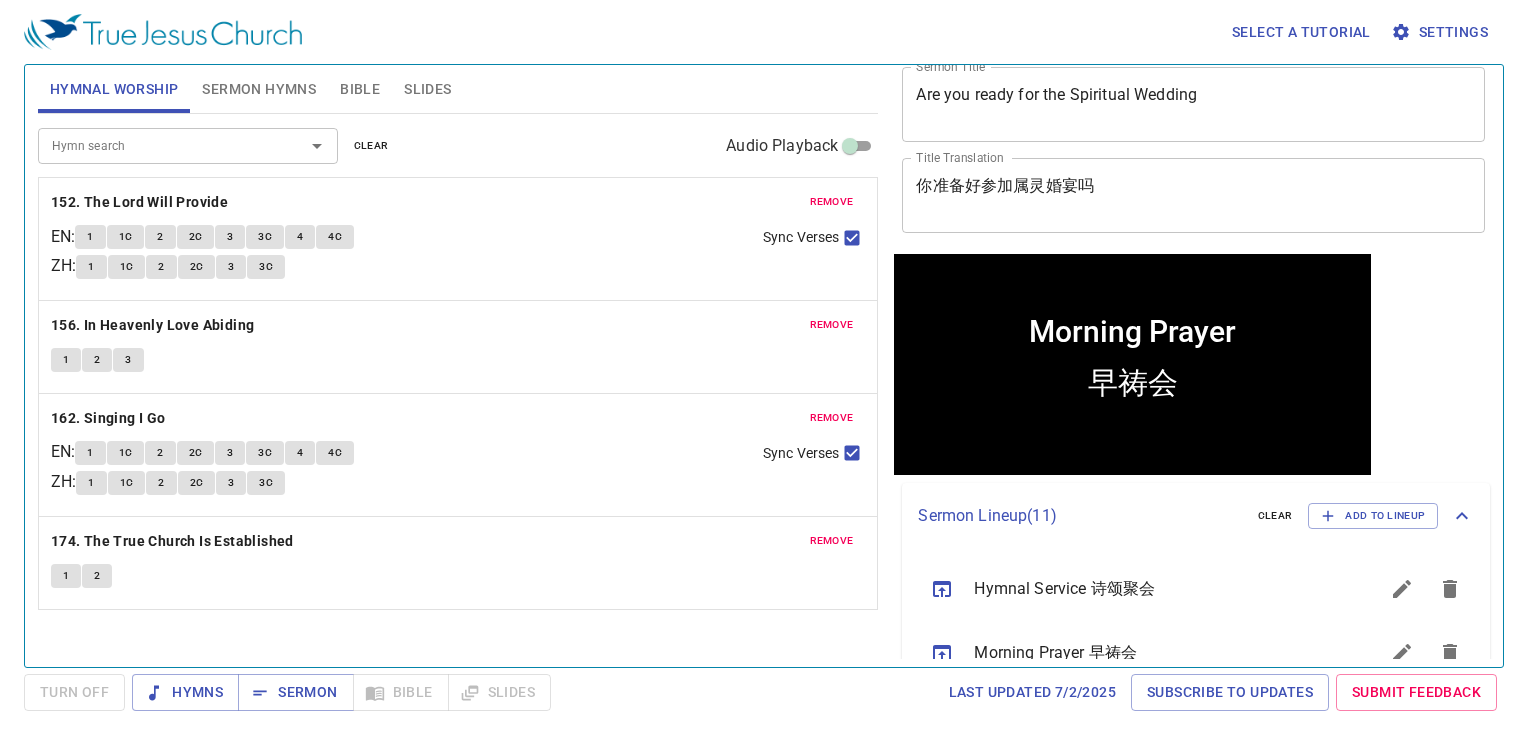 scroll, scrollTop: 0, scrollLeft: 0, axis: both 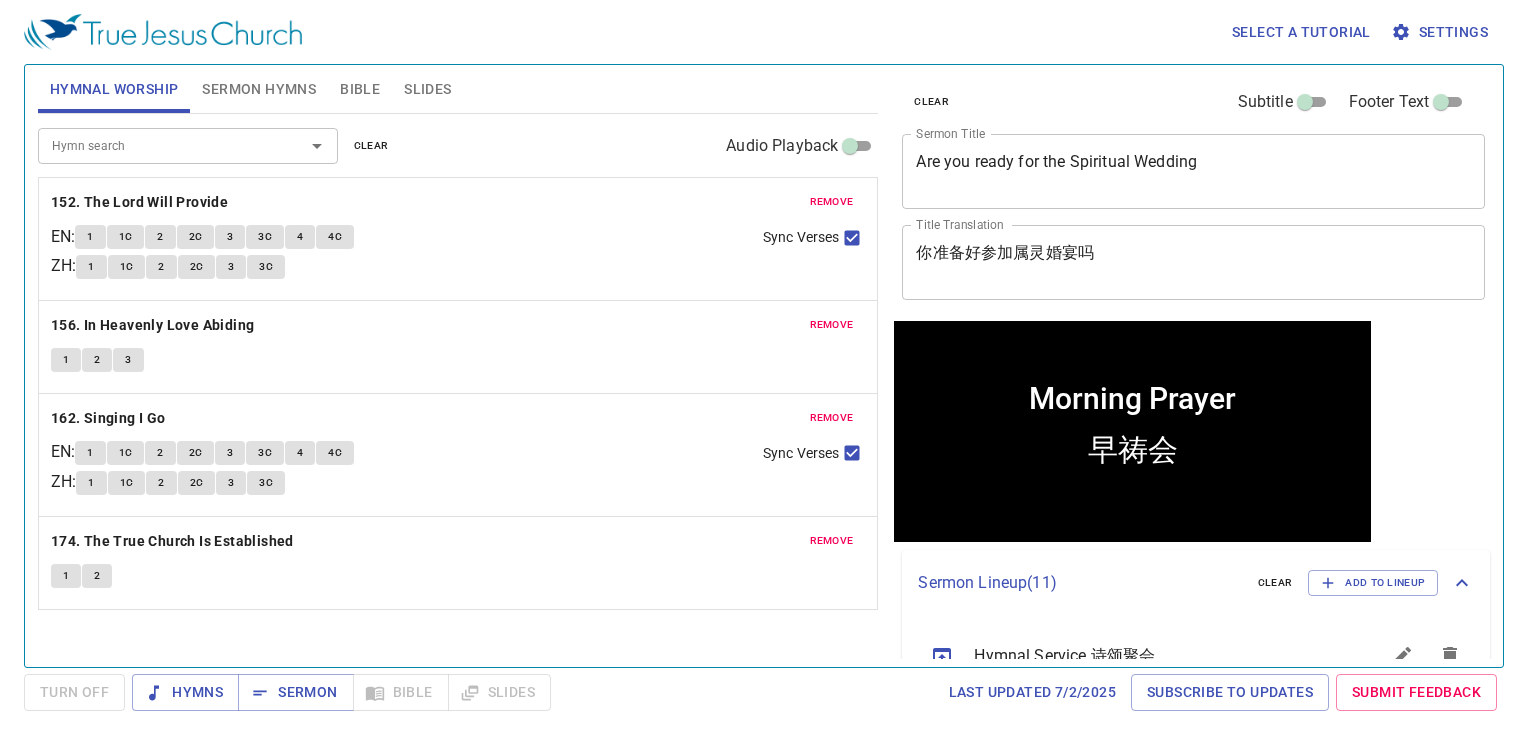 click on "remove" at bounding box center [832, 202] 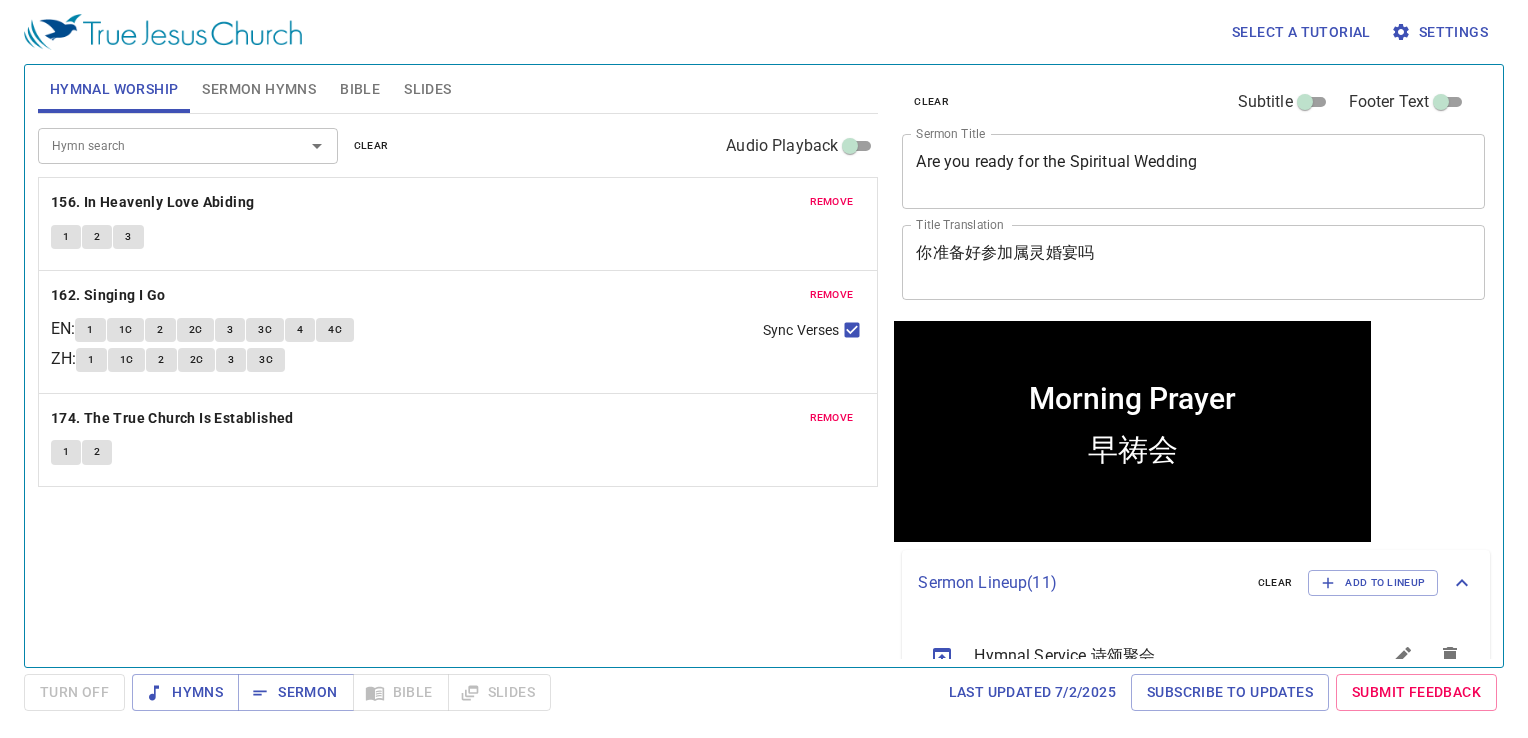 click on "remove" at bounding box center [832, 202] 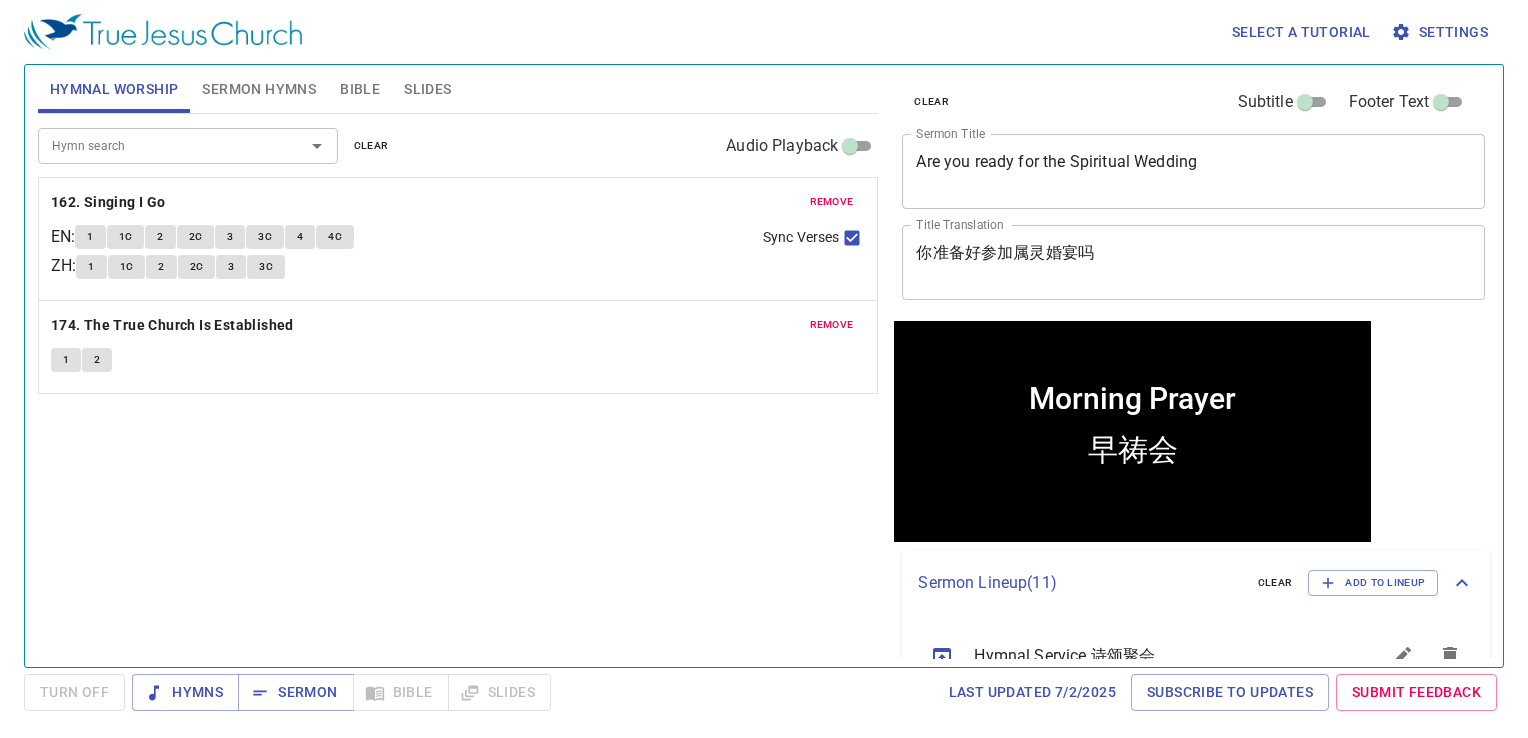 click on "remove" at bounding box center (832, 202) 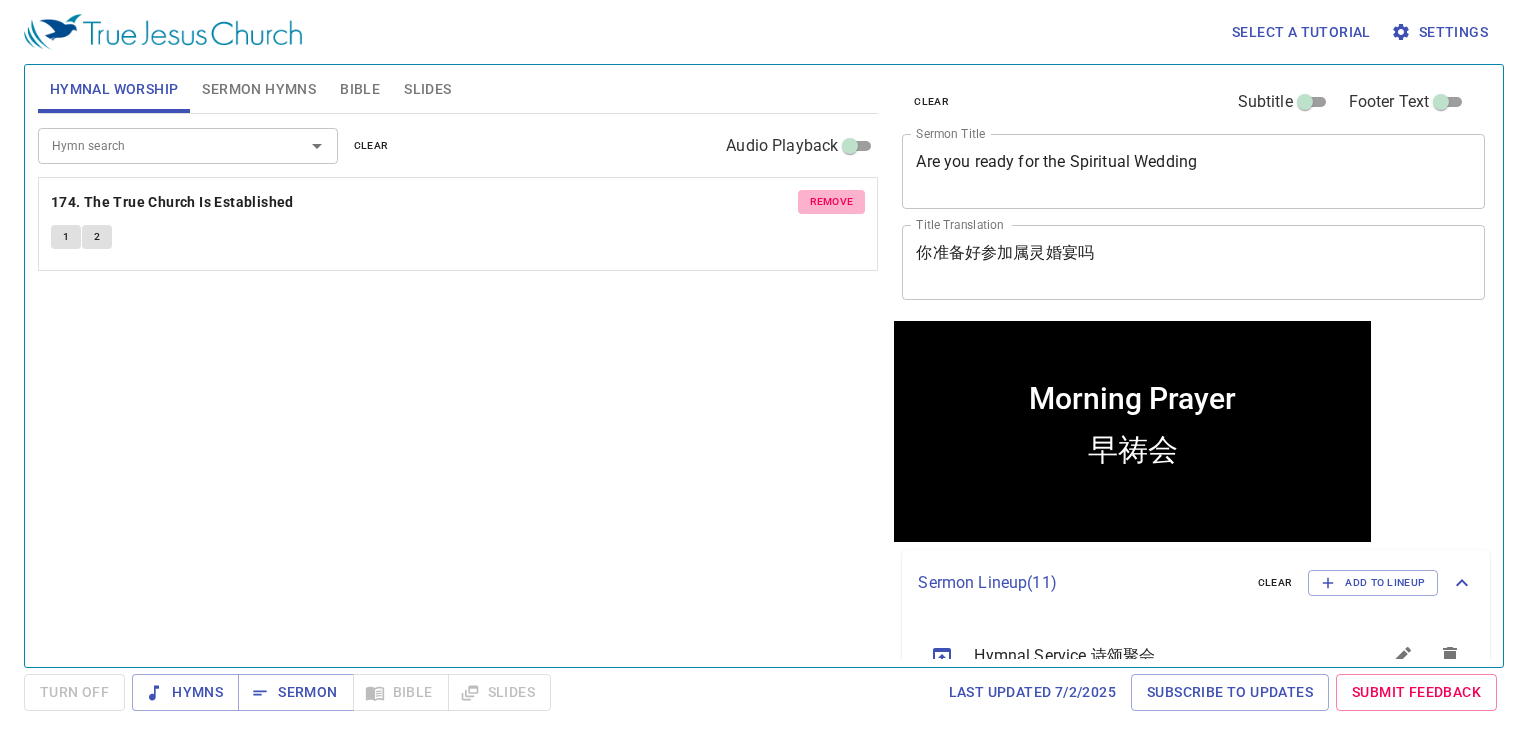click on "remove" at bounding box center (832, 202) 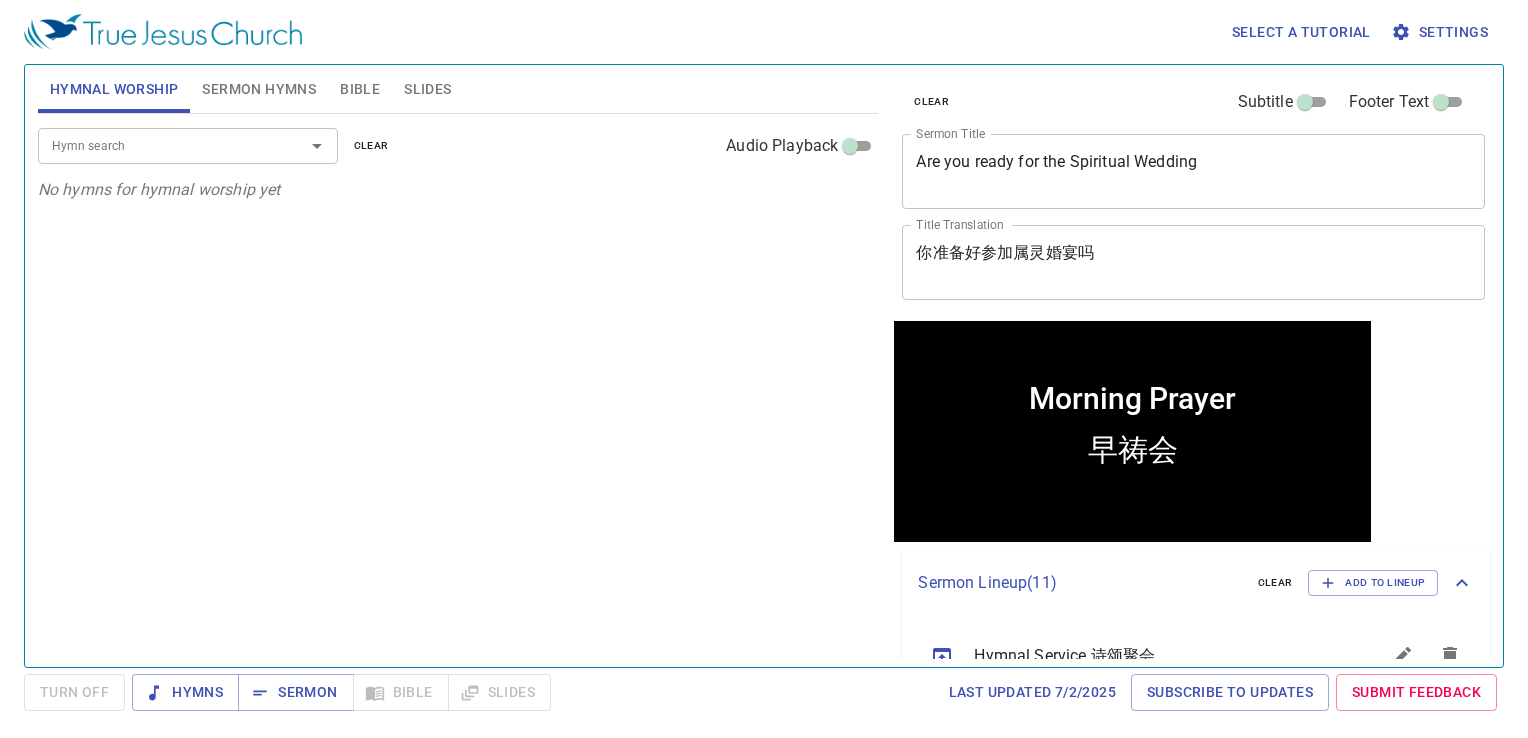 click on "Sermon Hymns" at bounding box center [259, 89] 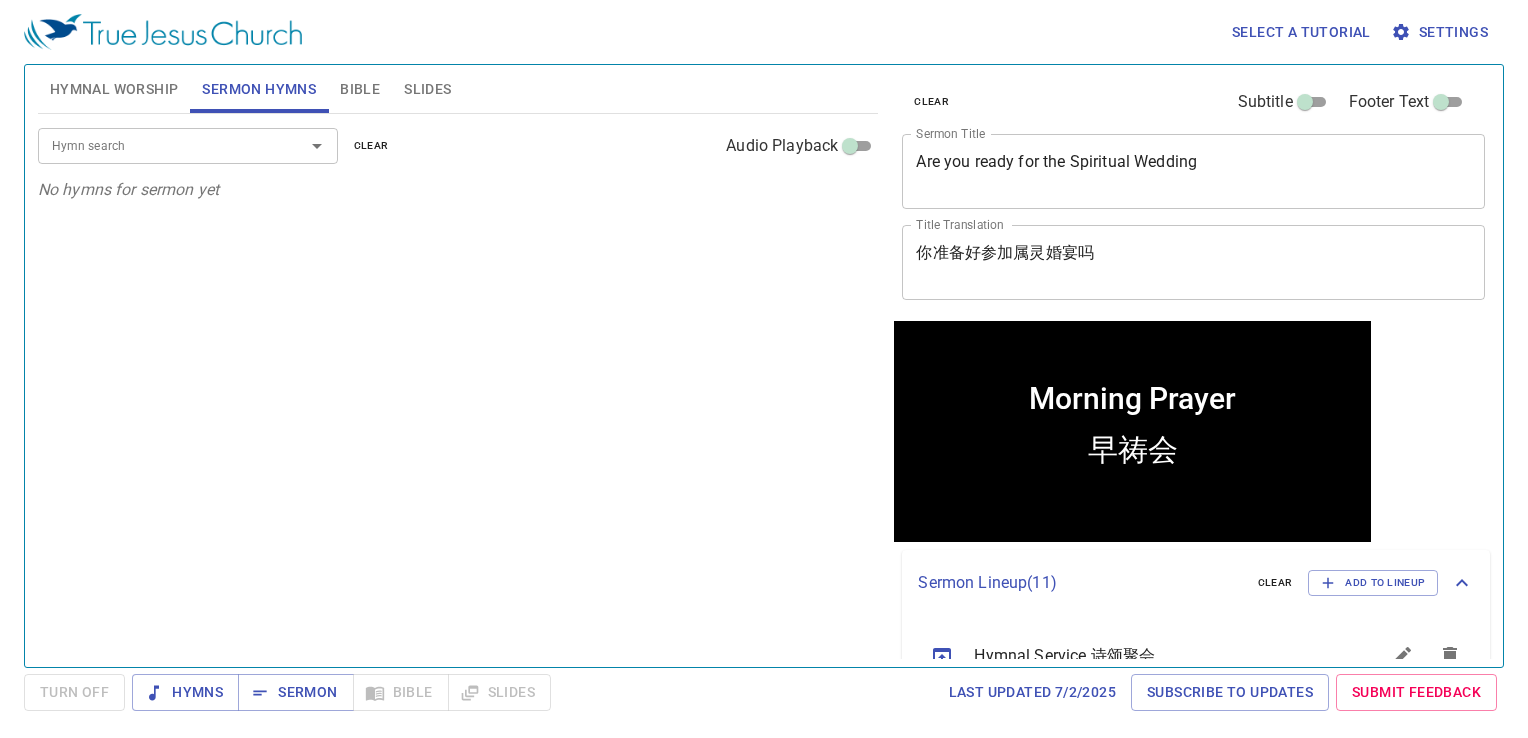 click at bounding box center (303, 146) 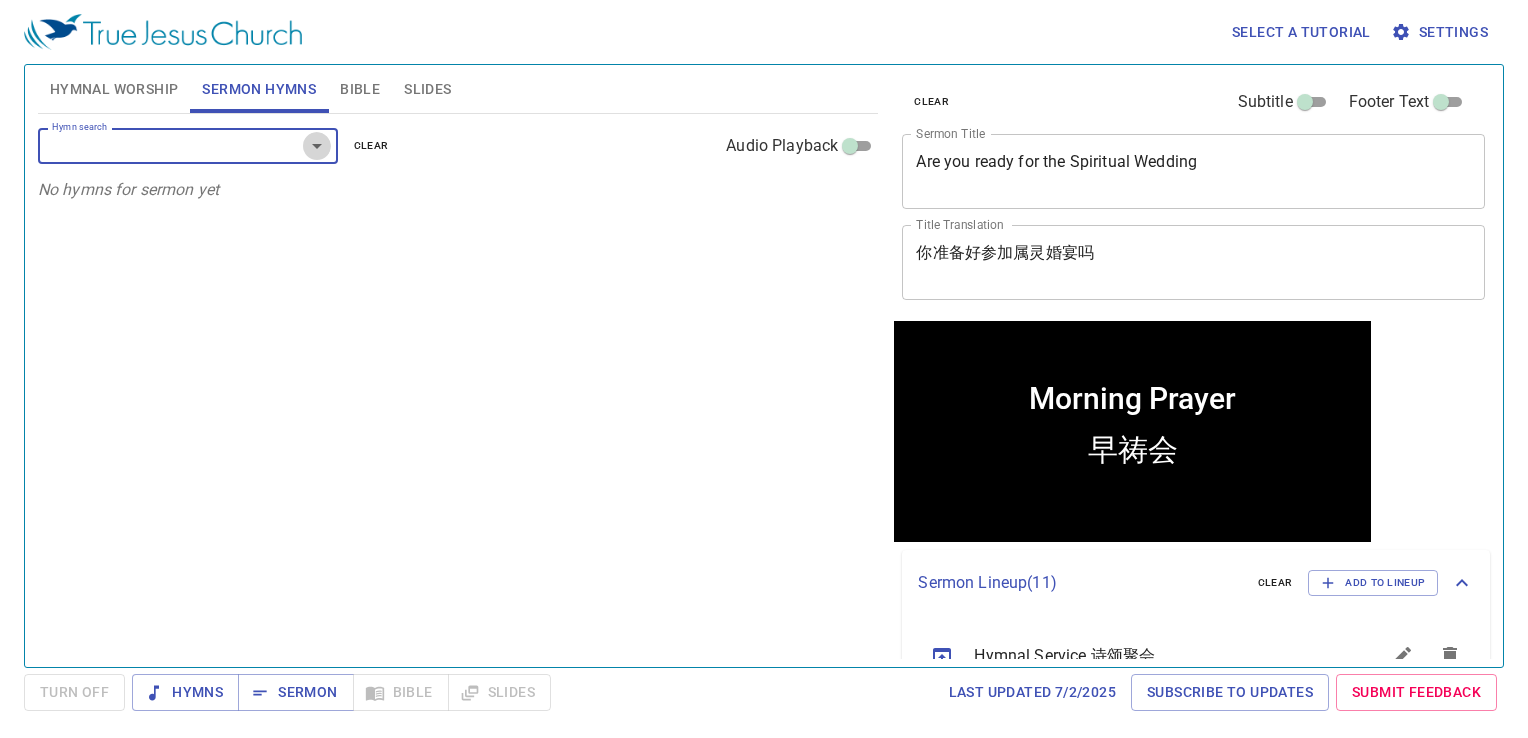 drag, startPoint x: 304, startPoint y: 154, endPoint x: 296, endPoint y: 177, distance: 24.351591 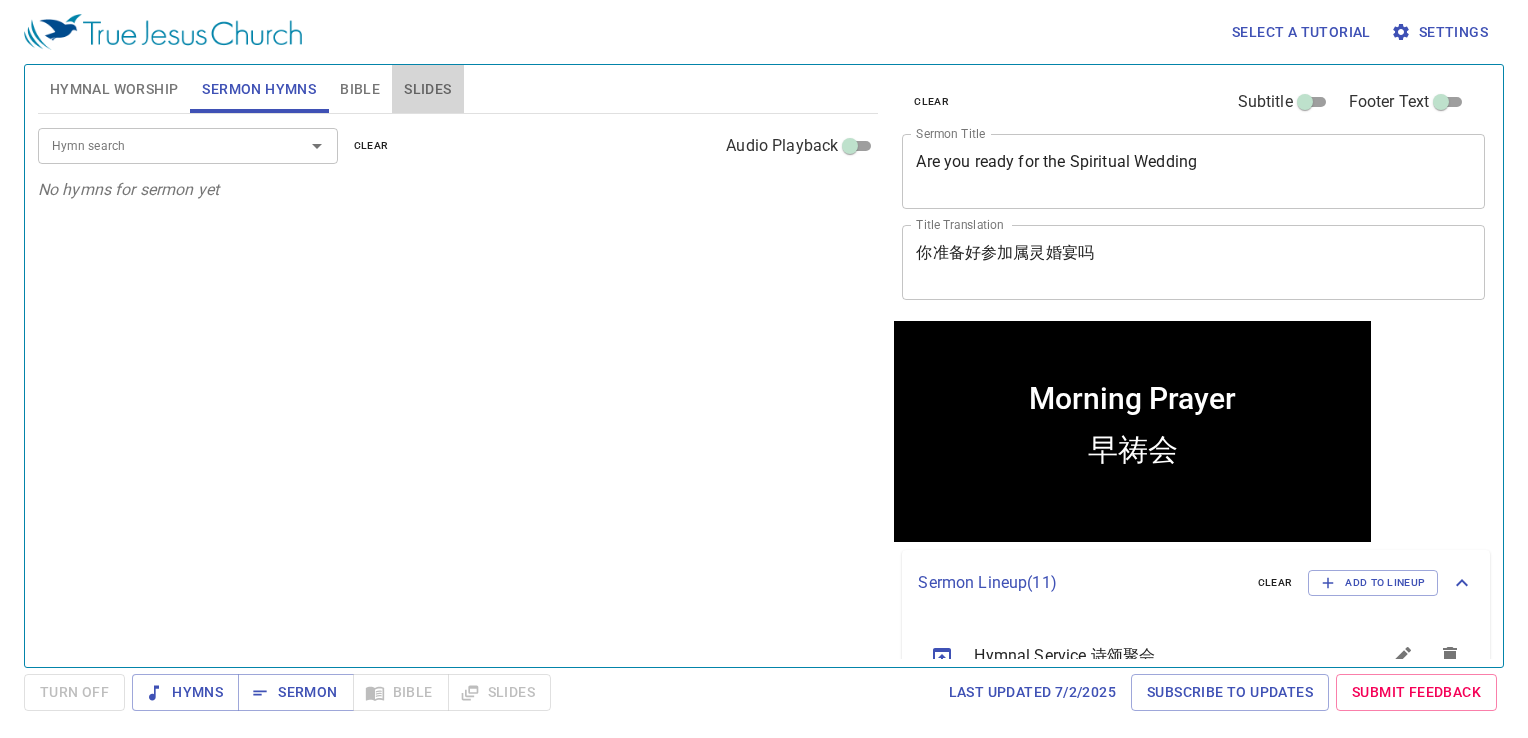 drag, startPoint x: 296, startPoint y: 177, endPoint x: 434, endPoint y: 81, distance: 168.1071 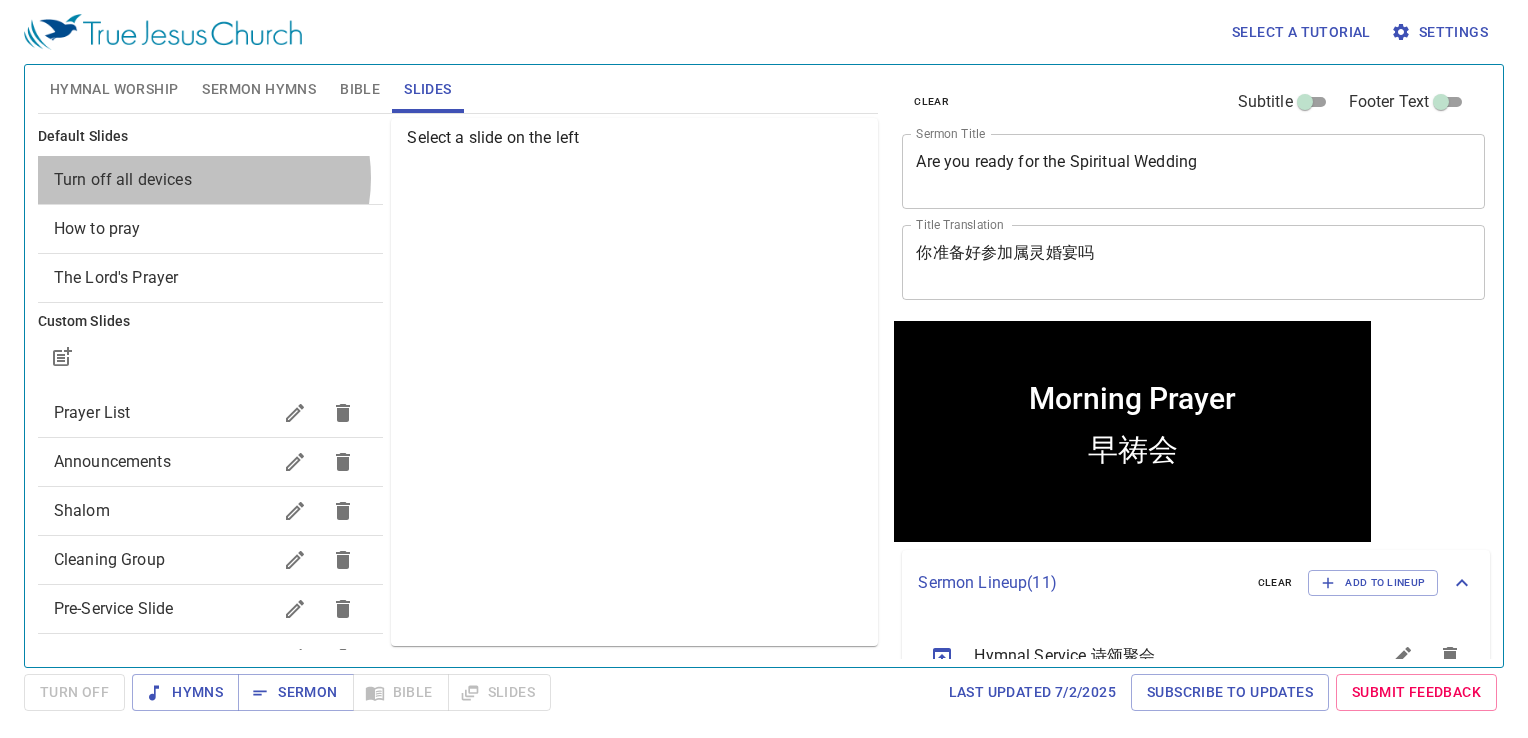 click on "Turn off all devices" at bounding box center [211, 180] 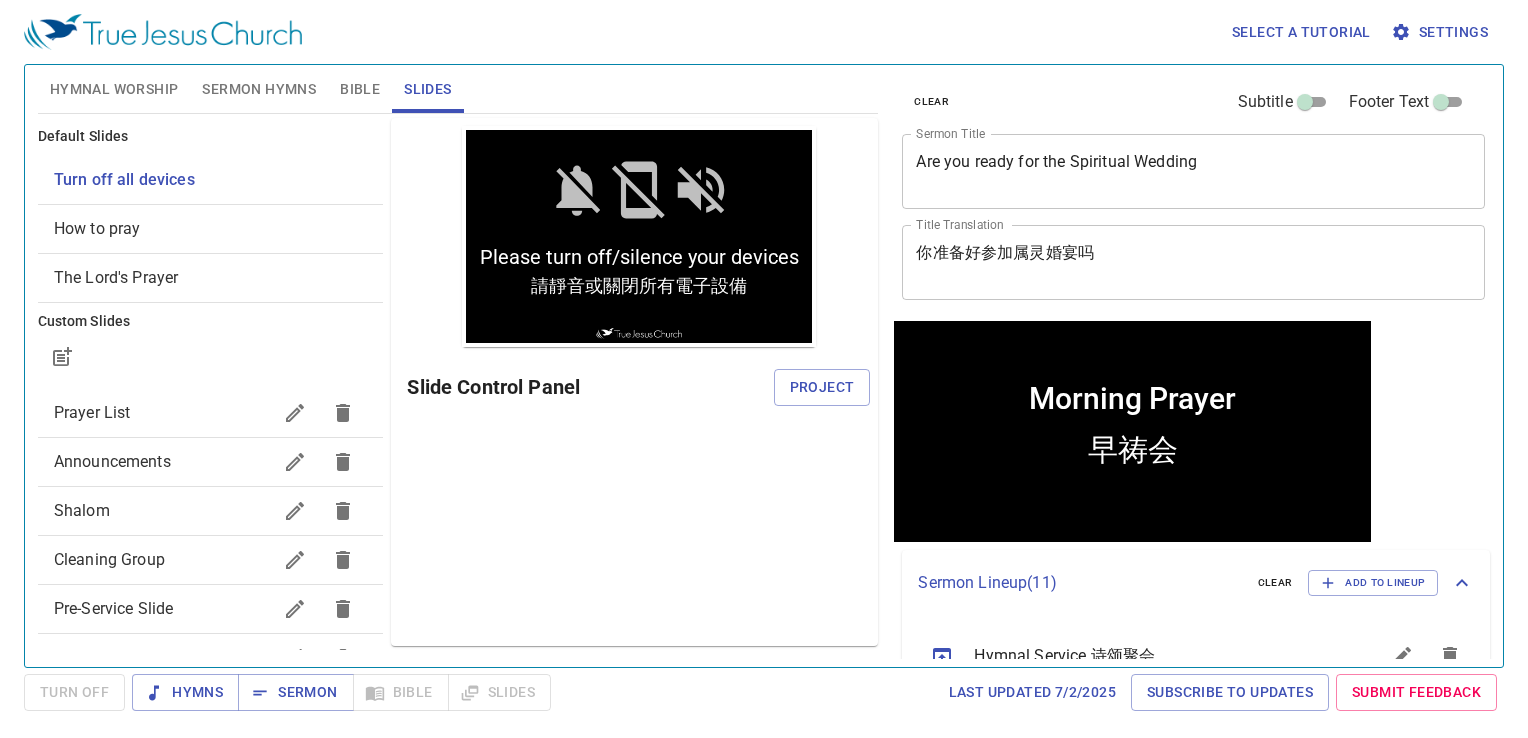 scroll, scrollTop: 0, scrollLeft: 0, axis: both 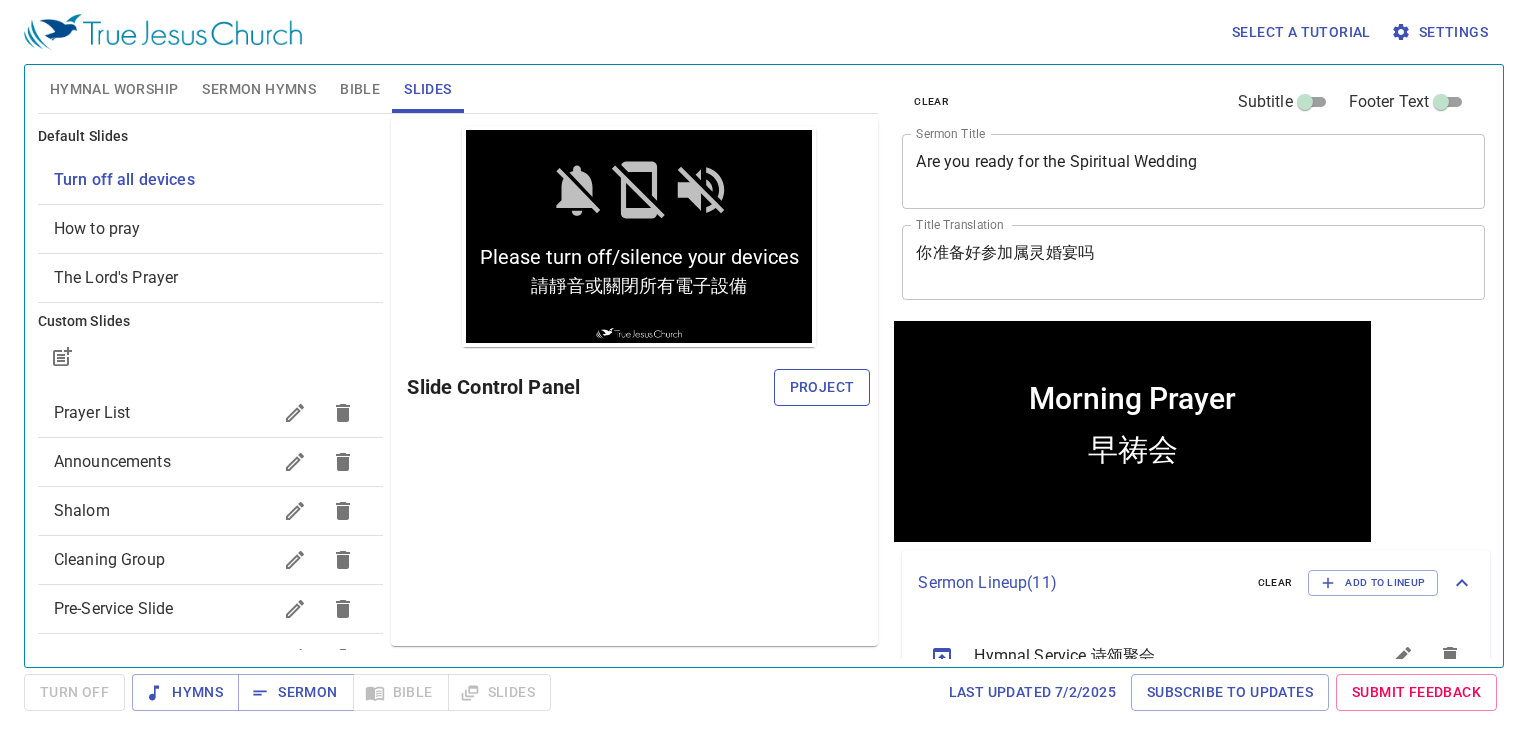 click on "Project" at bounding box center (822, 387) 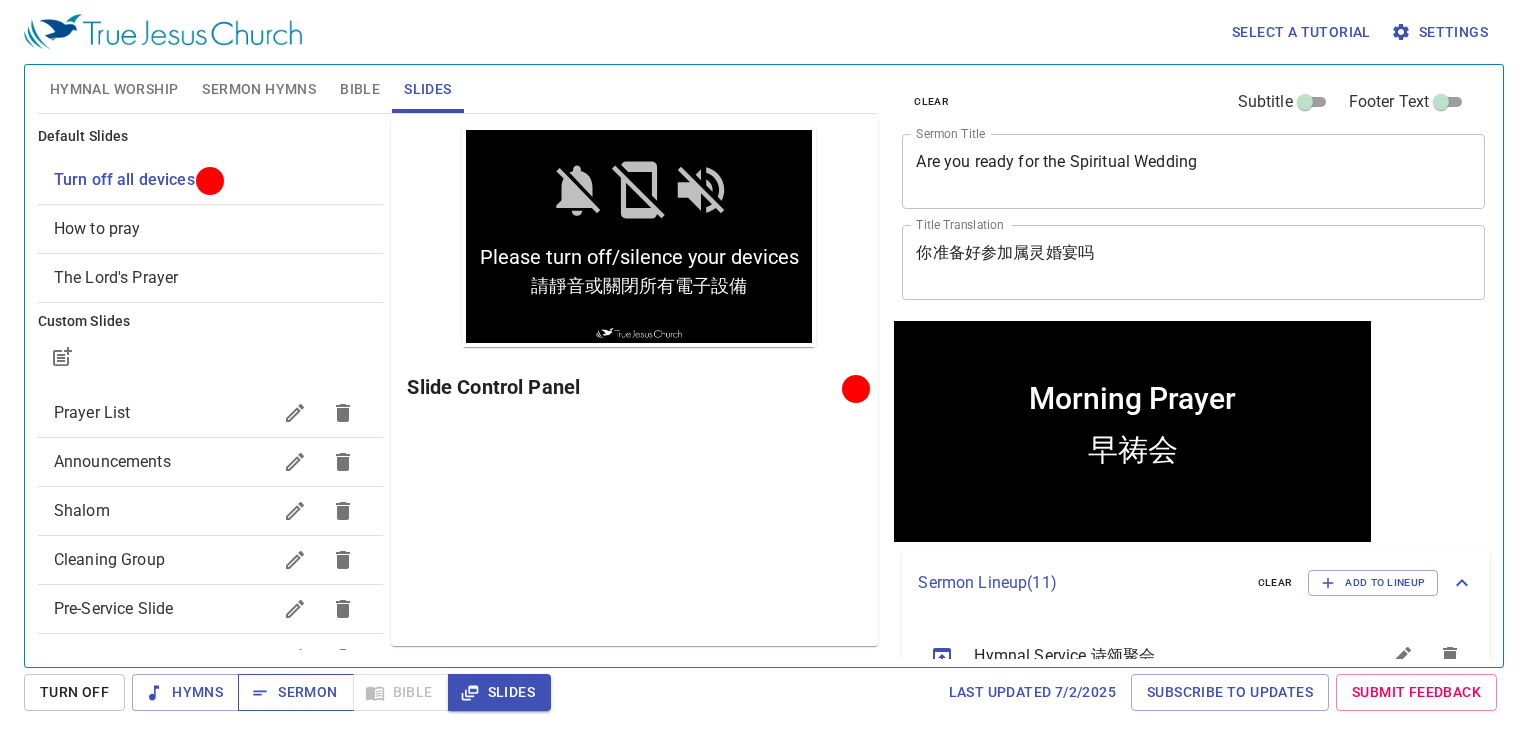 click on "Sermon" at bounding box center [295, 692] 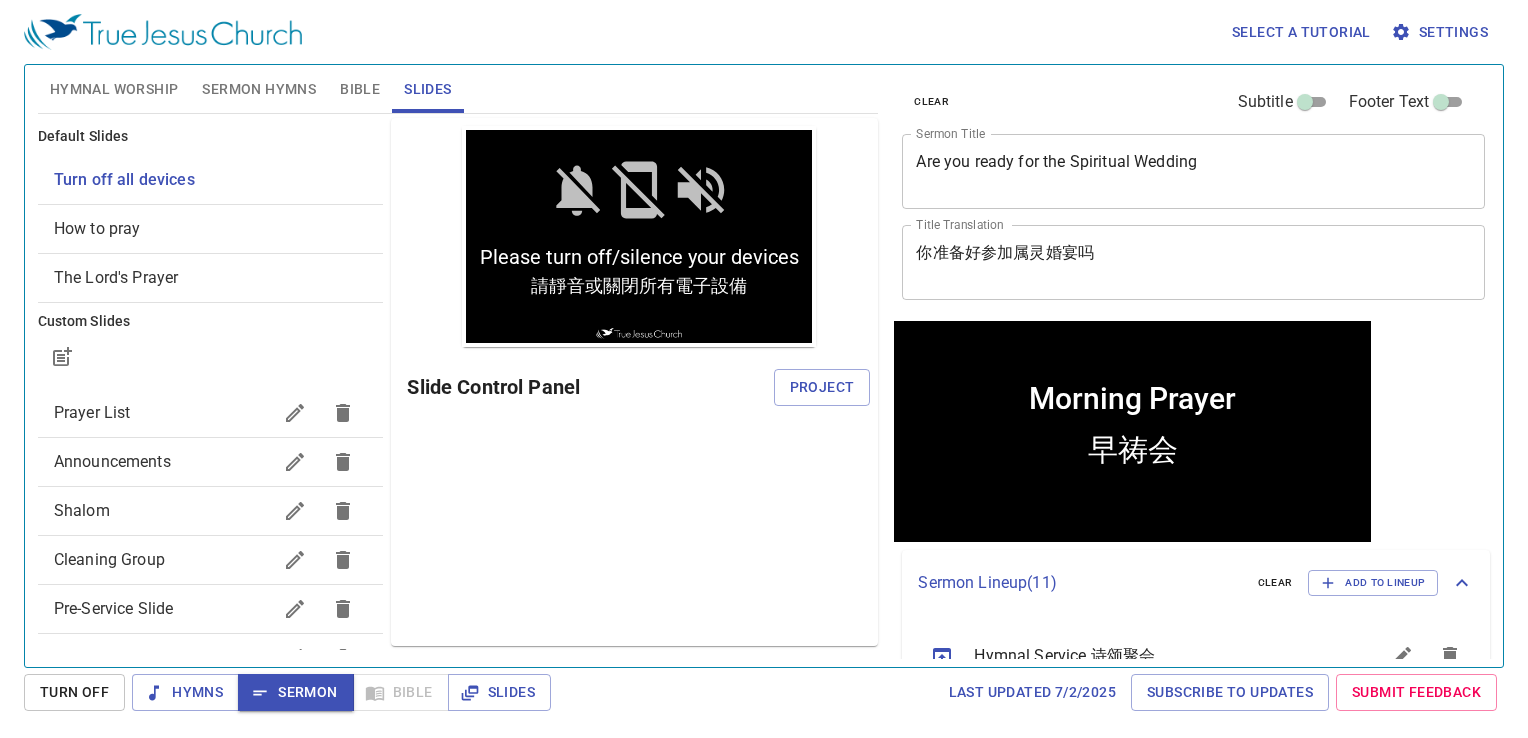 click on "Sermon Hymns" at bounding box center (259, 89) 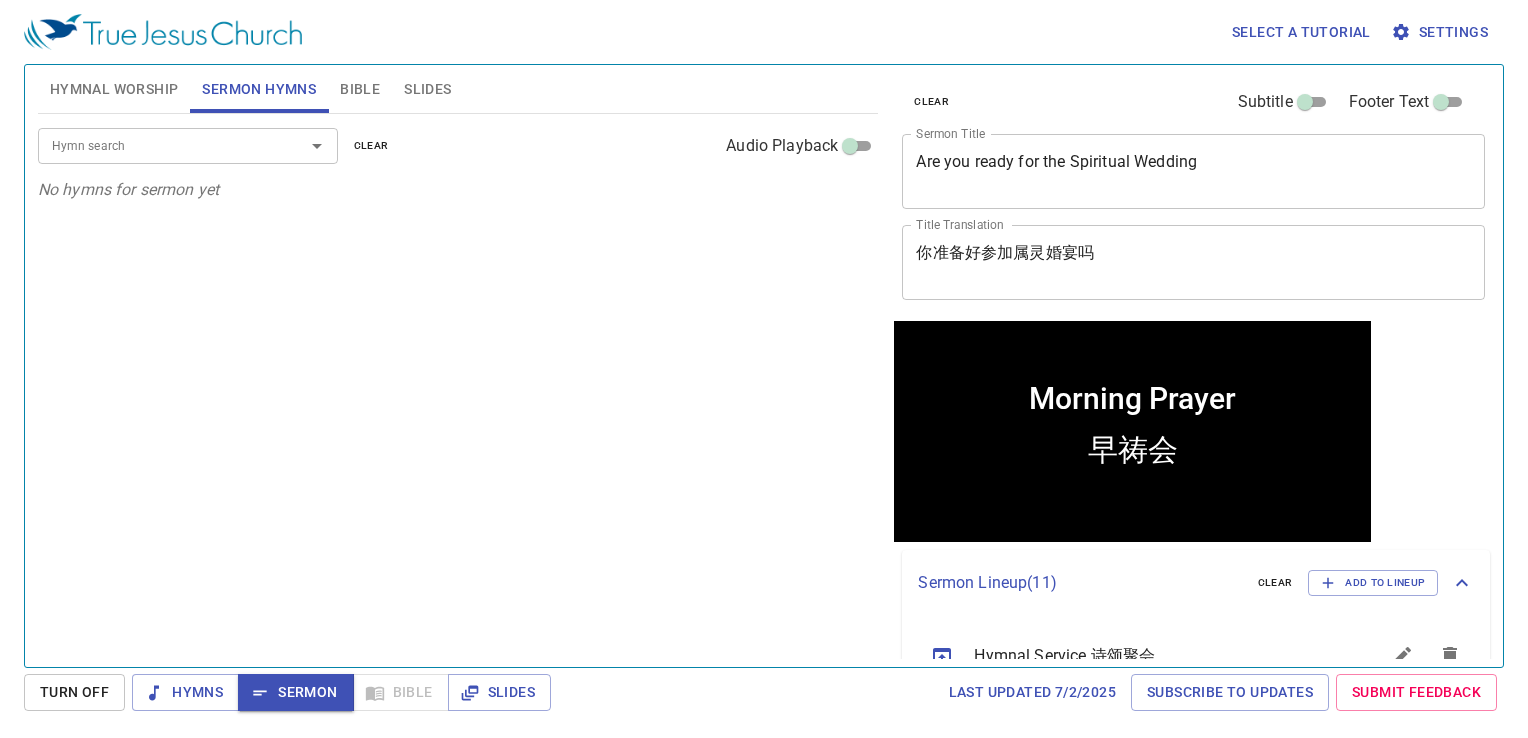 click on "Hymn search" at bounding box center (188, 145) 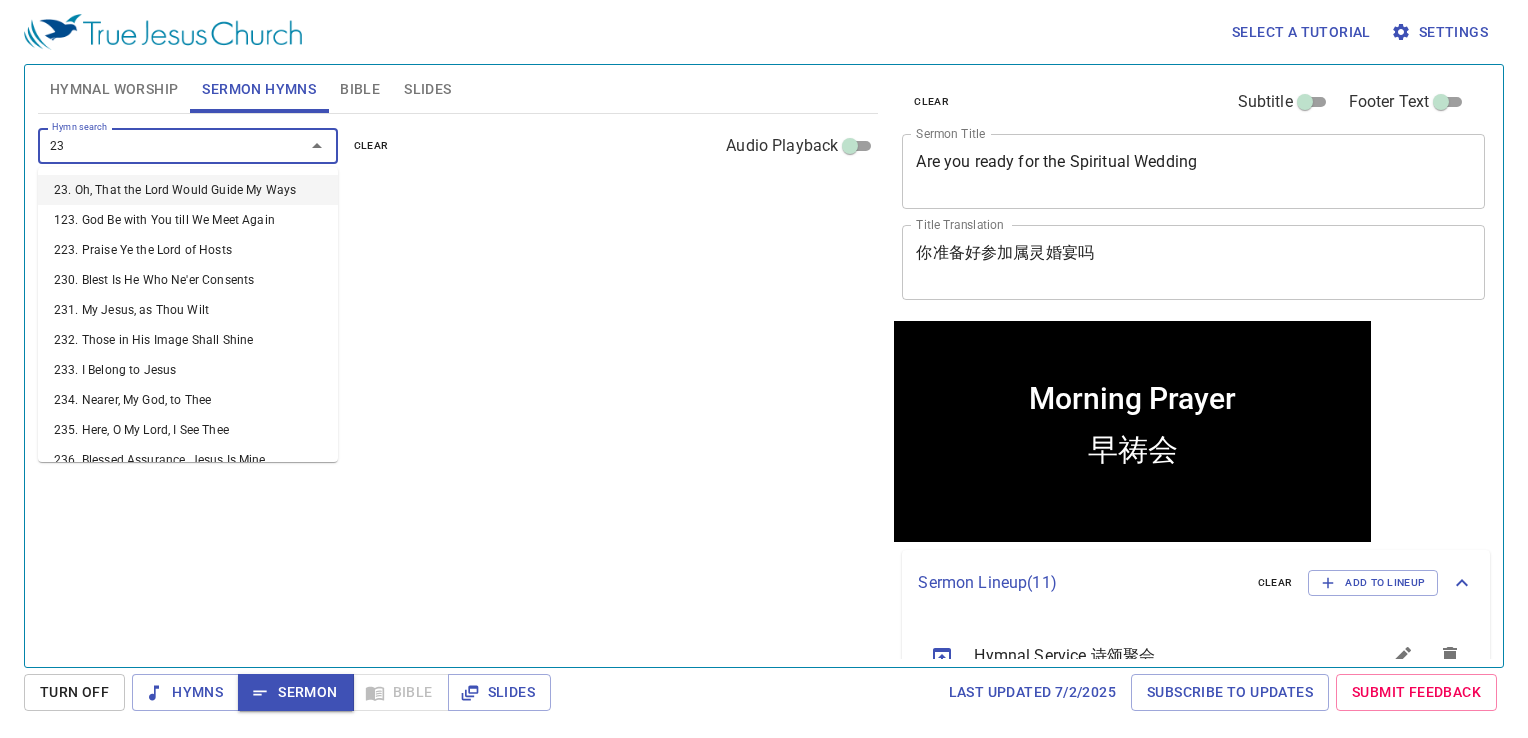 type on "235" 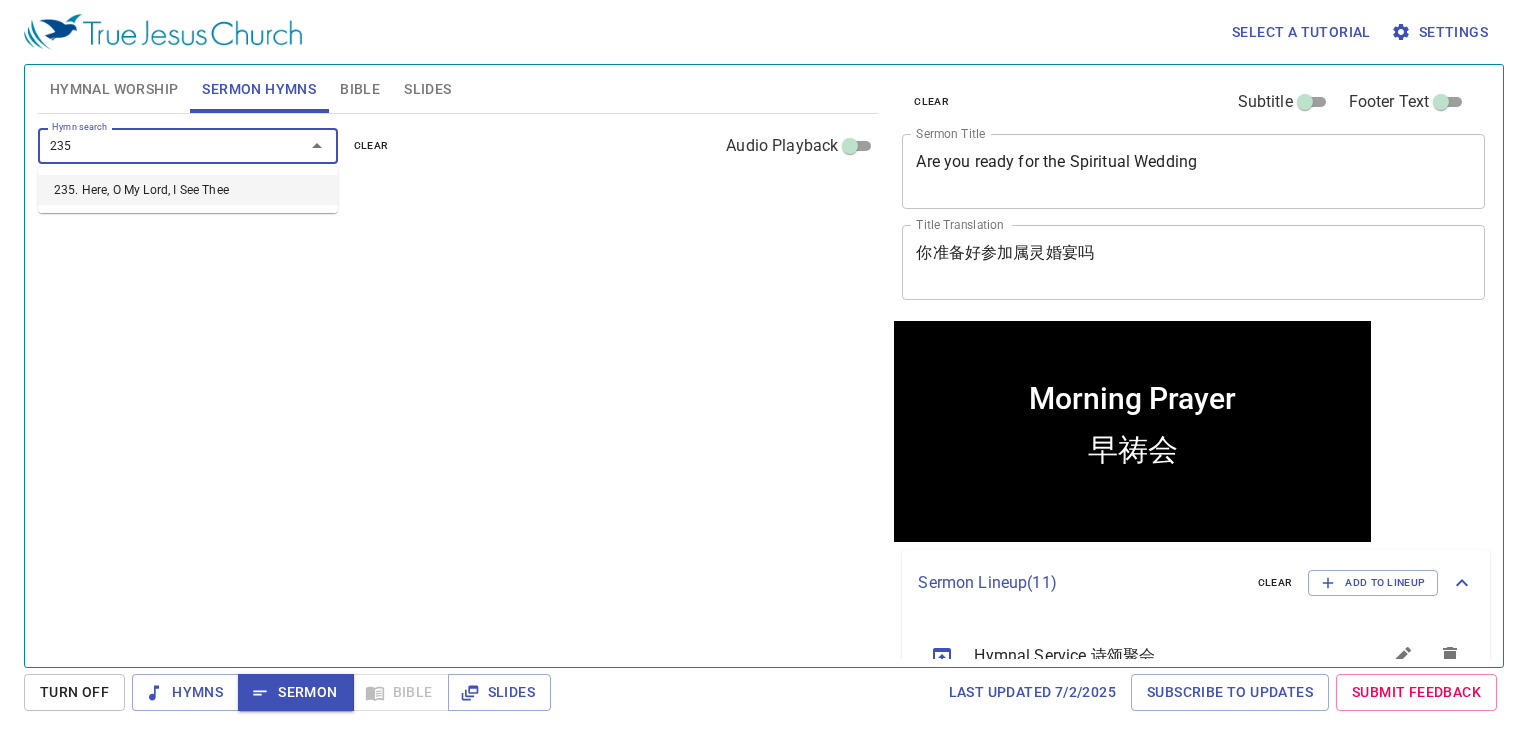 drag, startPoint x: 126, startPoint y: 187, endPoint x: 140, endPoint y: 188, distance: 14.035668 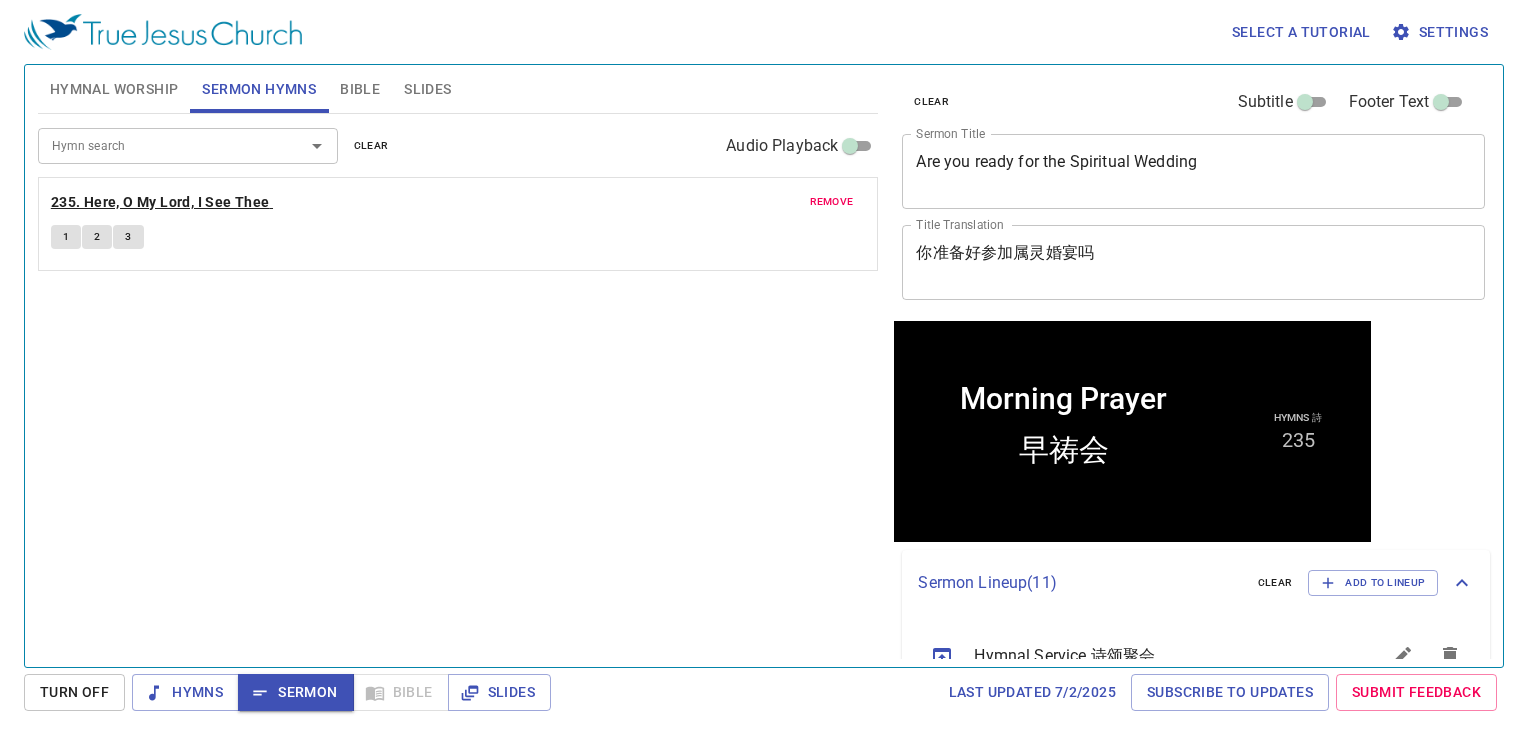 click on "235. Here, O My Lord, I See Thee" at bounding box center [160, 202] 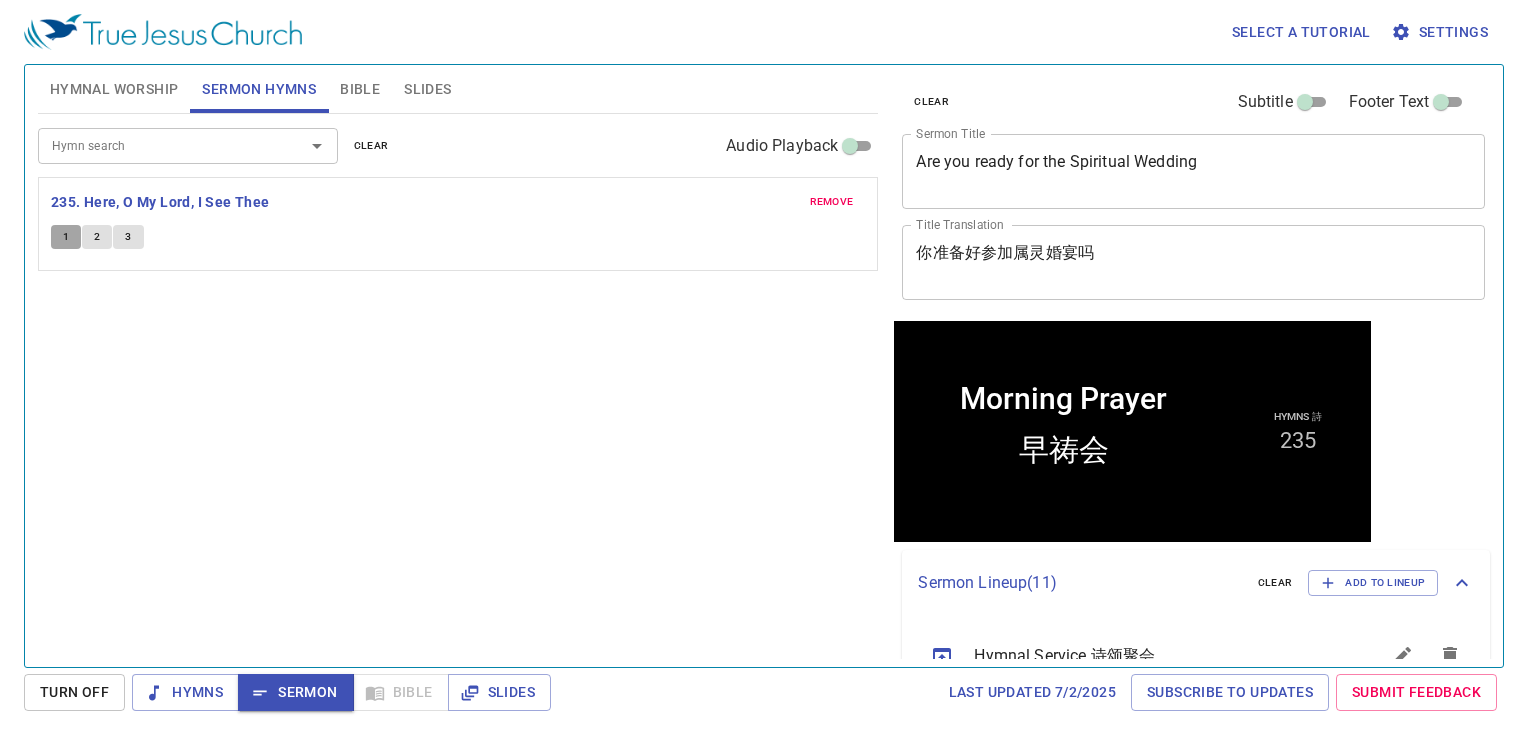 click on "1" at bounding box center [66, 237] 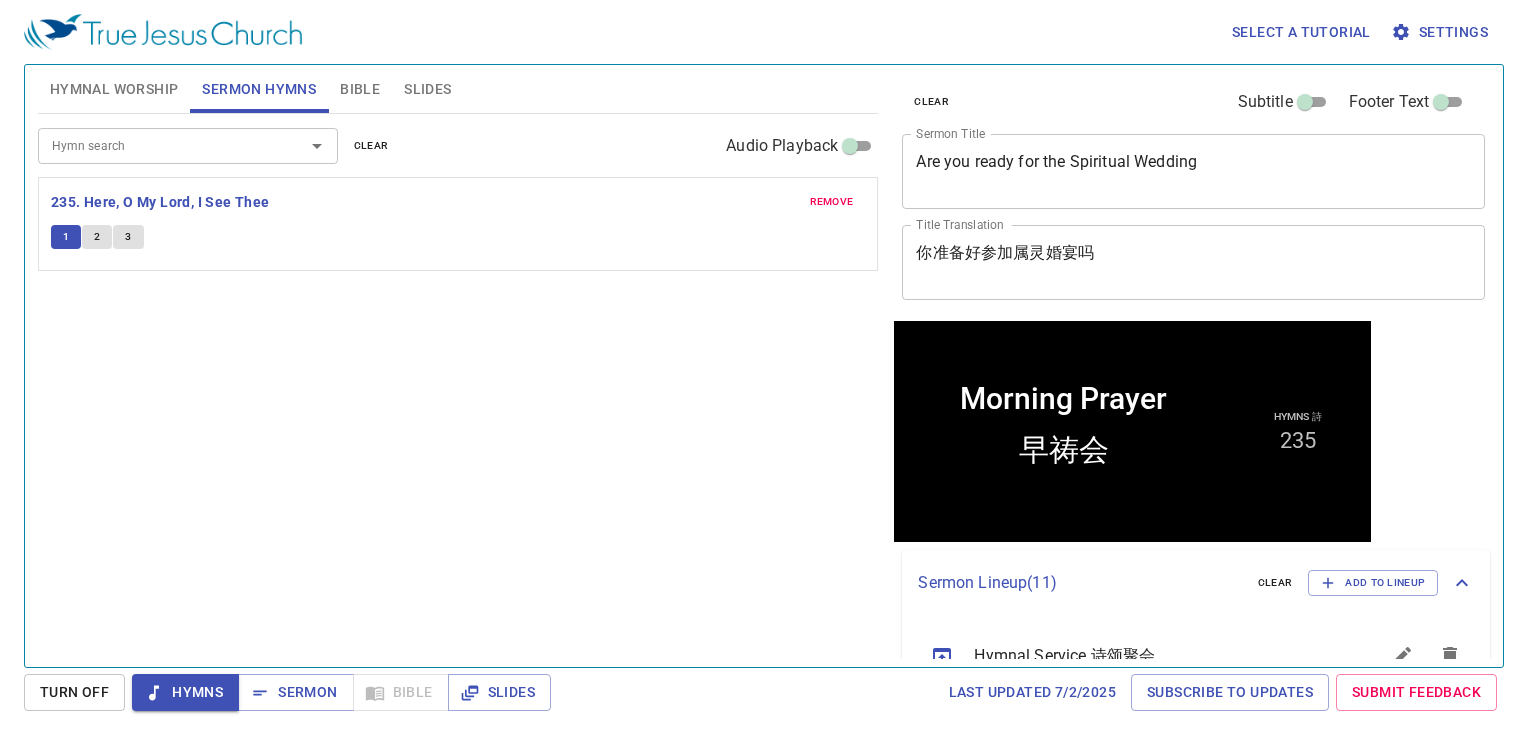 click on "2" at bounding box center (97, 237) 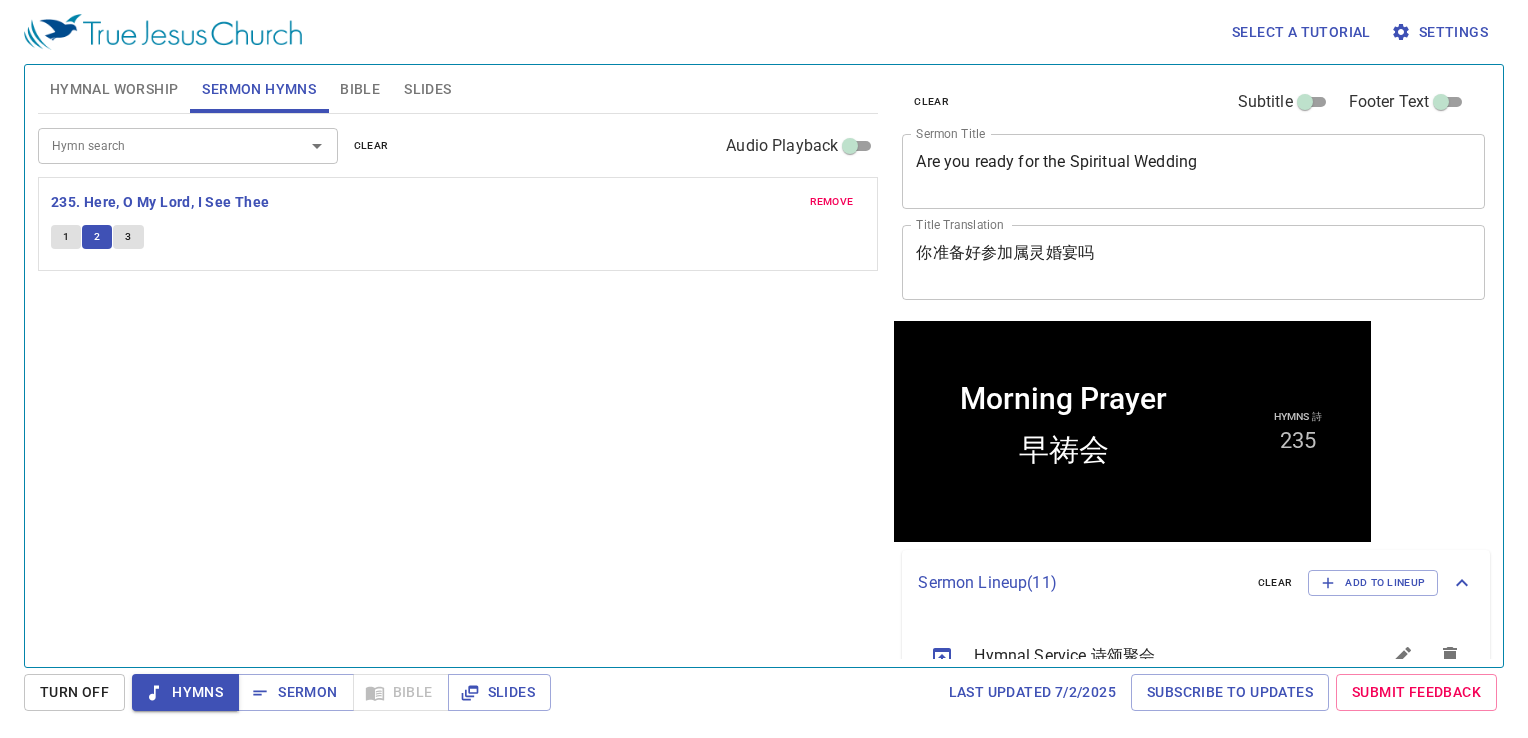 drag, startPoint x: 126, startPoint y: 230, endPoint x: 138, endPoint y: 233, distance: 12.369317 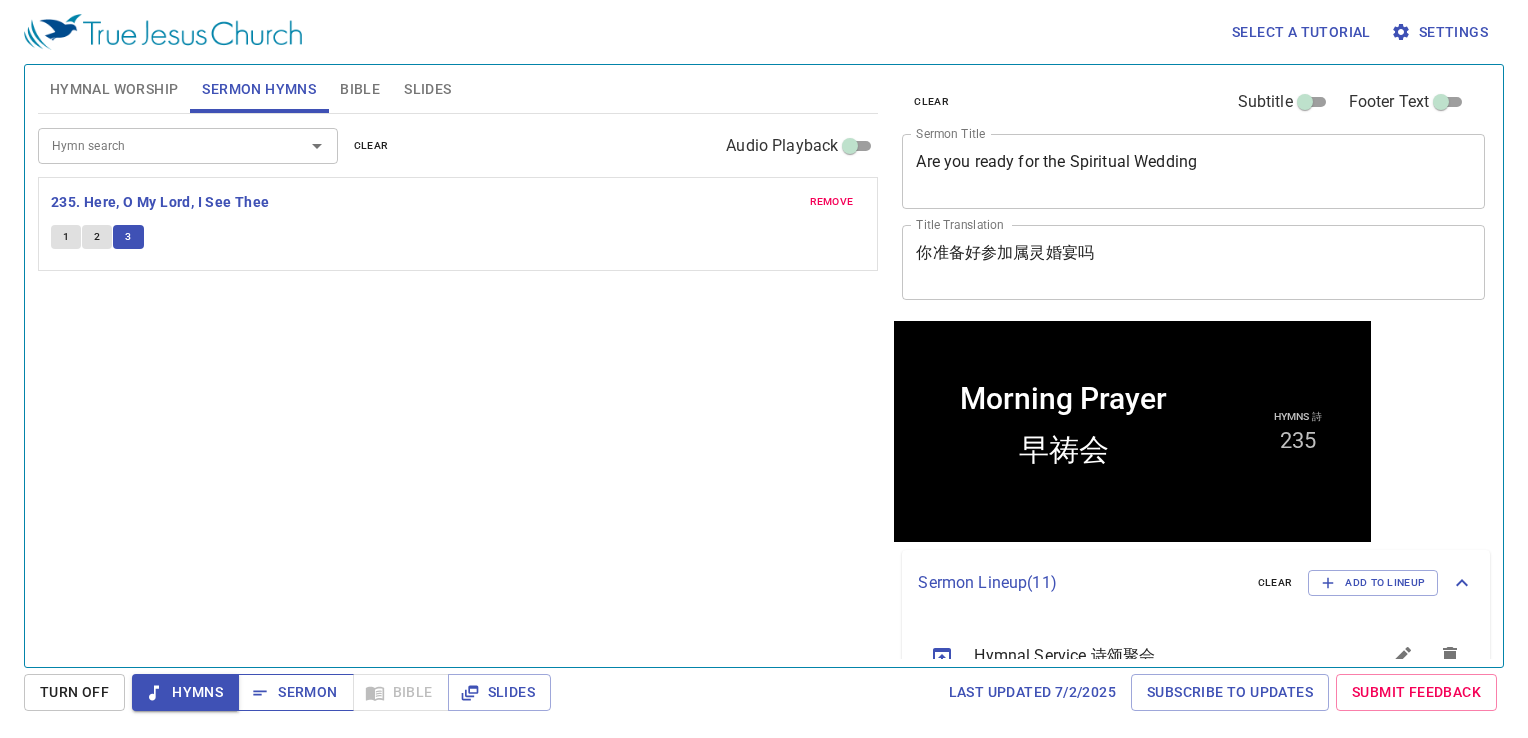 click on "Sermon" at bounding box center (295, 692) 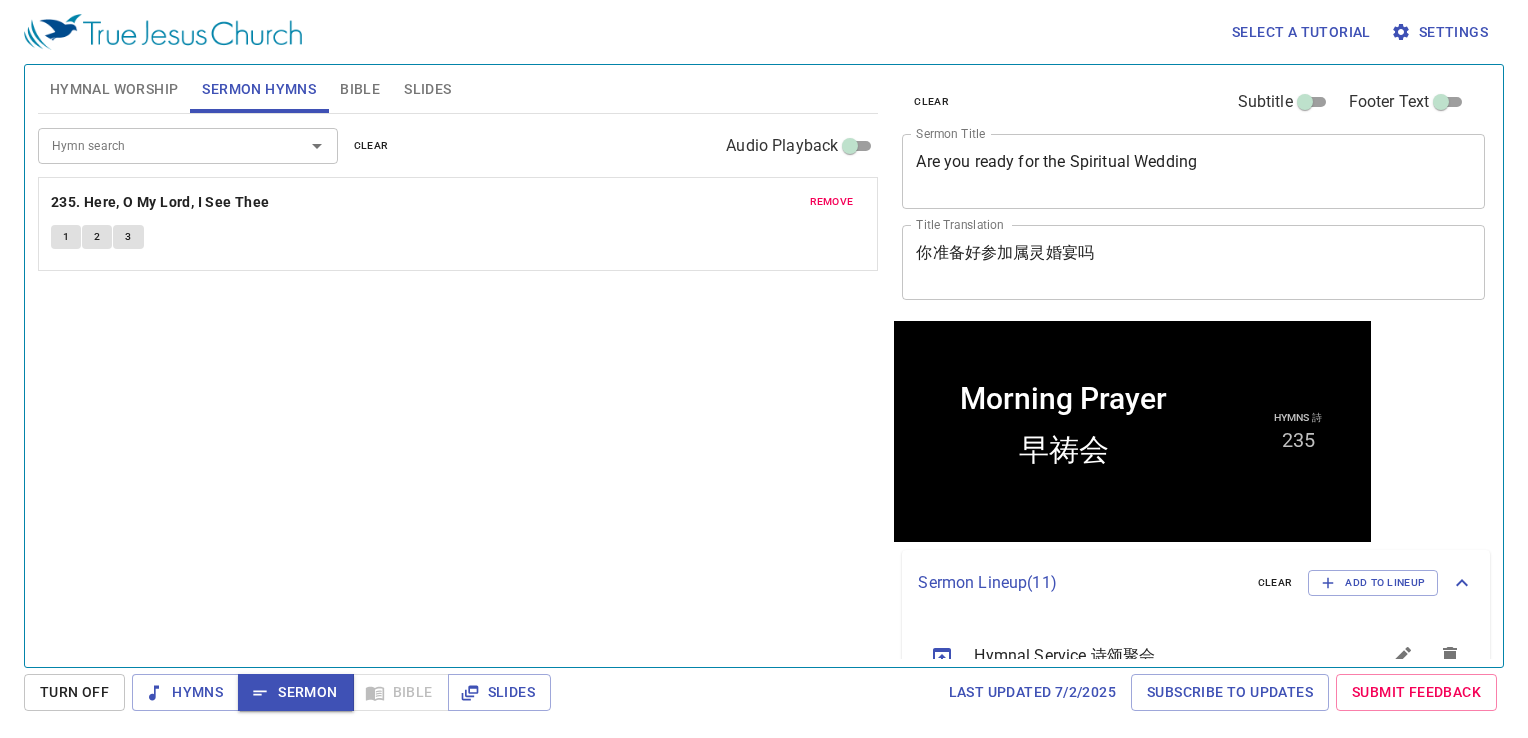 click on "Bible" at bounding box center (360, 89) 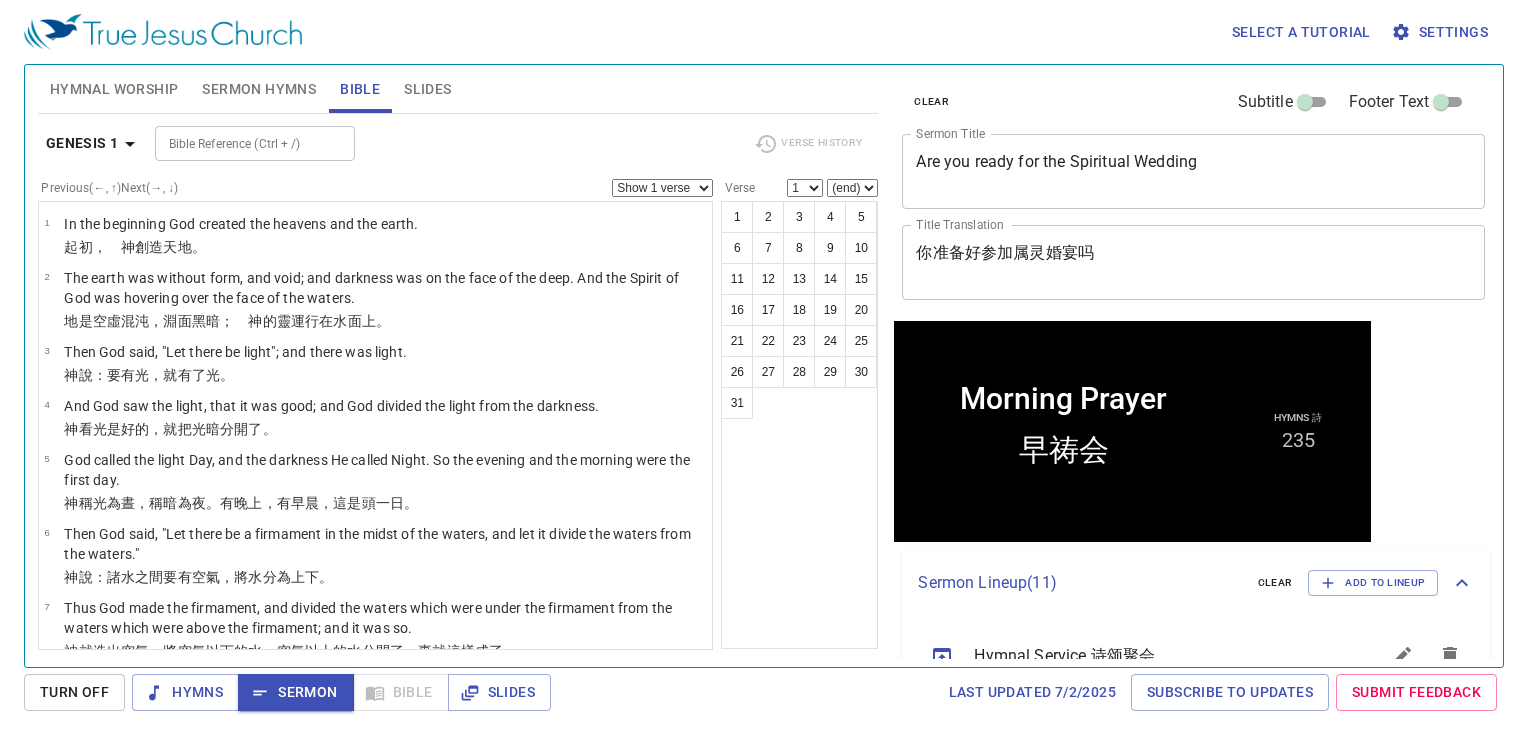 click on "Bible Reference (Ctrl + /)" at bounding box center [238, 143] 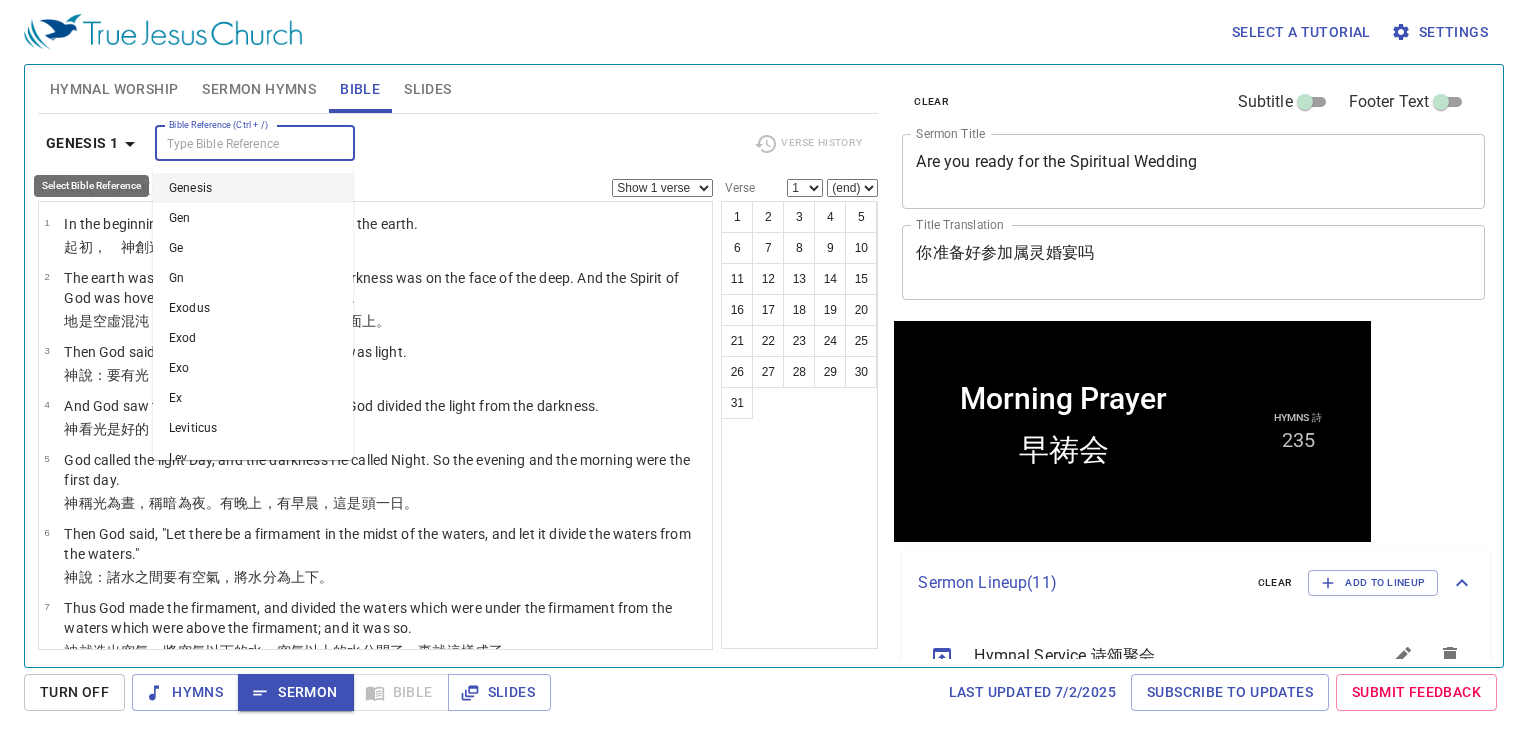 click on "Genesis 1" at bounding box center [94, 143] 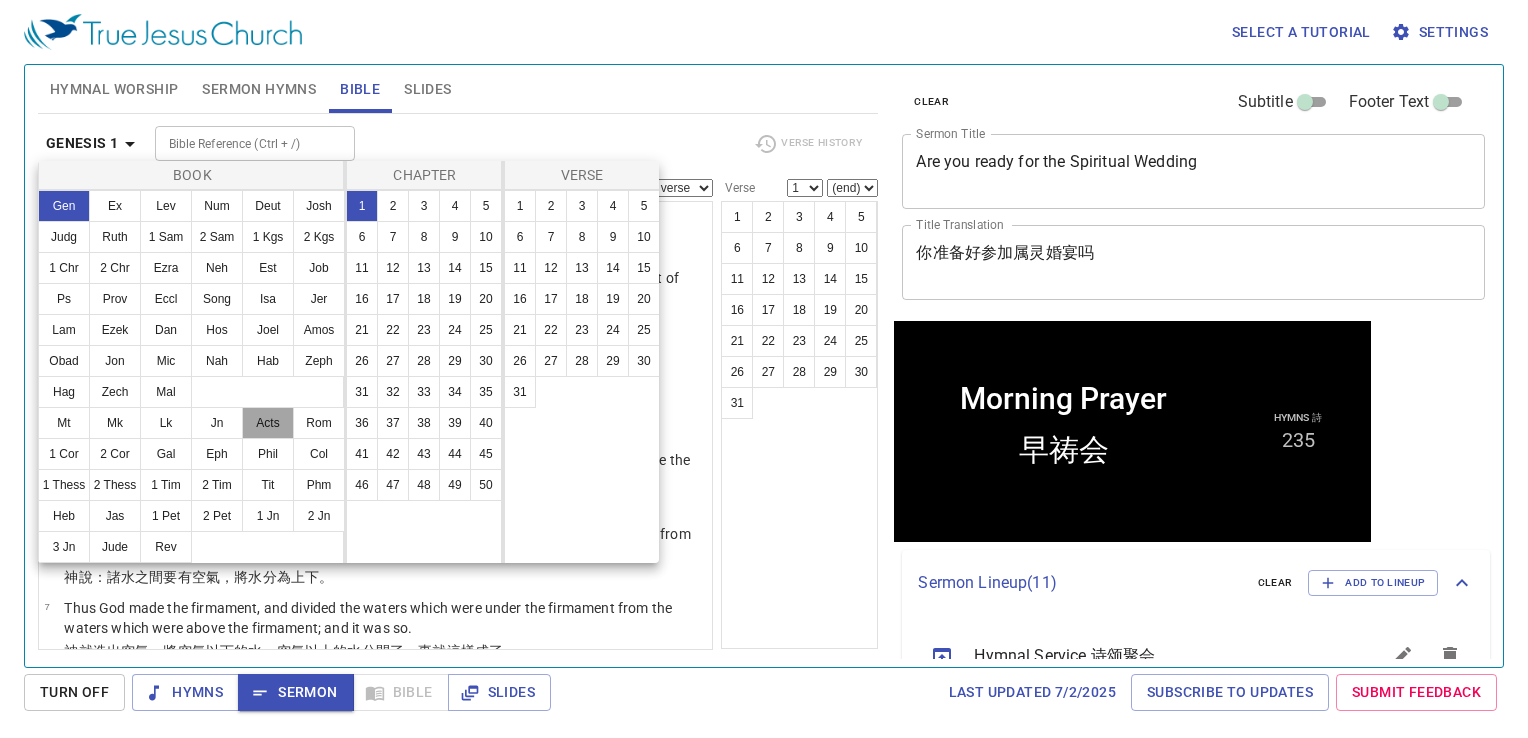 click on "Acts" at bounding box center (268, 423) 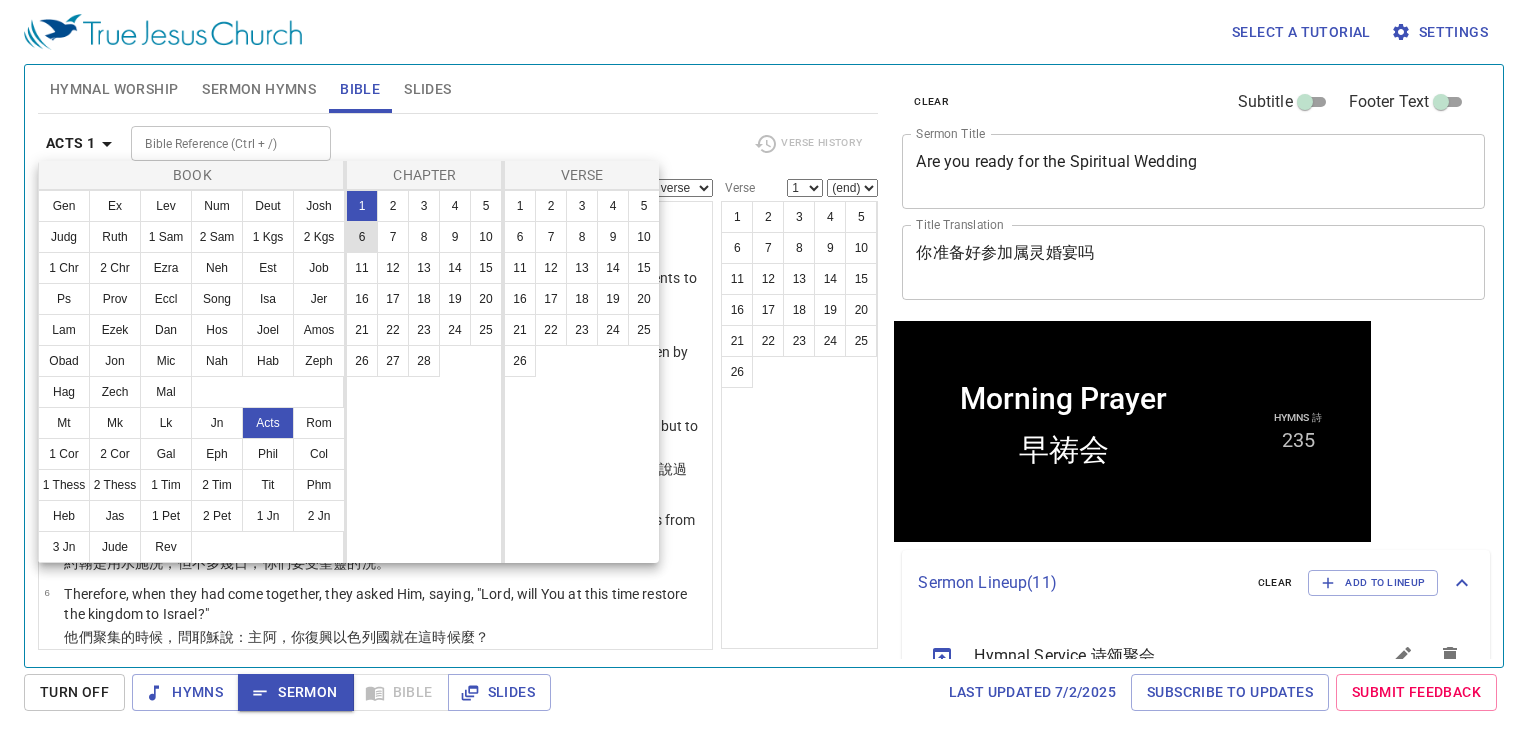 click on "6" at bounding box center (362, 237) 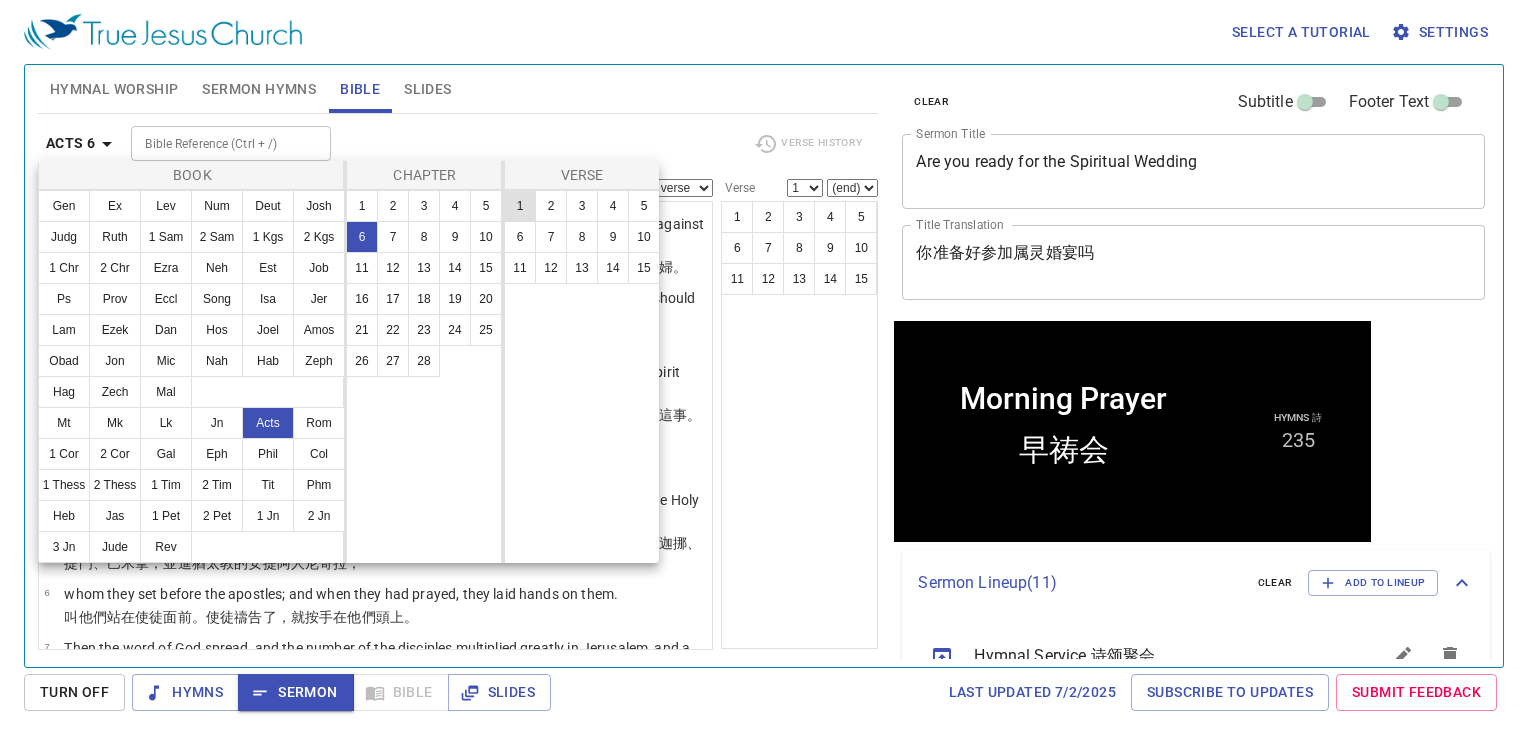 click on "1" at bounding box center [520, 206] 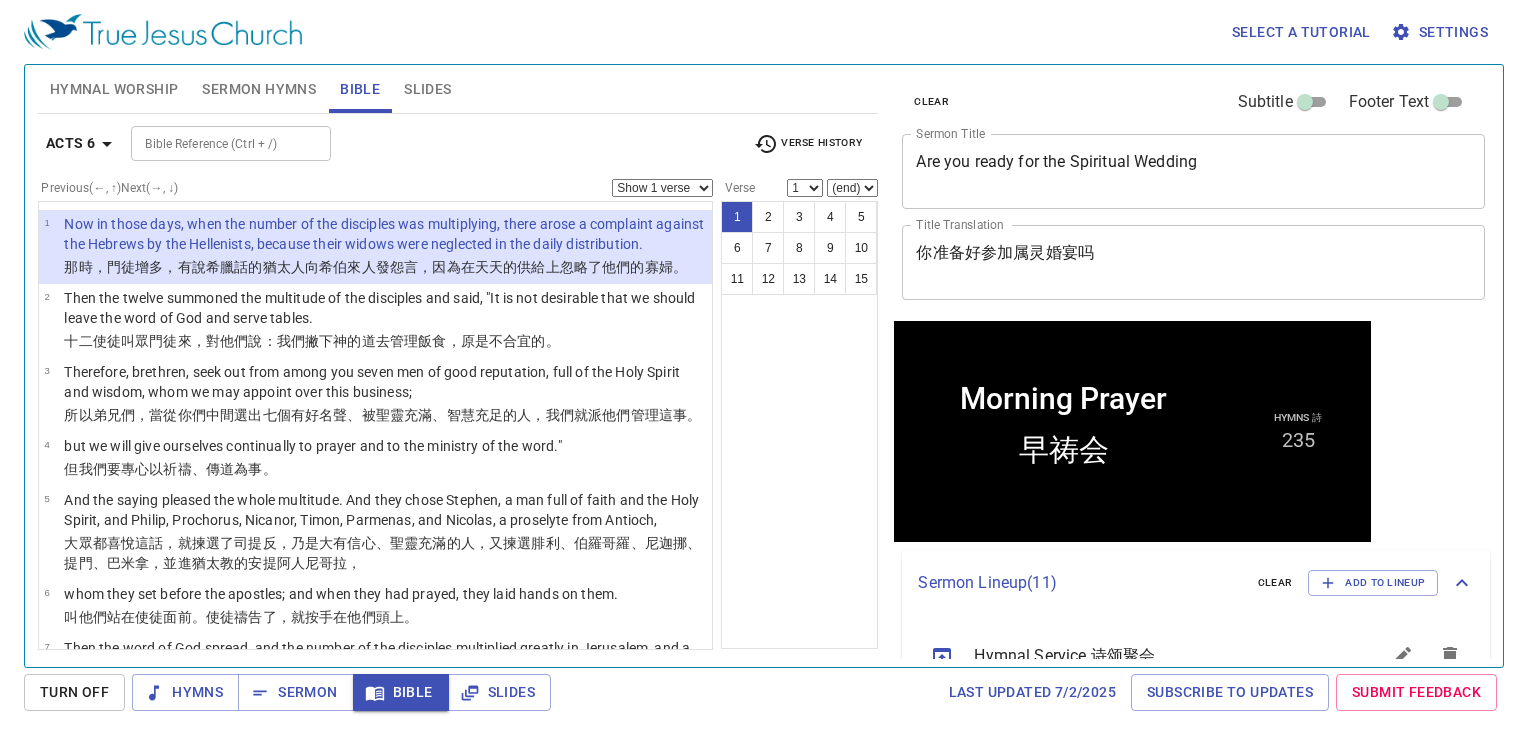 click on "Show 1 verse Show 2 verses Show 3 verses Show 4 verses Show 5 verses" at bounding box center (662, 188) 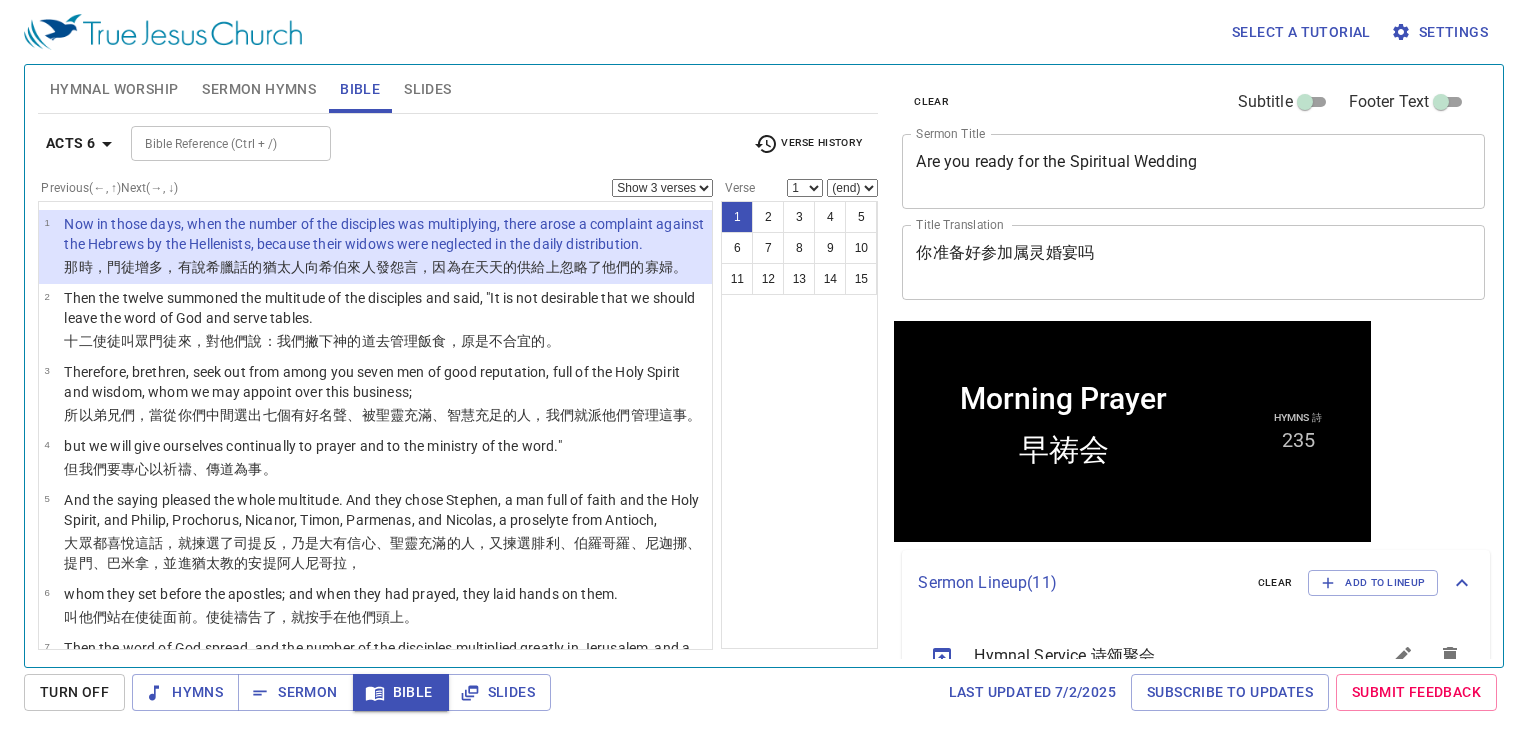click on "Show 1 verse Show 2 verses Show 3 verses Show 4 verses Show 5 verses" at bounding box center [662, 188] 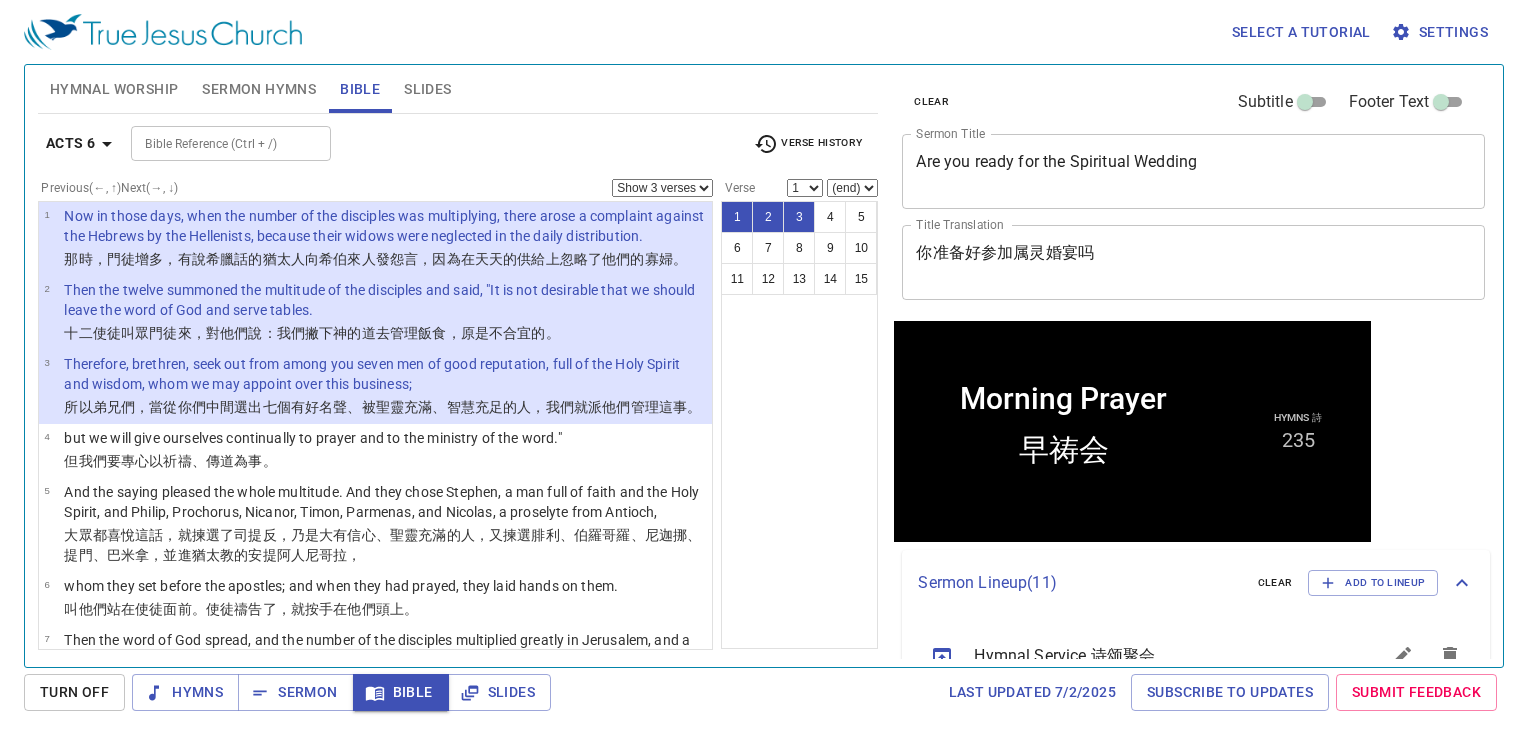 scroll, scrollTop: 0, scrollLeft: 0, axis: both 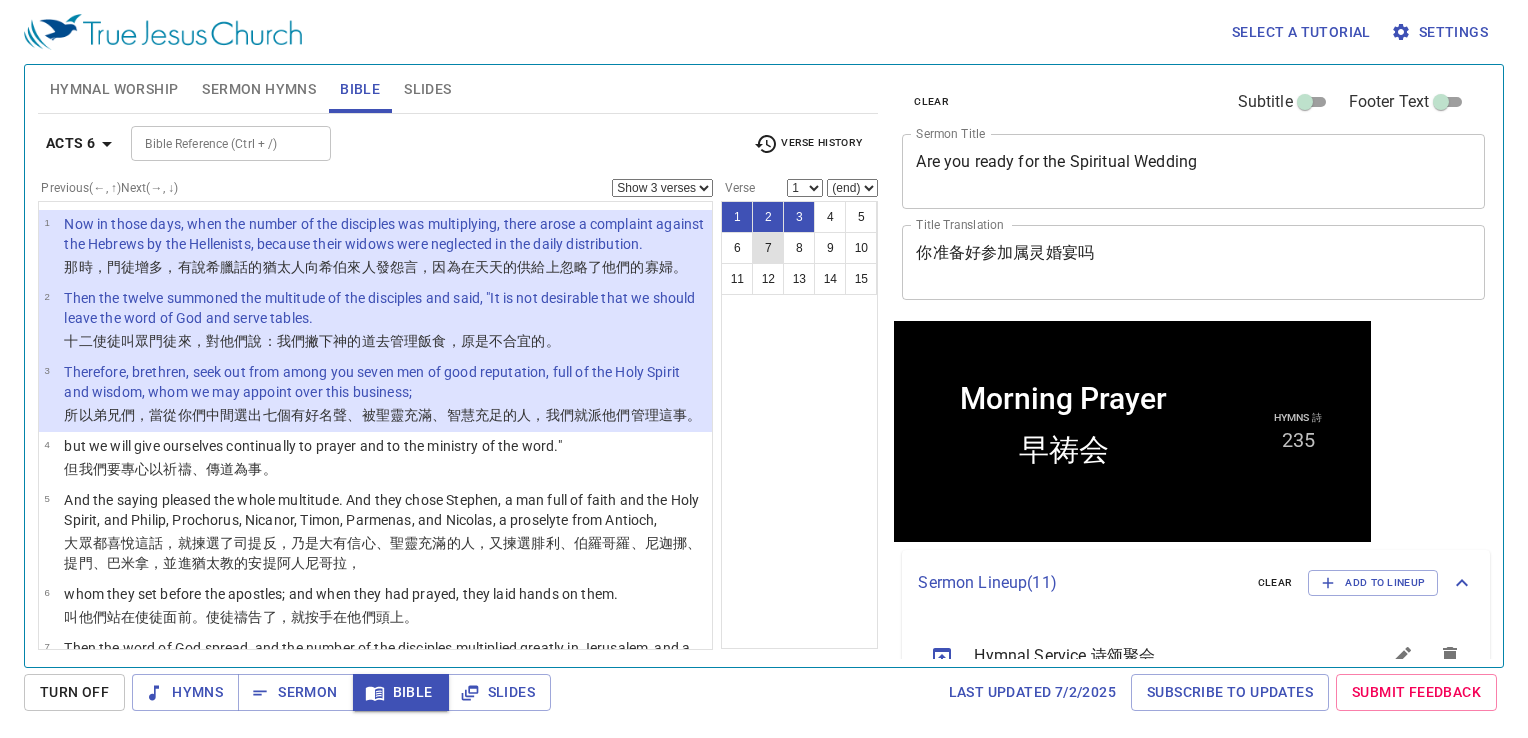 click on "7" at bounding box center [768, 248] 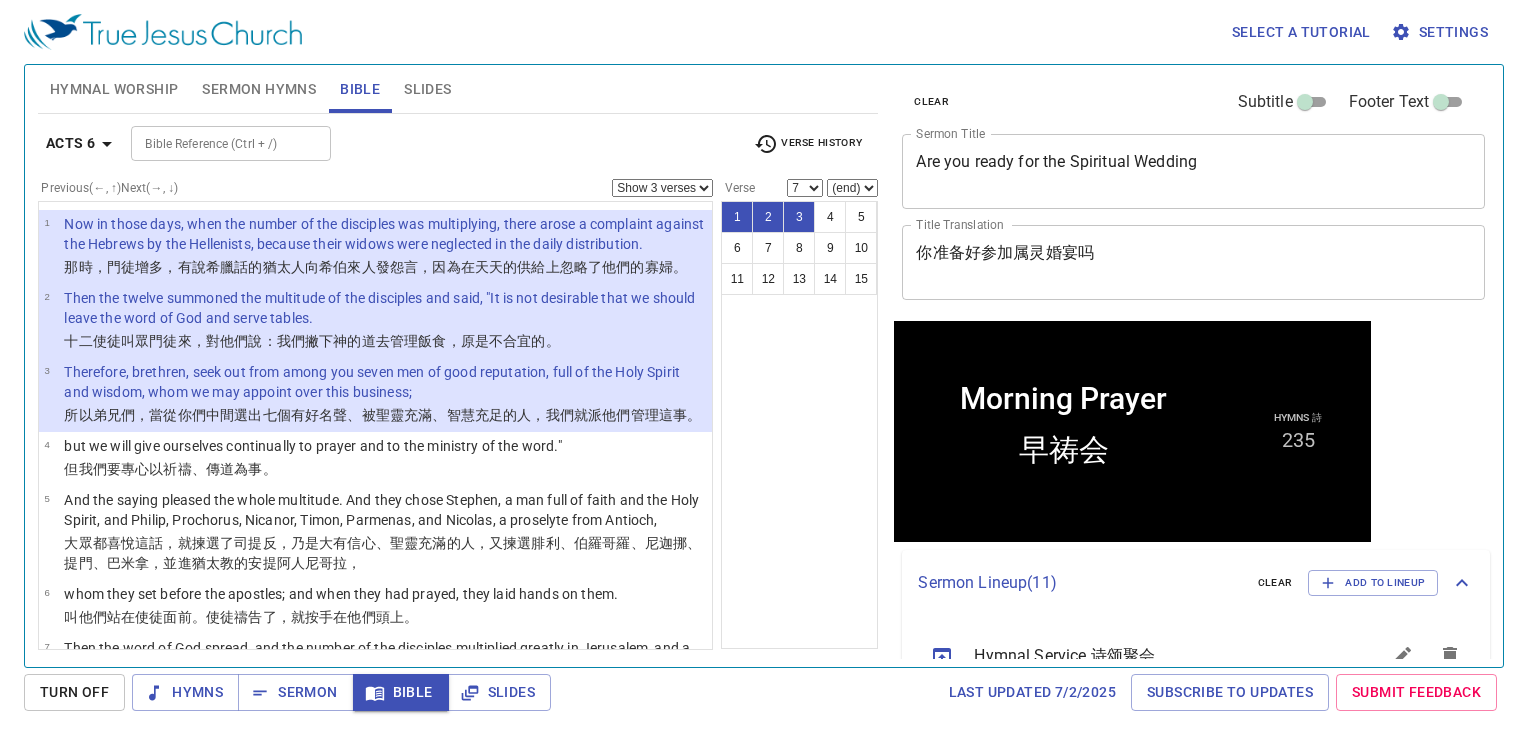 scroll, scrollTop: 304, scrollLeft: 0, axis: vertical 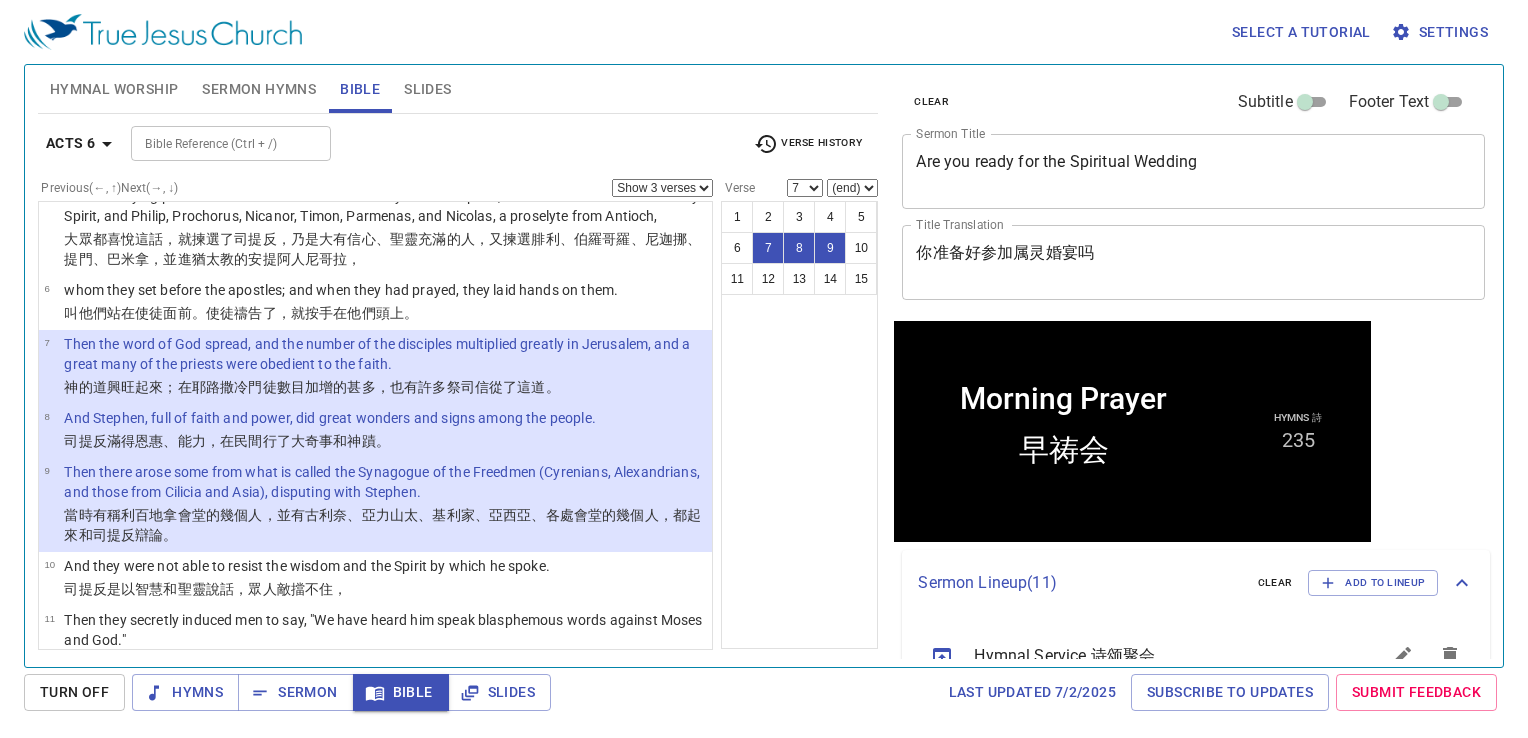 click on "Show 1 verse Show 2 verses Show 3 verses Show 4 verses Show 5 verses" at bounding box center [662, 188] 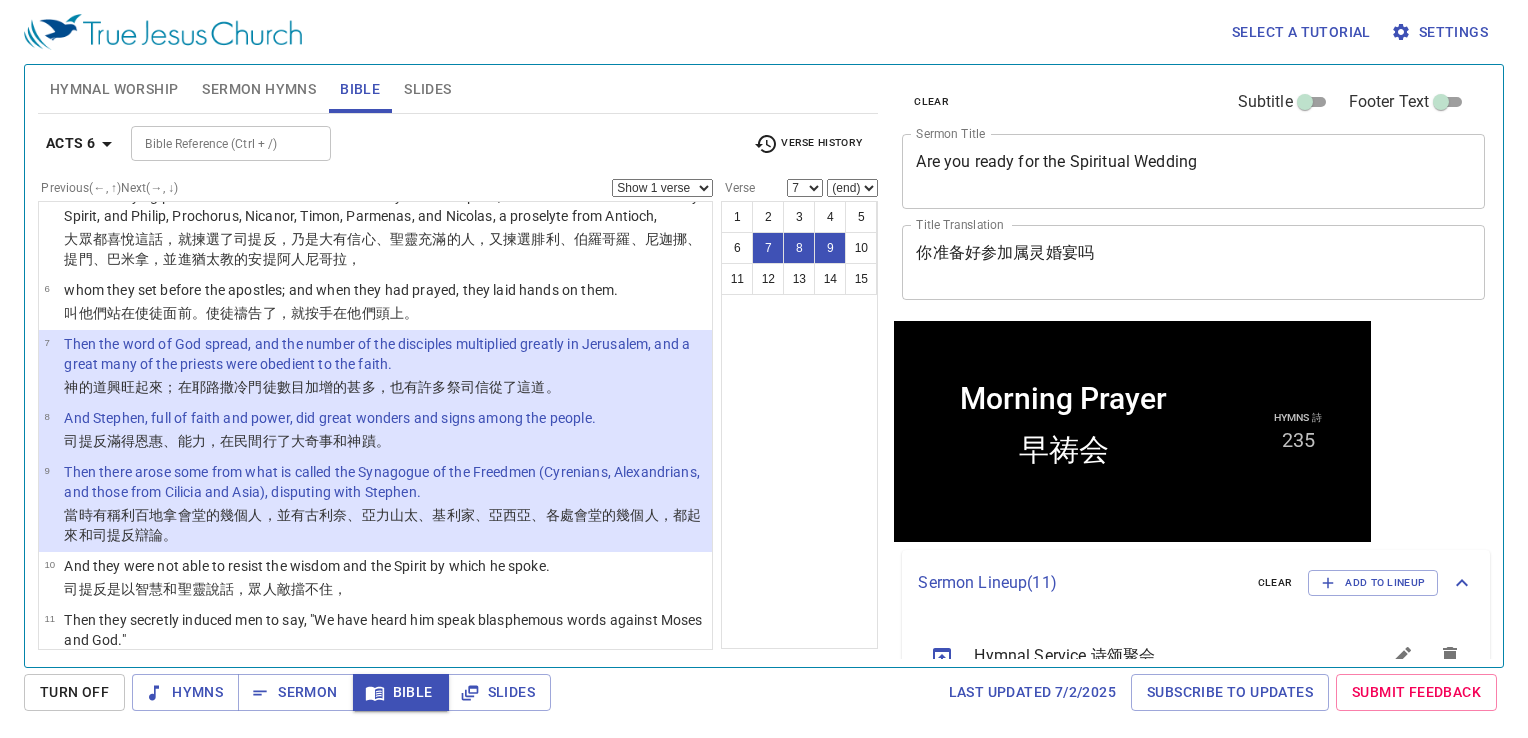 click on "Show 1 verse Show 2 verses Show 3 verses Show 4 verses Show 5 verses" at bounding box center [662, 188] 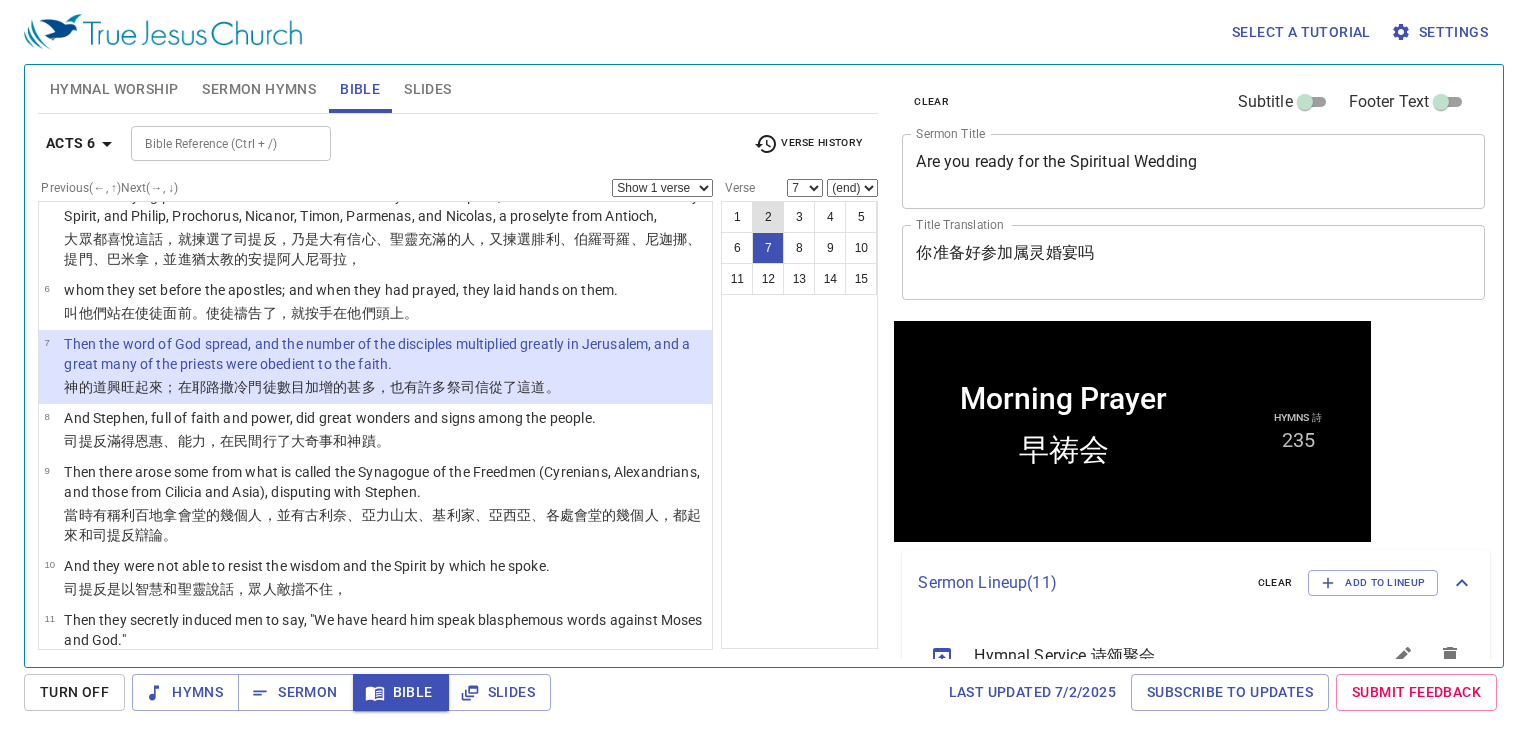 click on "2" at bounding box center [768, 217] 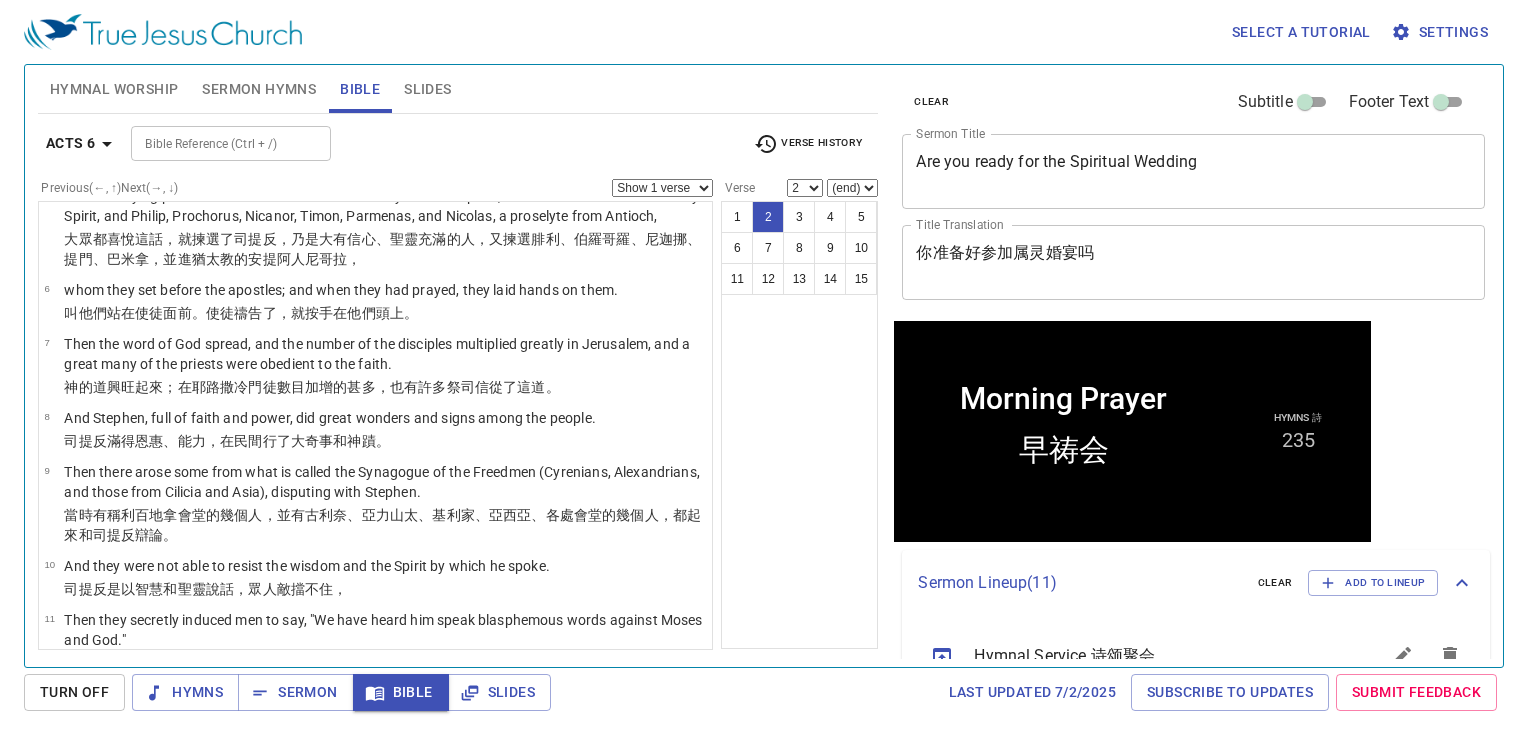 scroll, scrollTop: 0, scrollLeft: 0, axis: both 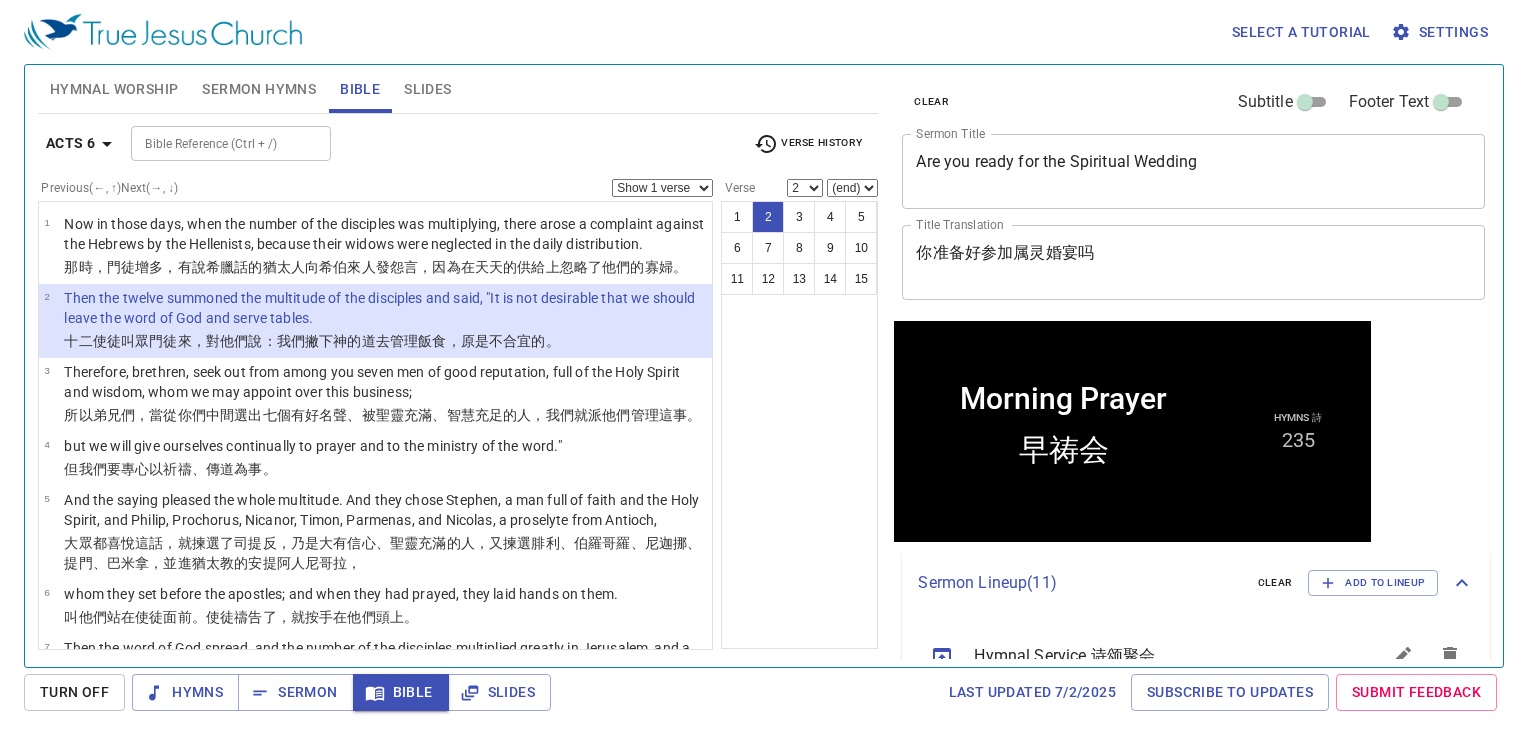 click on "Slides" at bounding box center (427, 89) 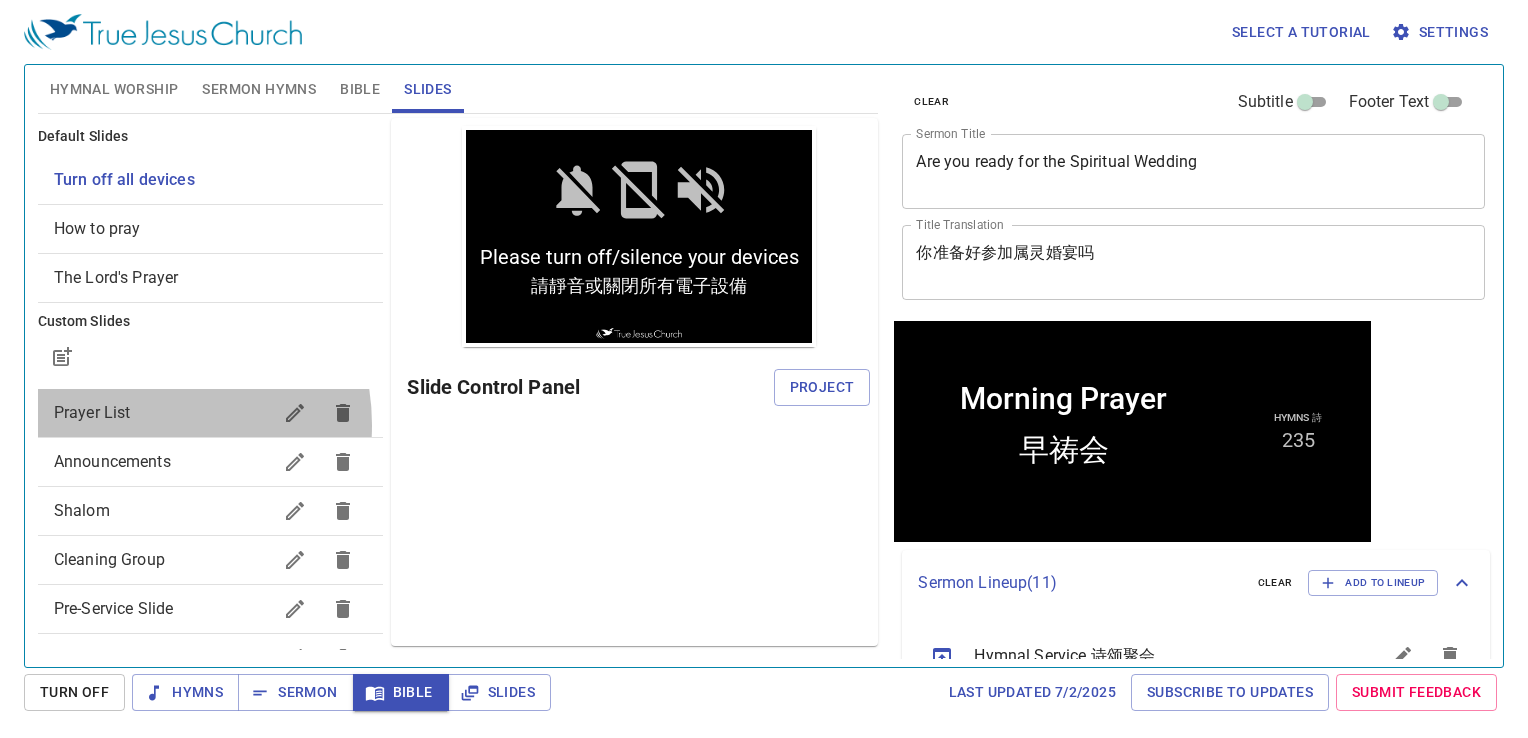 click on "Prayer List" at bounding box center [211, 413] 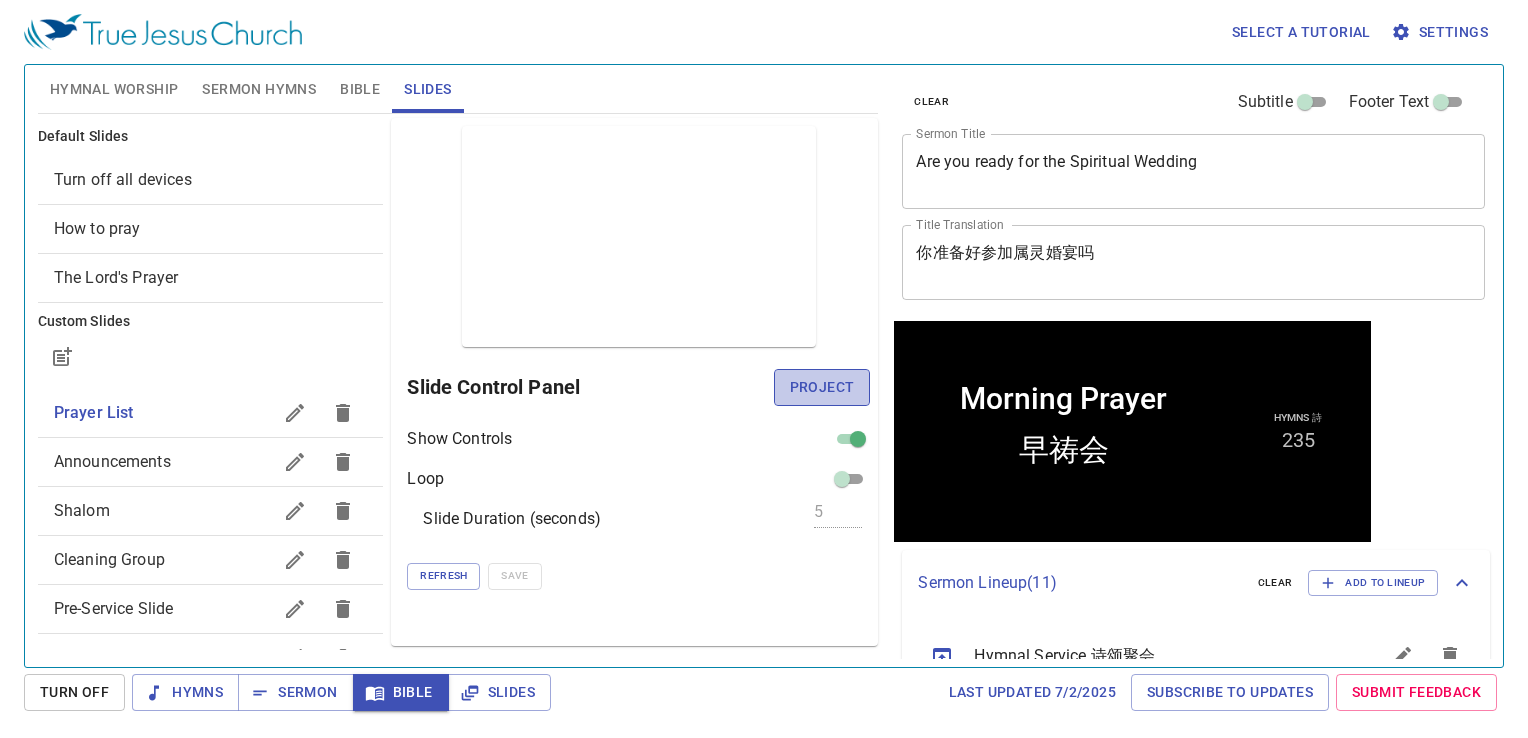 click on "Project" at bounding box center [822, 387] 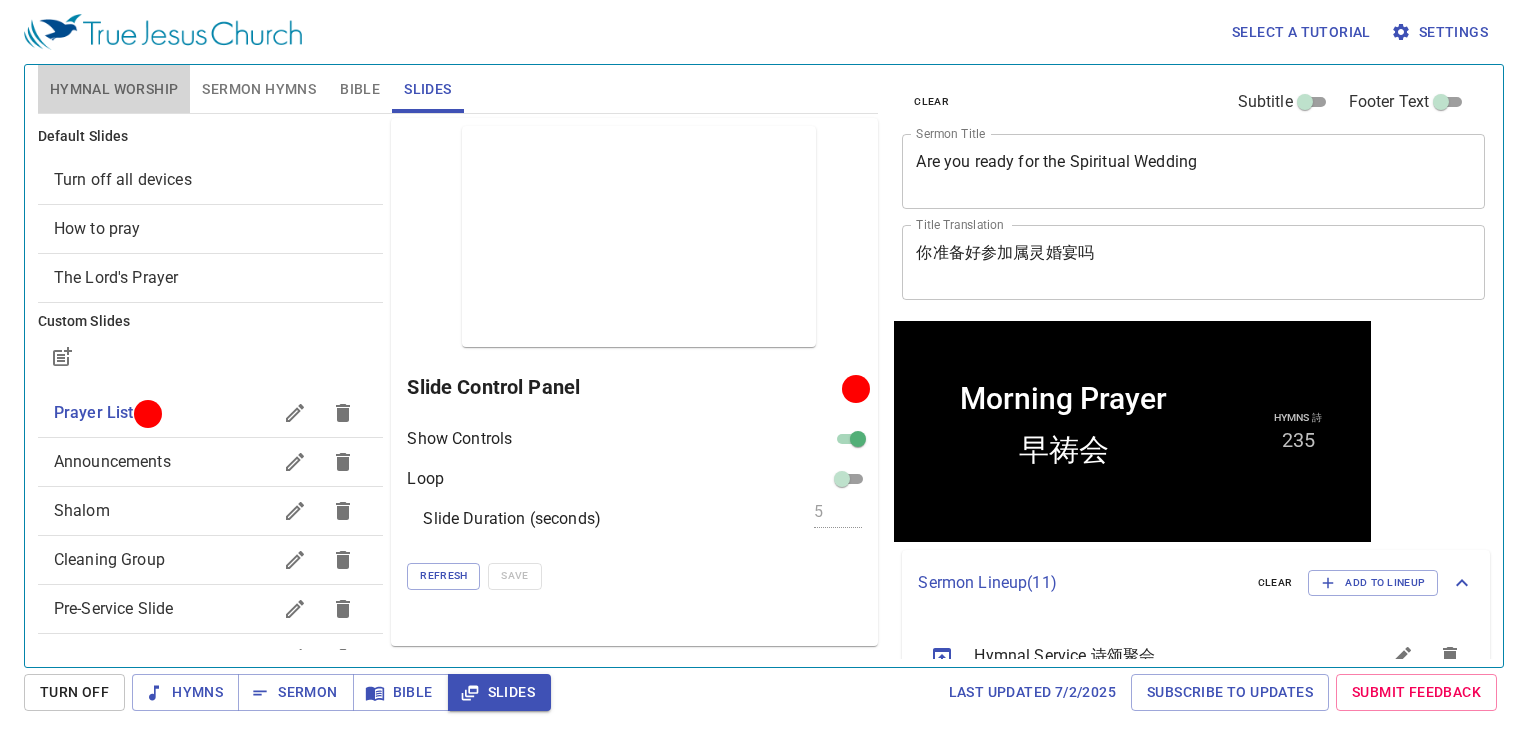click on "Hymnal Worship" at bounding box center [114, 89] 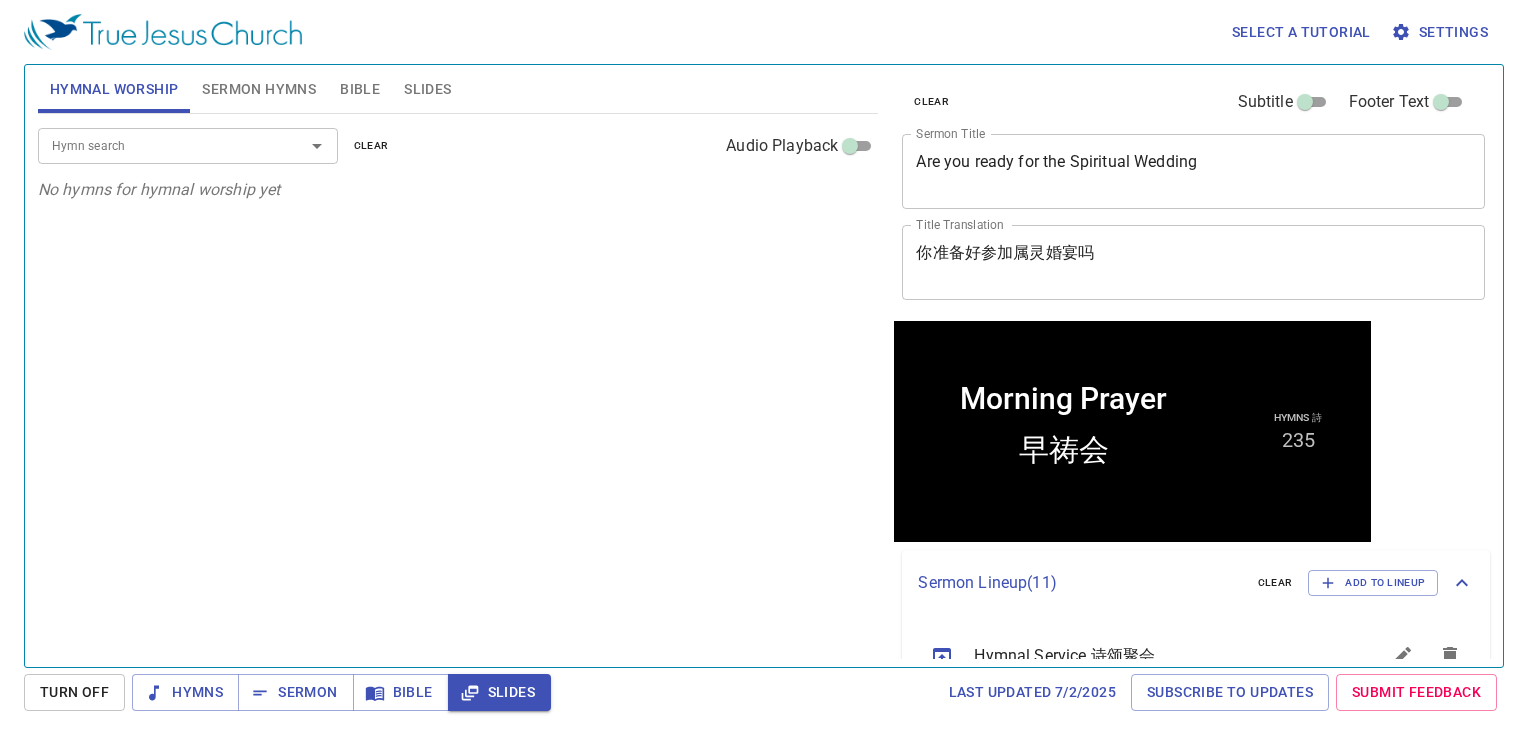 click on "Hymn search" at bounding box center [158, 145] 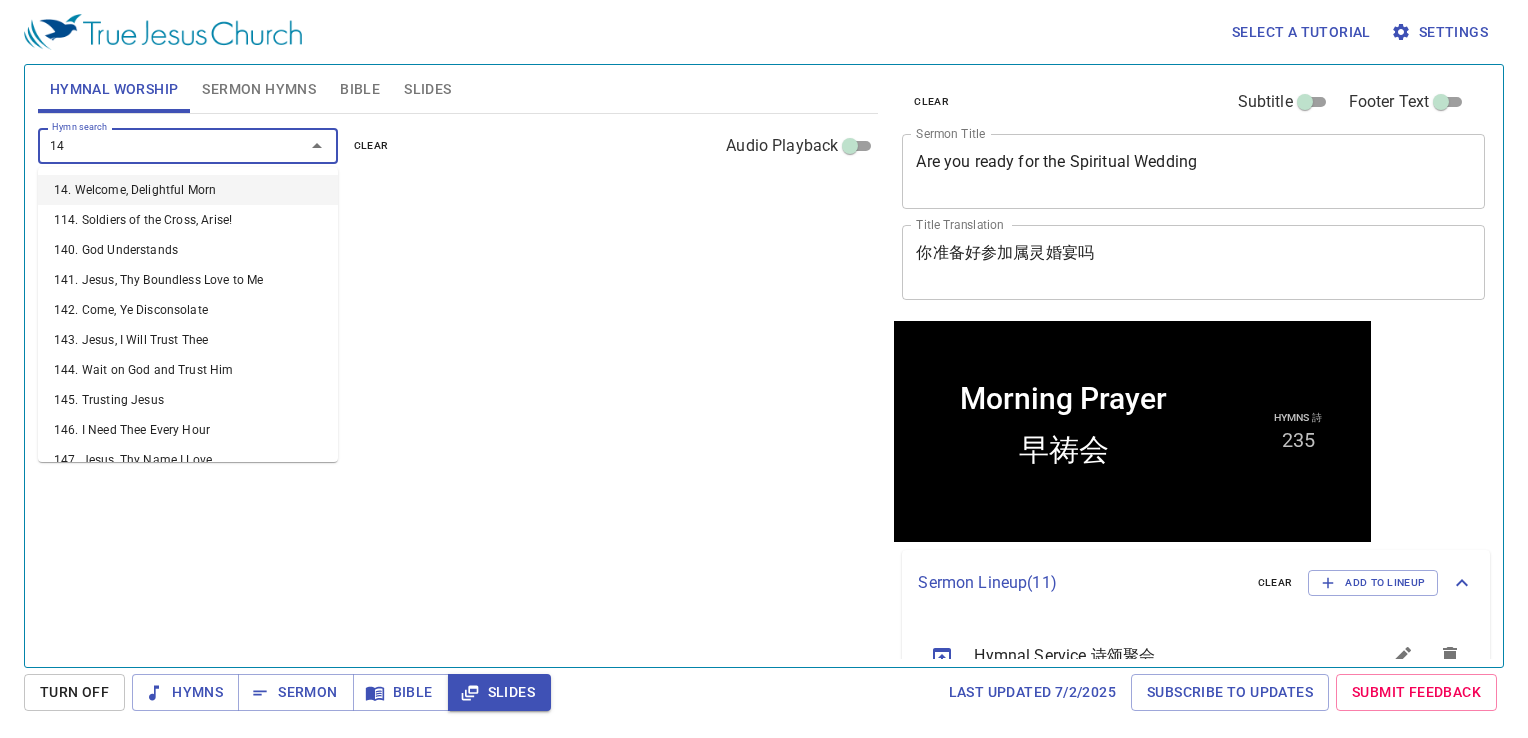 type on "149" 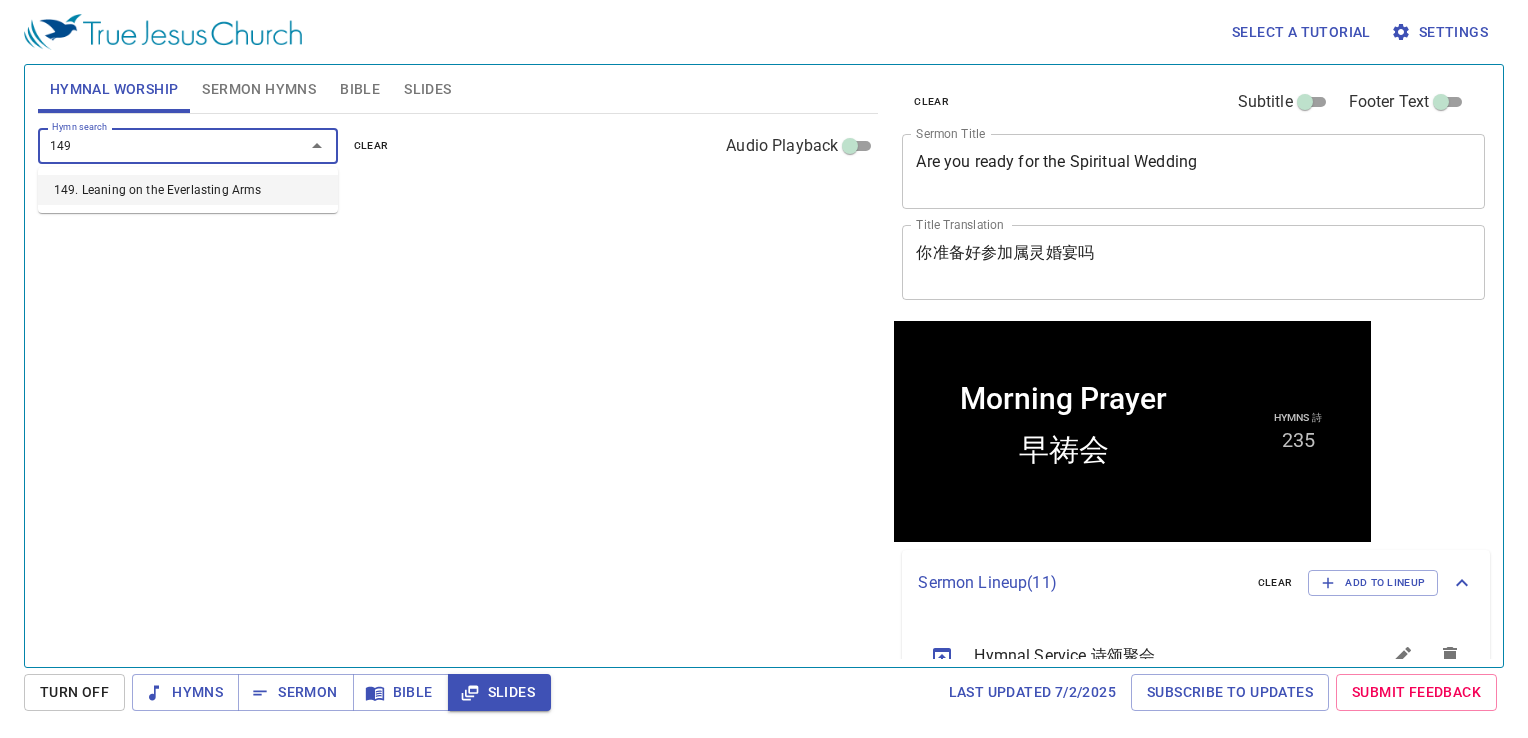 click on "149. Leaning on the Everlasting Arms" at bounding box center (188, 190) 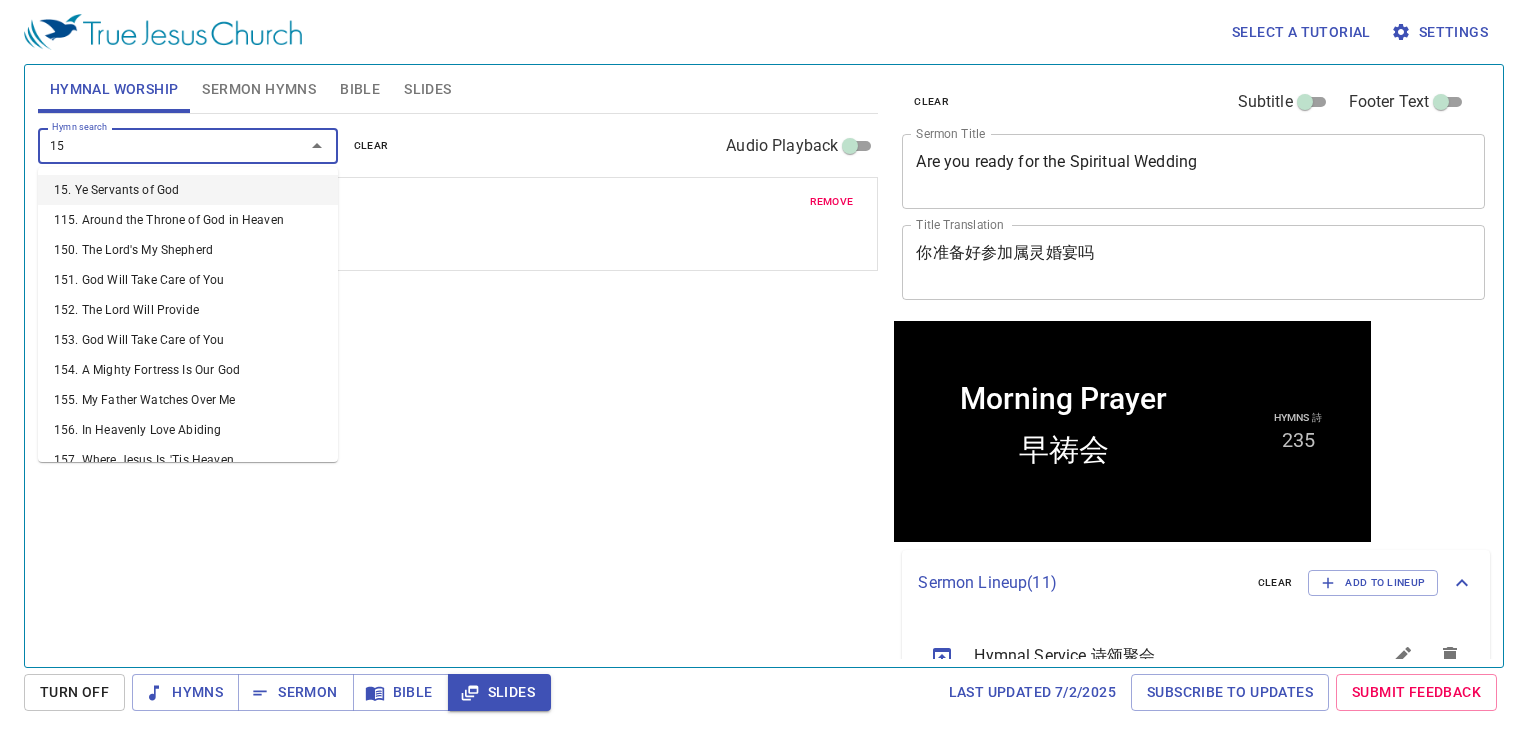 type on "158" 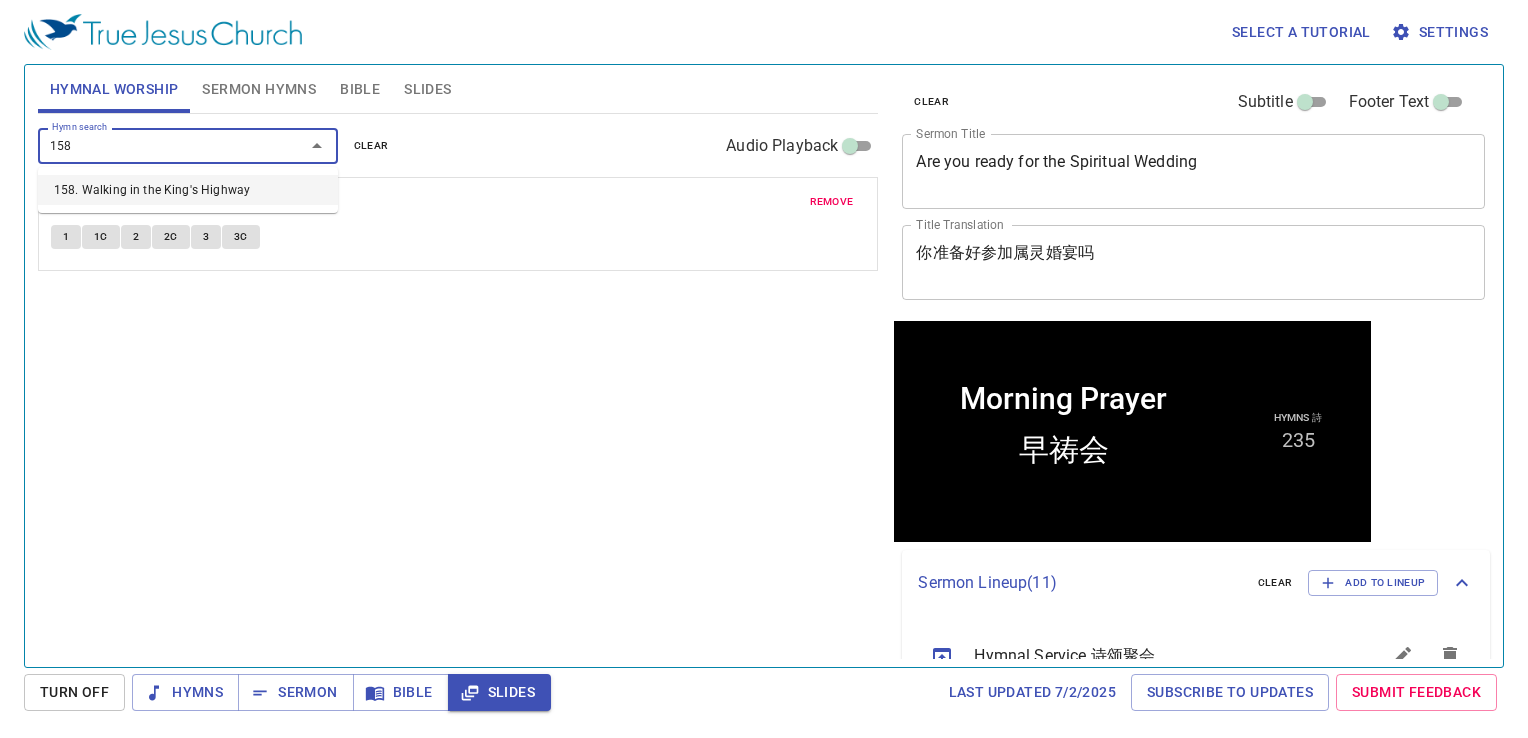 click on "158. Walking in the King's Highway" at bounding box center [188, 190] 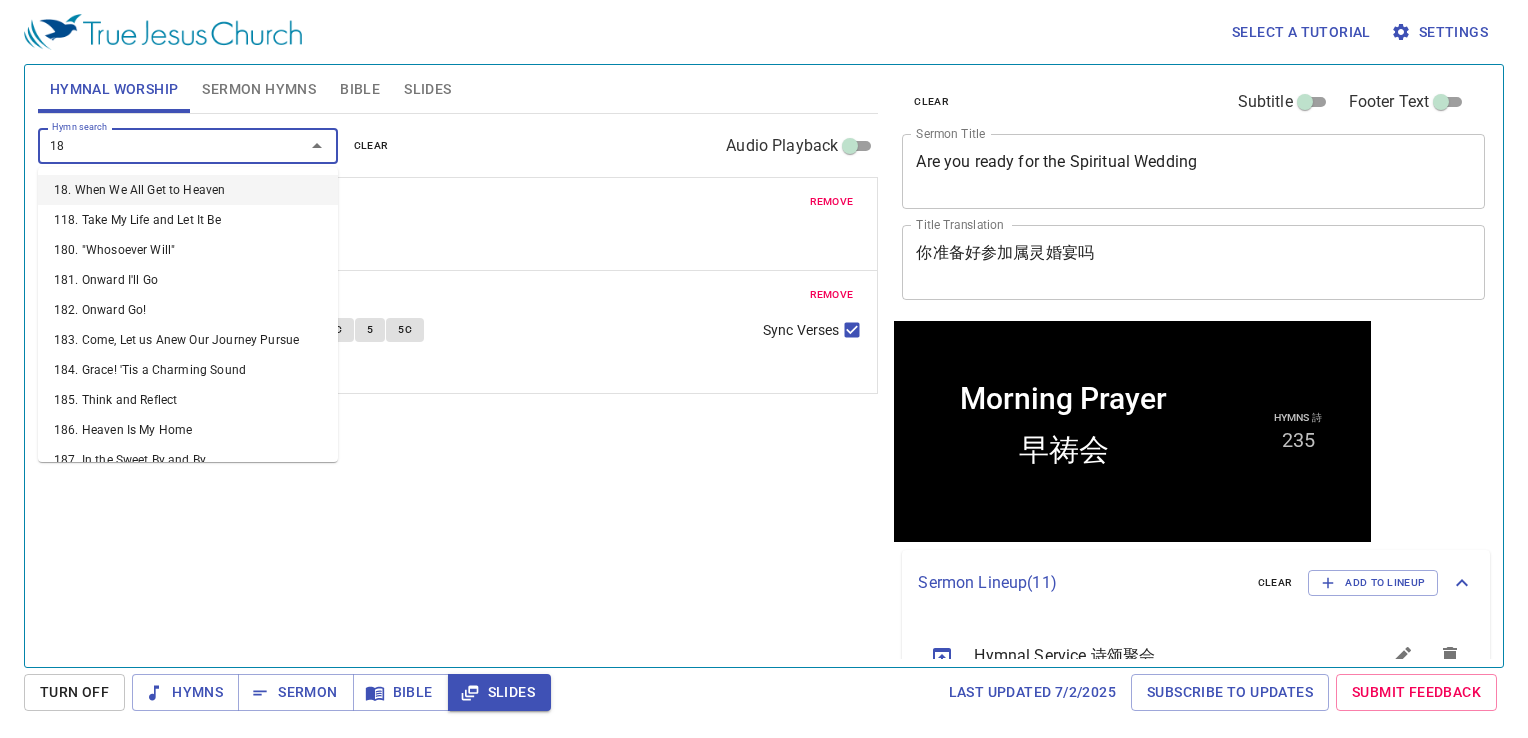 type on "186" 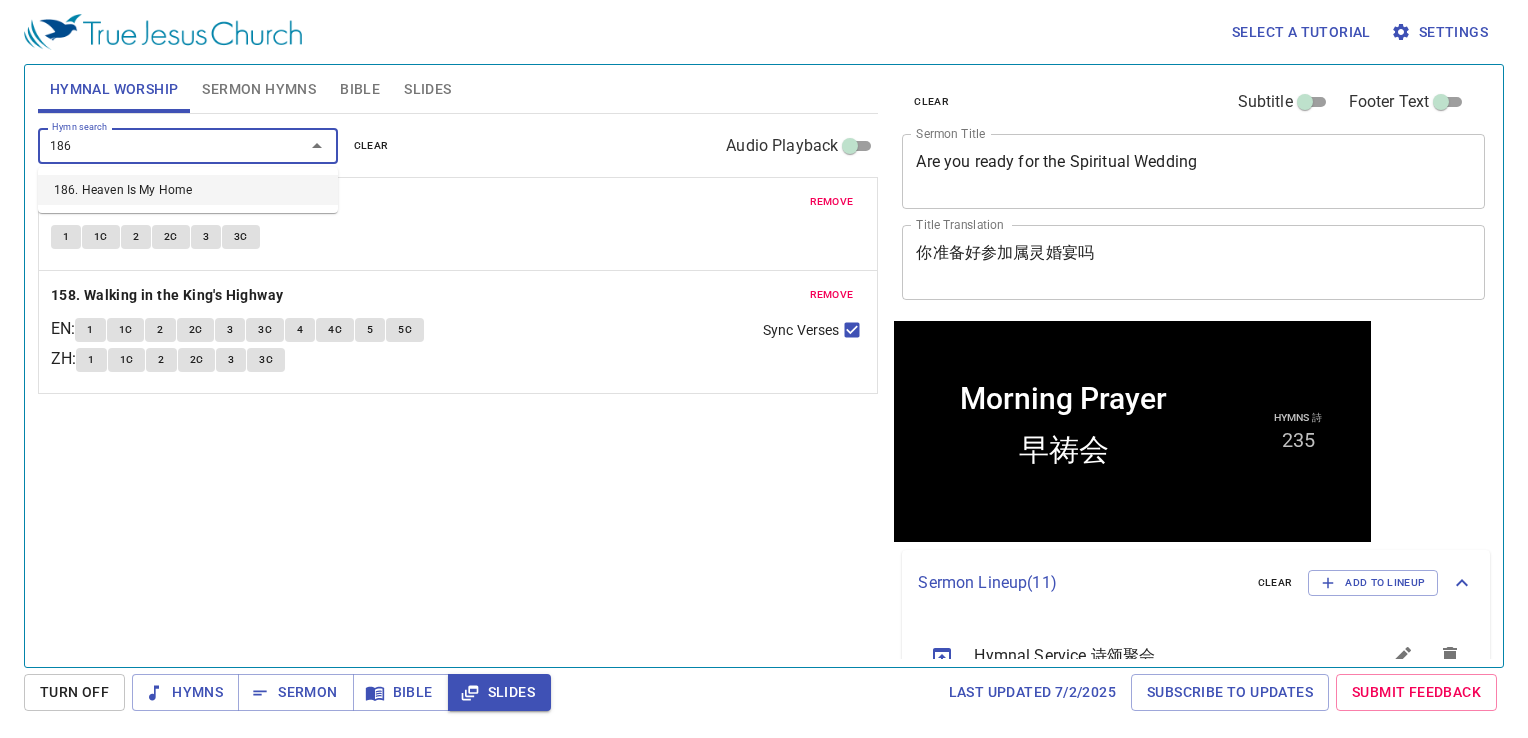 click on "186. Heaven Is My Home" at bounding box center (188, 190) 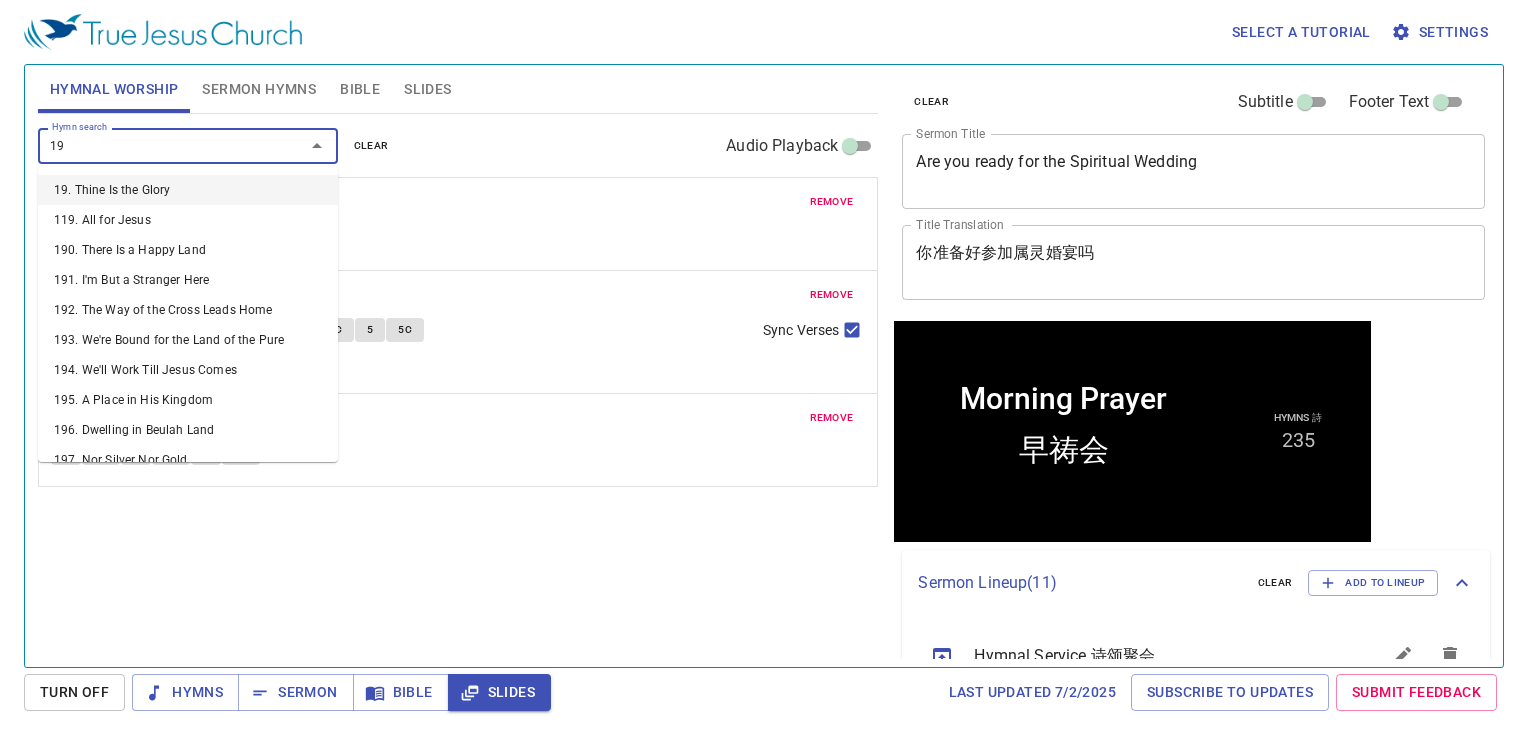 type on "190" 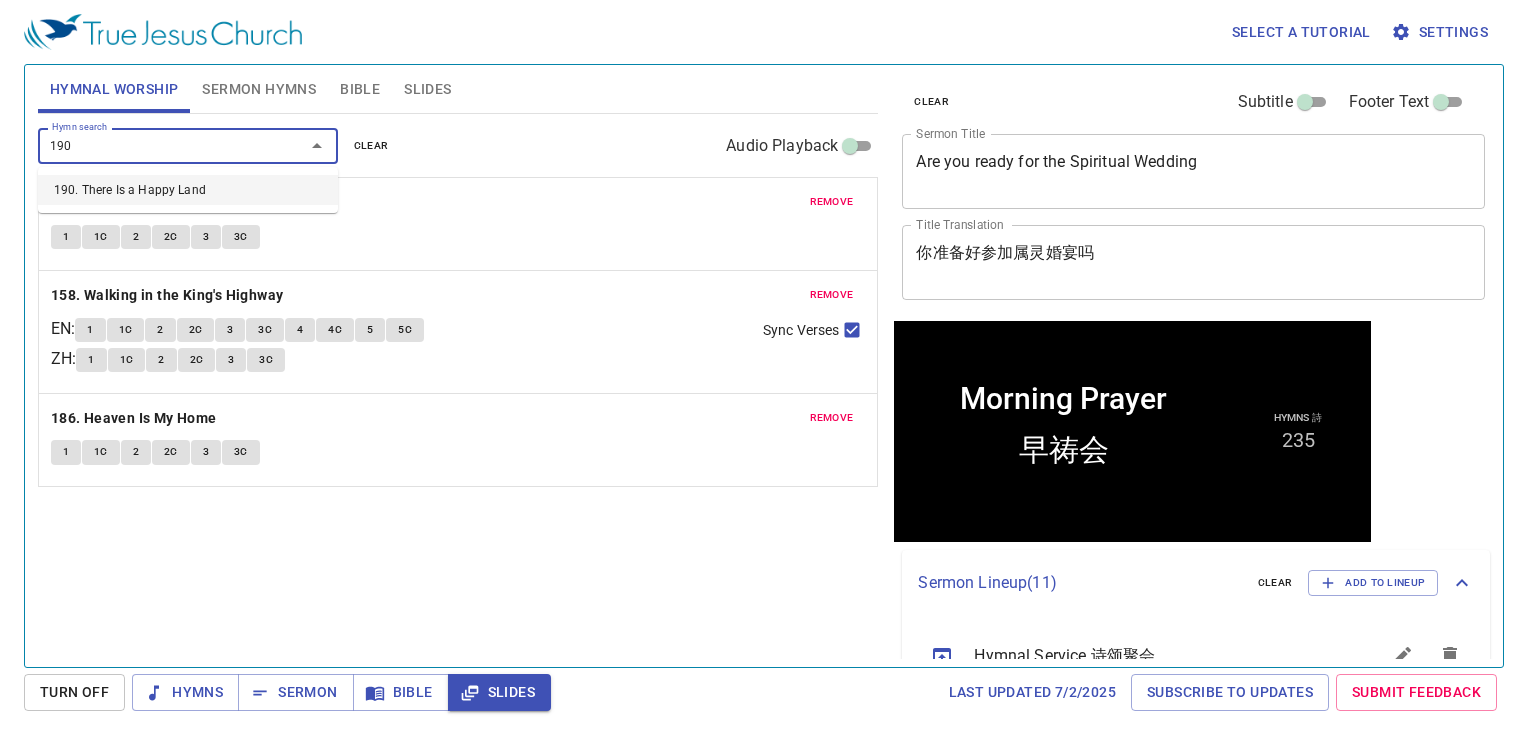click on "190. There Is a Happy Land" at bounding box center [188, 190] 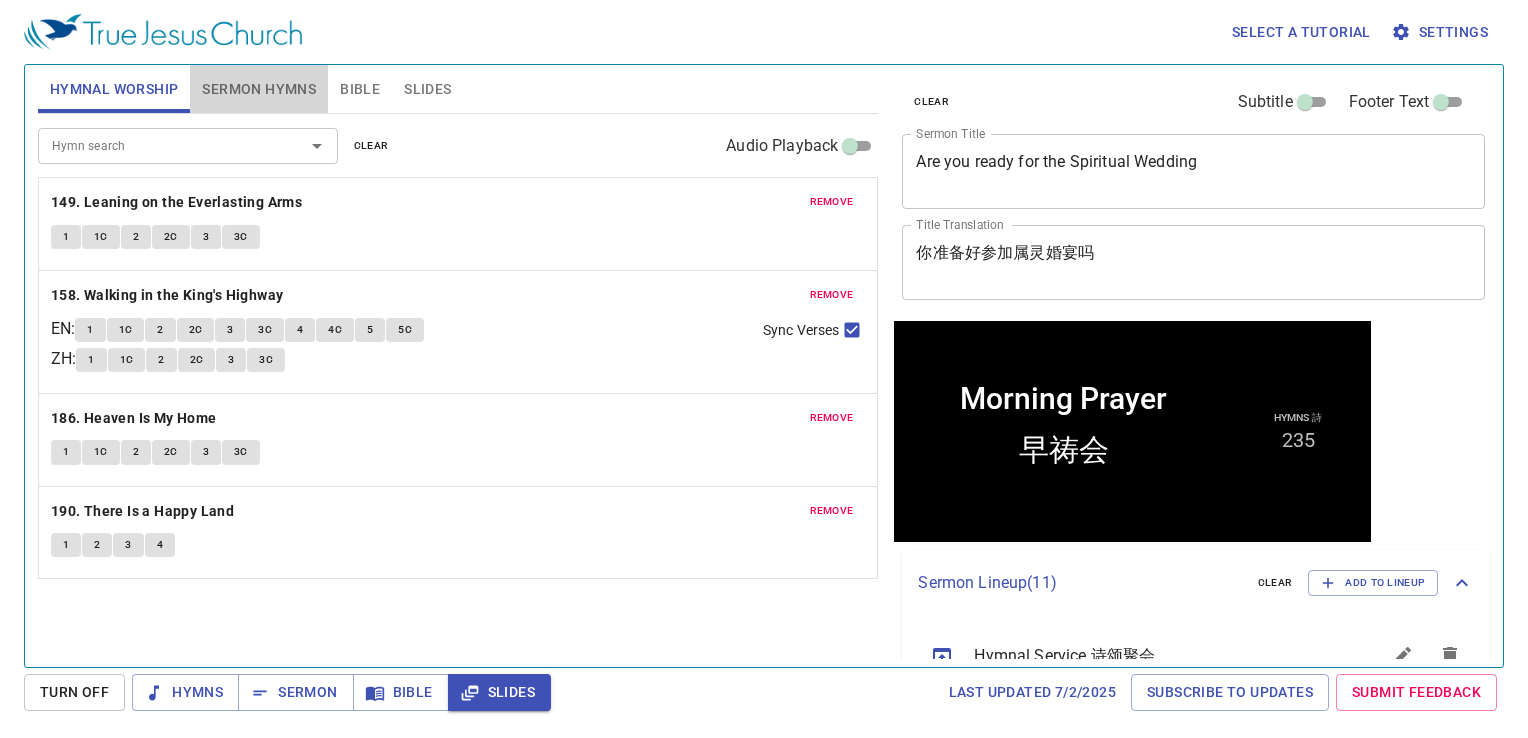 click on "Sermon Hymns" at bounding box center [259, 89] 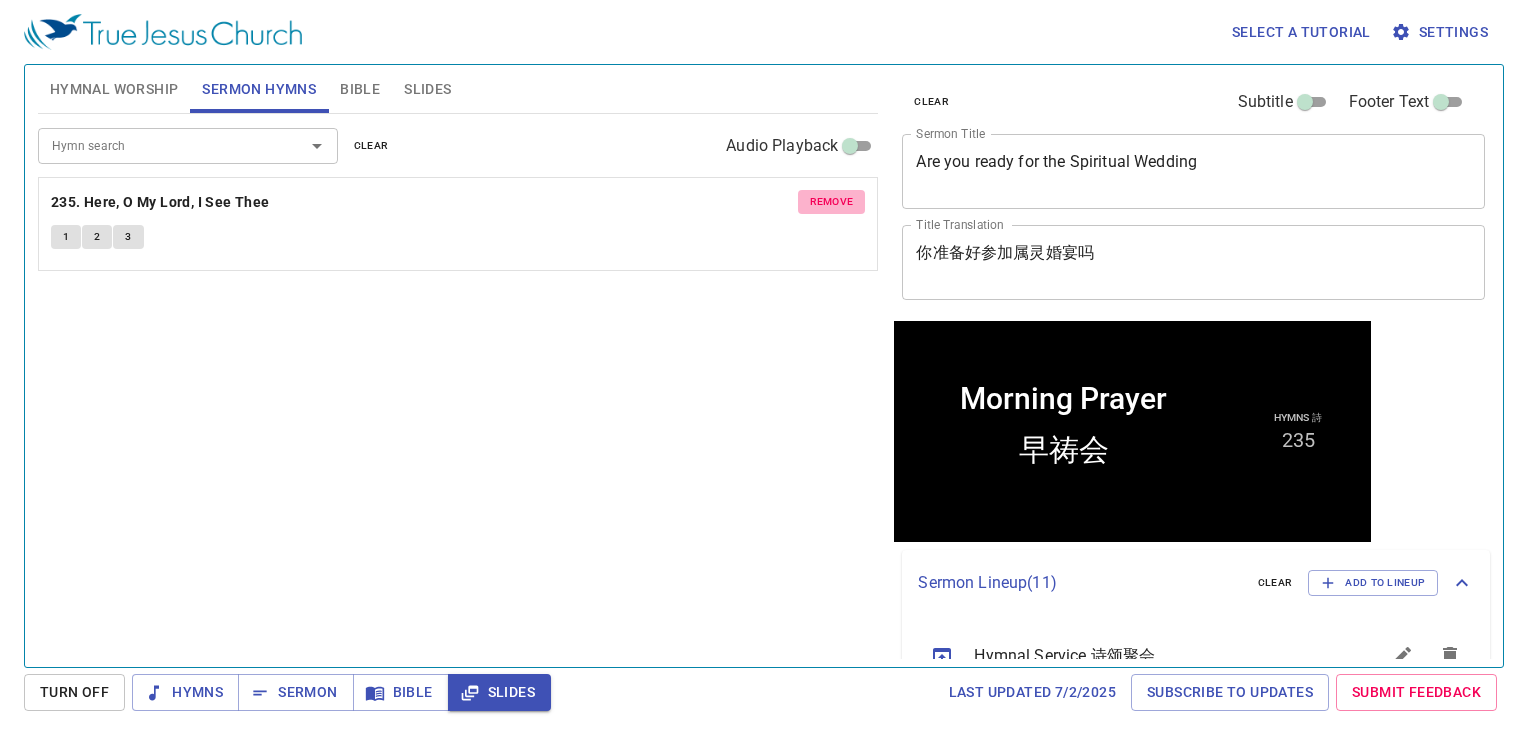 click on "remove" at bounding box center [832, 202] 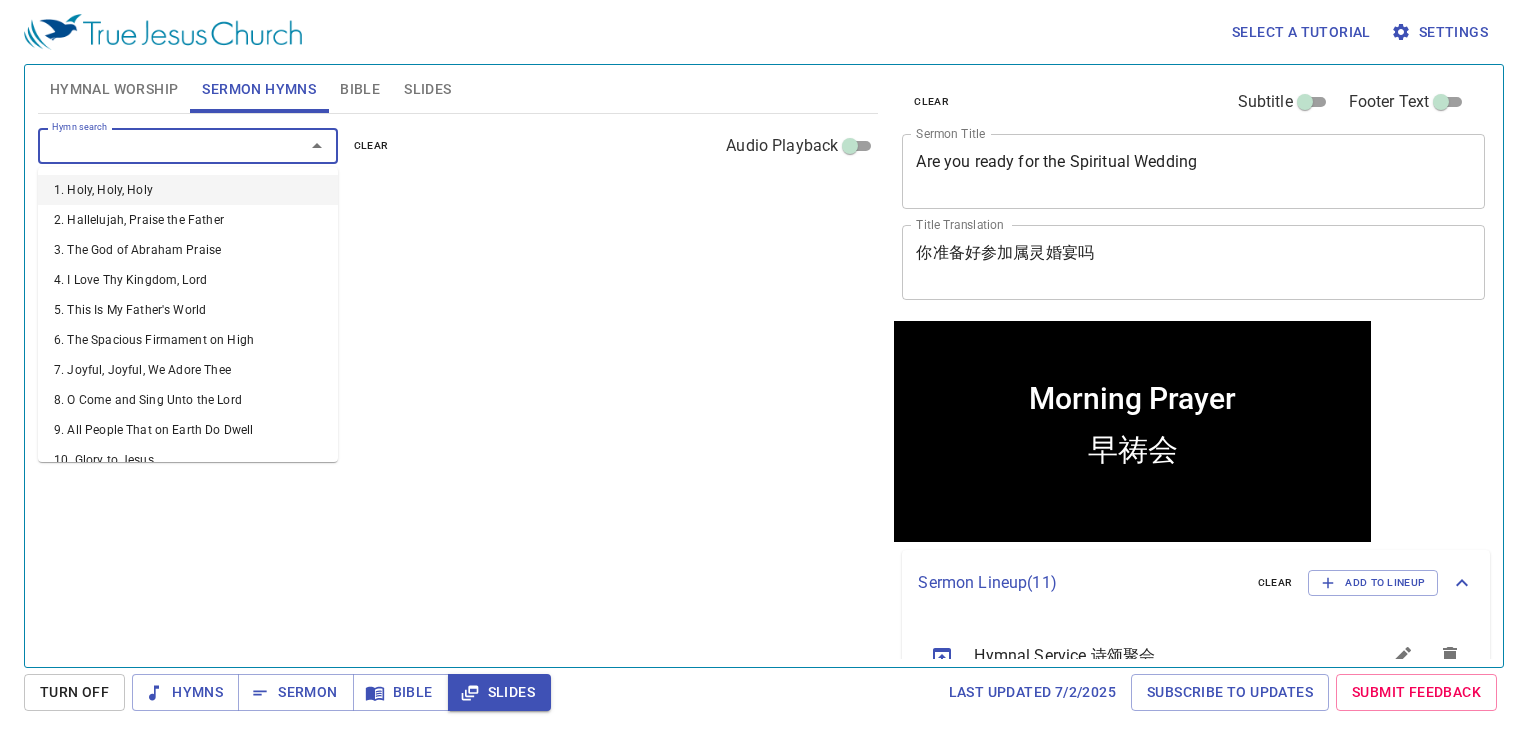 click on "Hymn search" at bounding box center [158, 145] 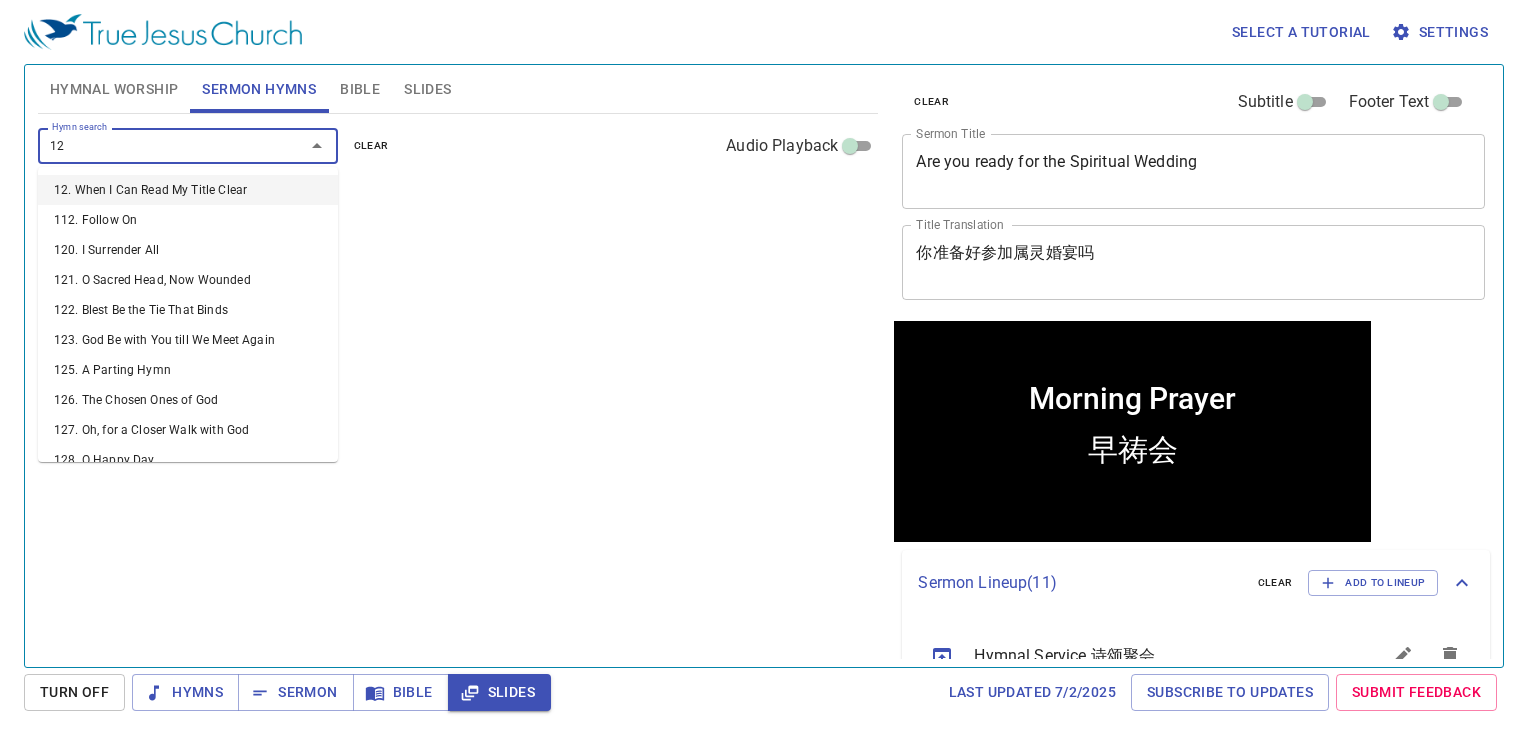 type on "129" 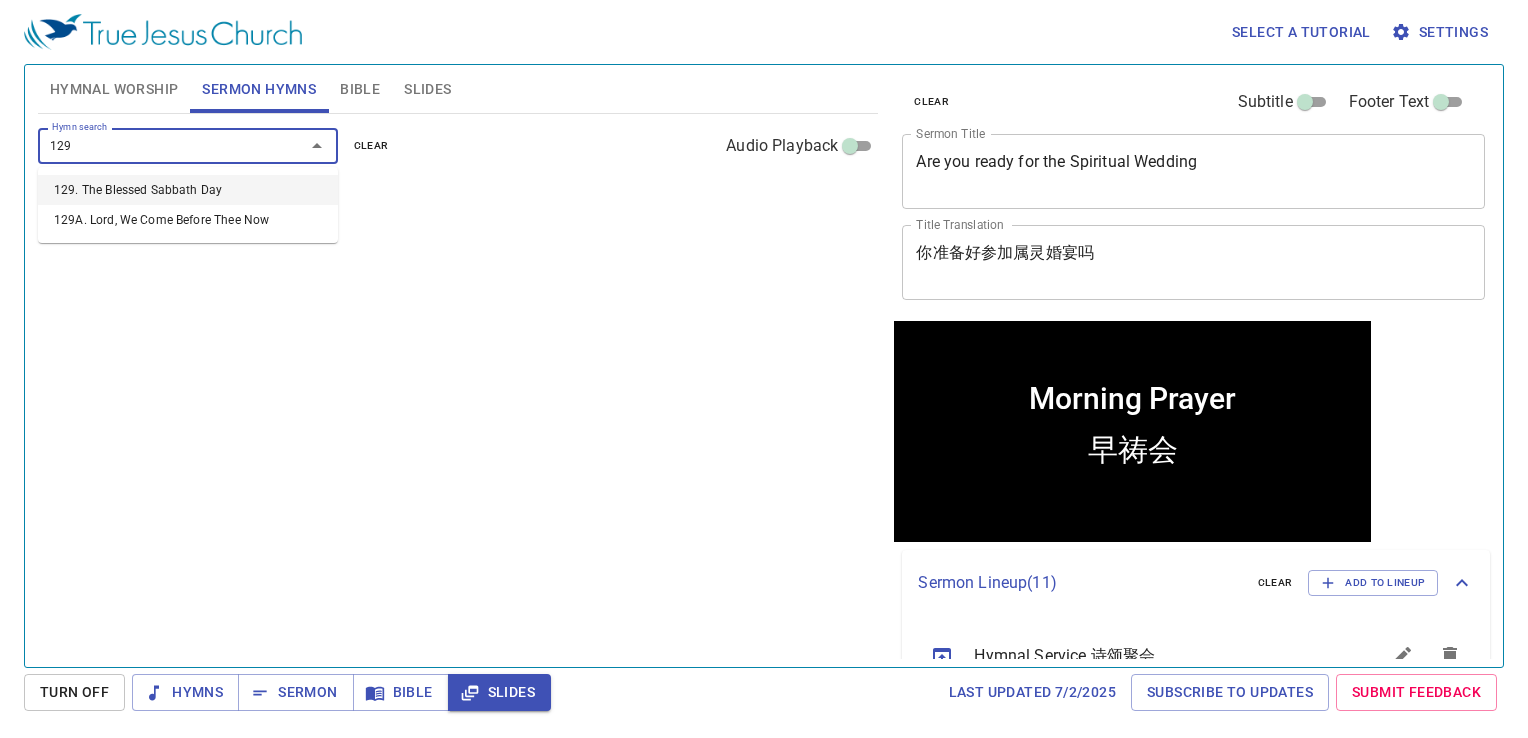 click on "129. The Blessed Sabbath Day" at bounding box center [188, 190] 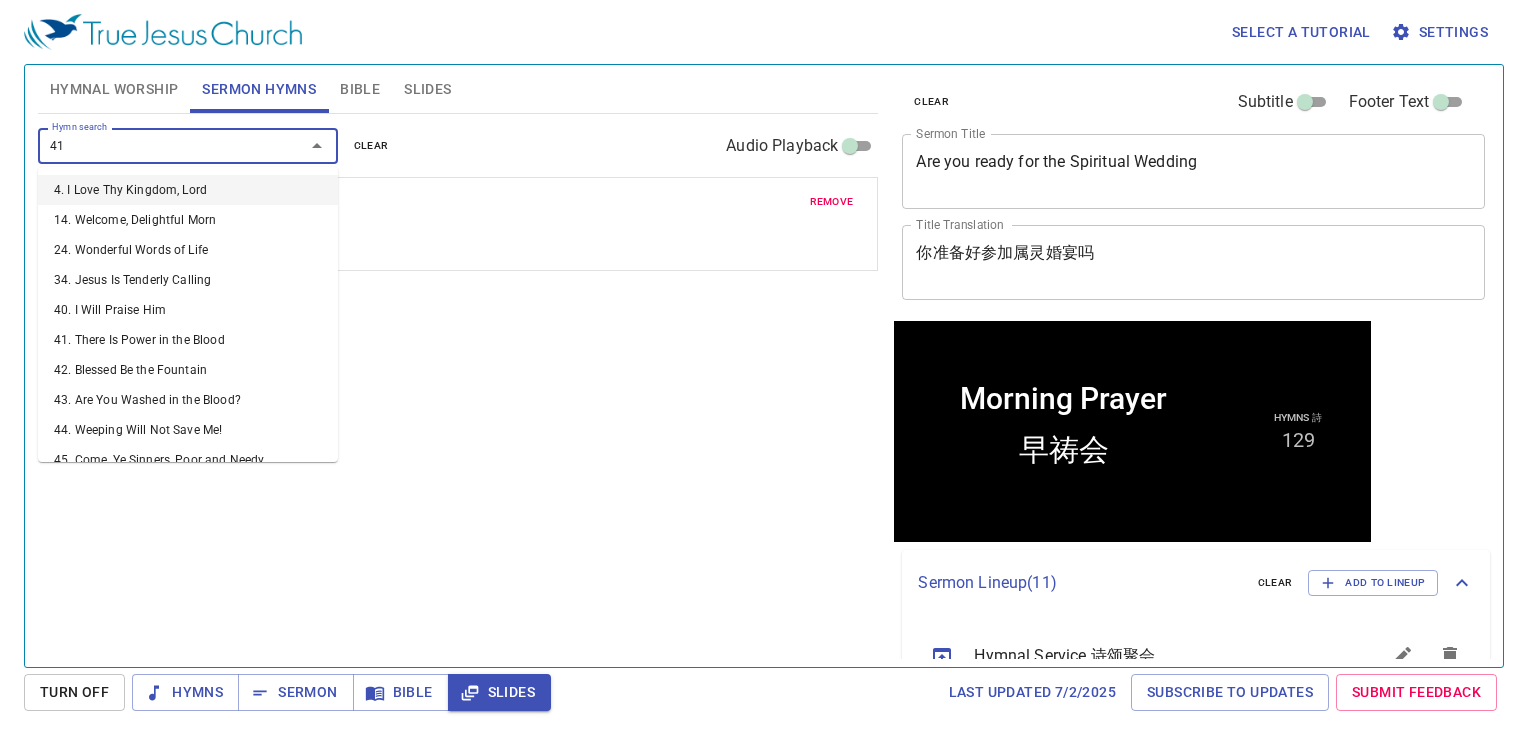type on "415" 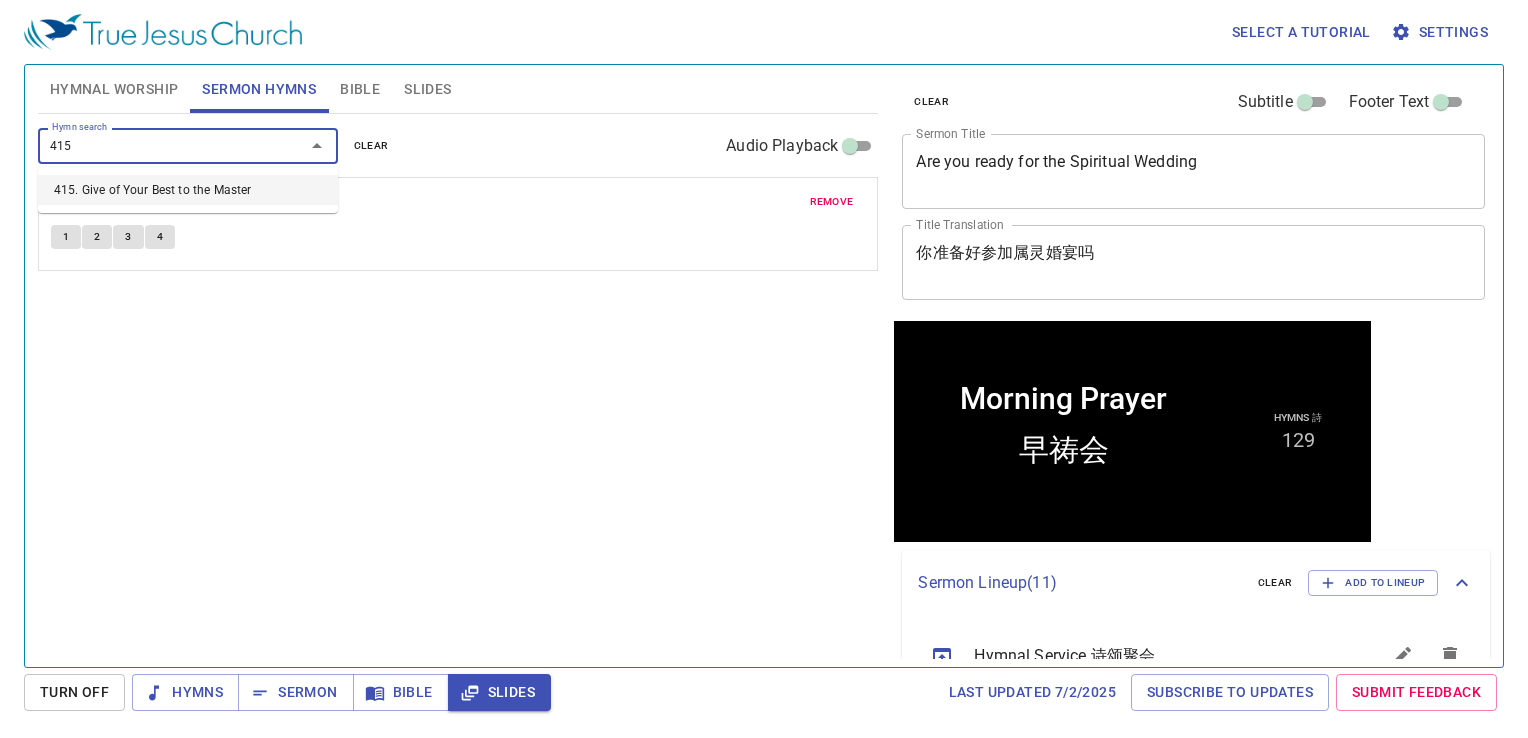 click on "415. Give of Your Best to the Master" at bounding box center [188, 190] 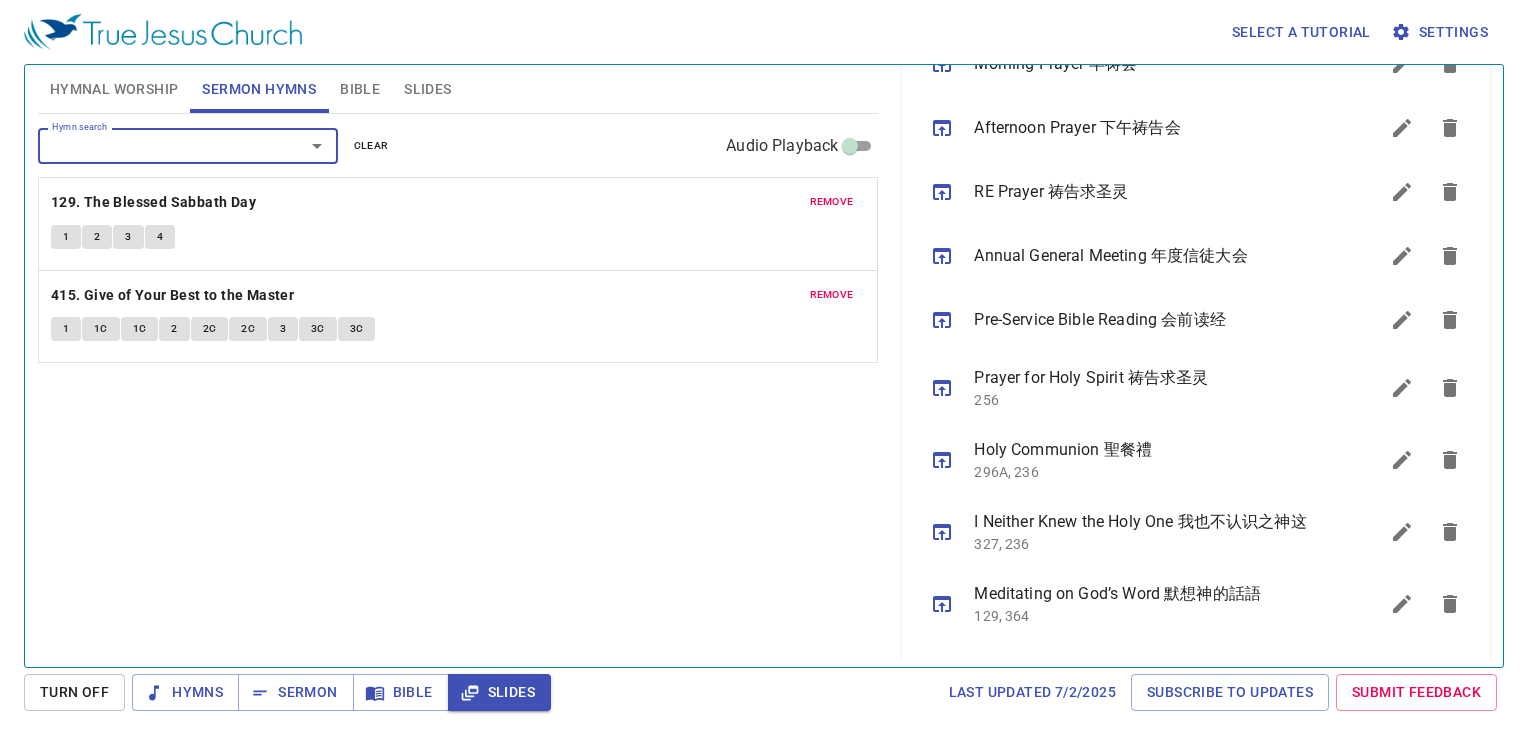 scroll, scrollTop: 724, scrollLeft: 0, axis: vertical 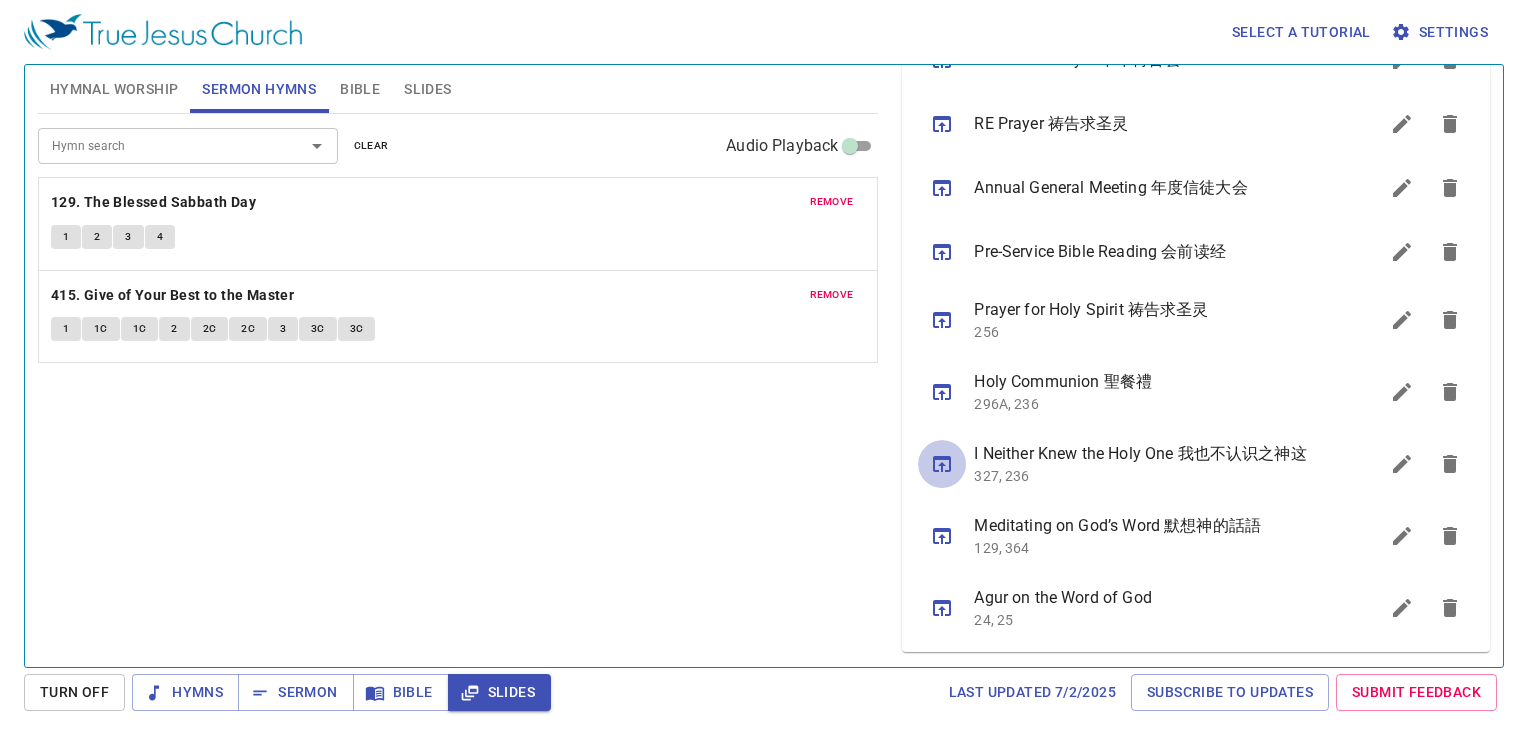 click 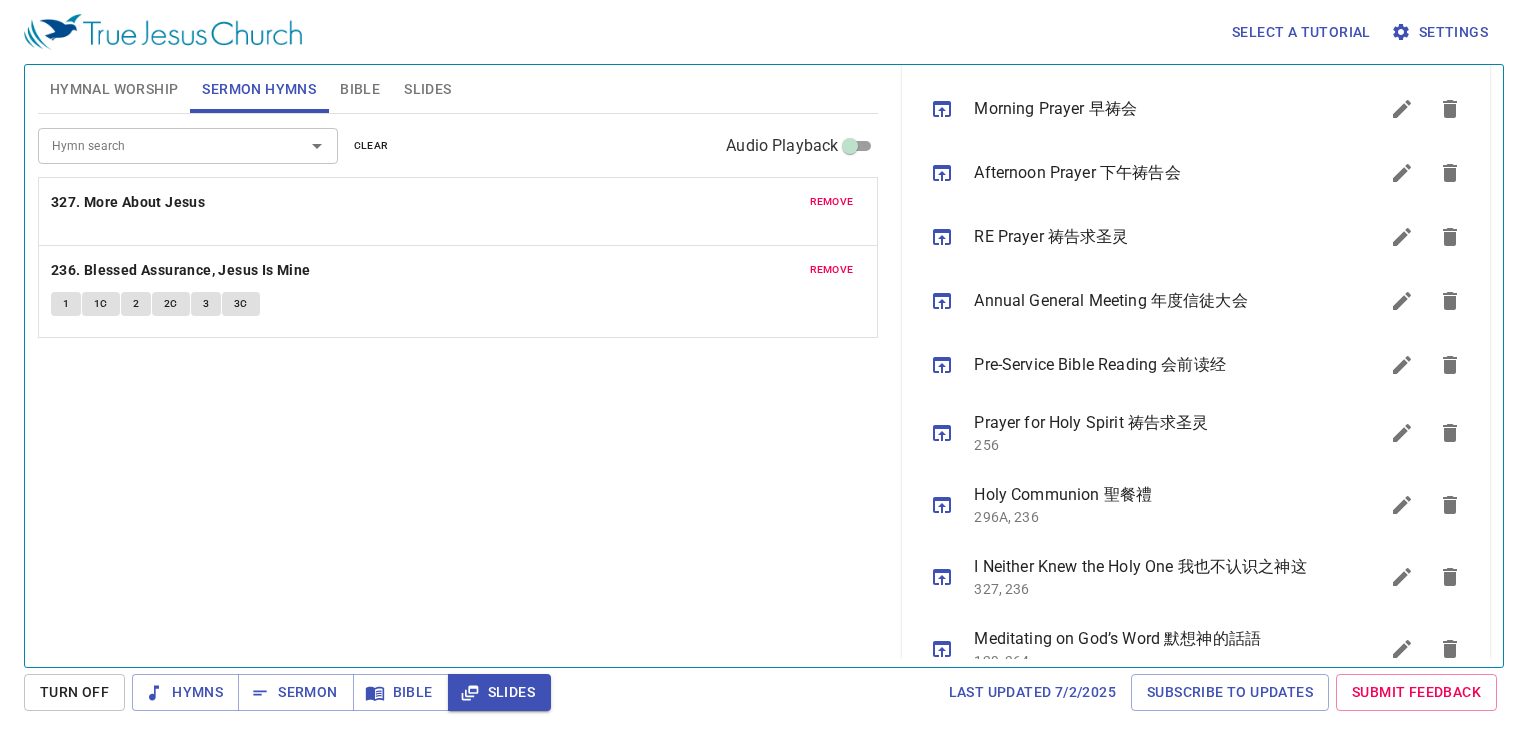 scroll, scrollTop: 124, scrollLeft: 0, axis: vertical 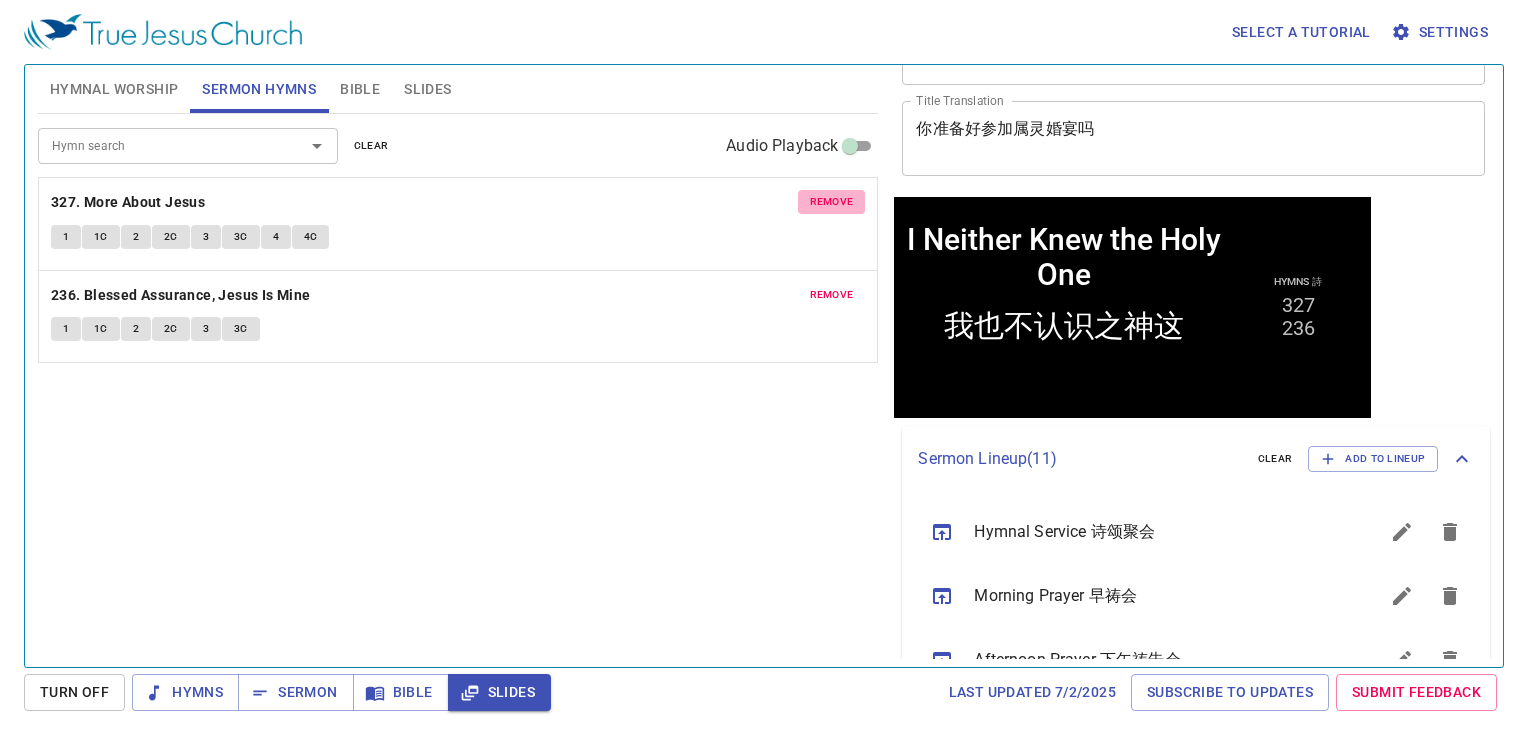 click on "remove" at bounding box center (832, 202) 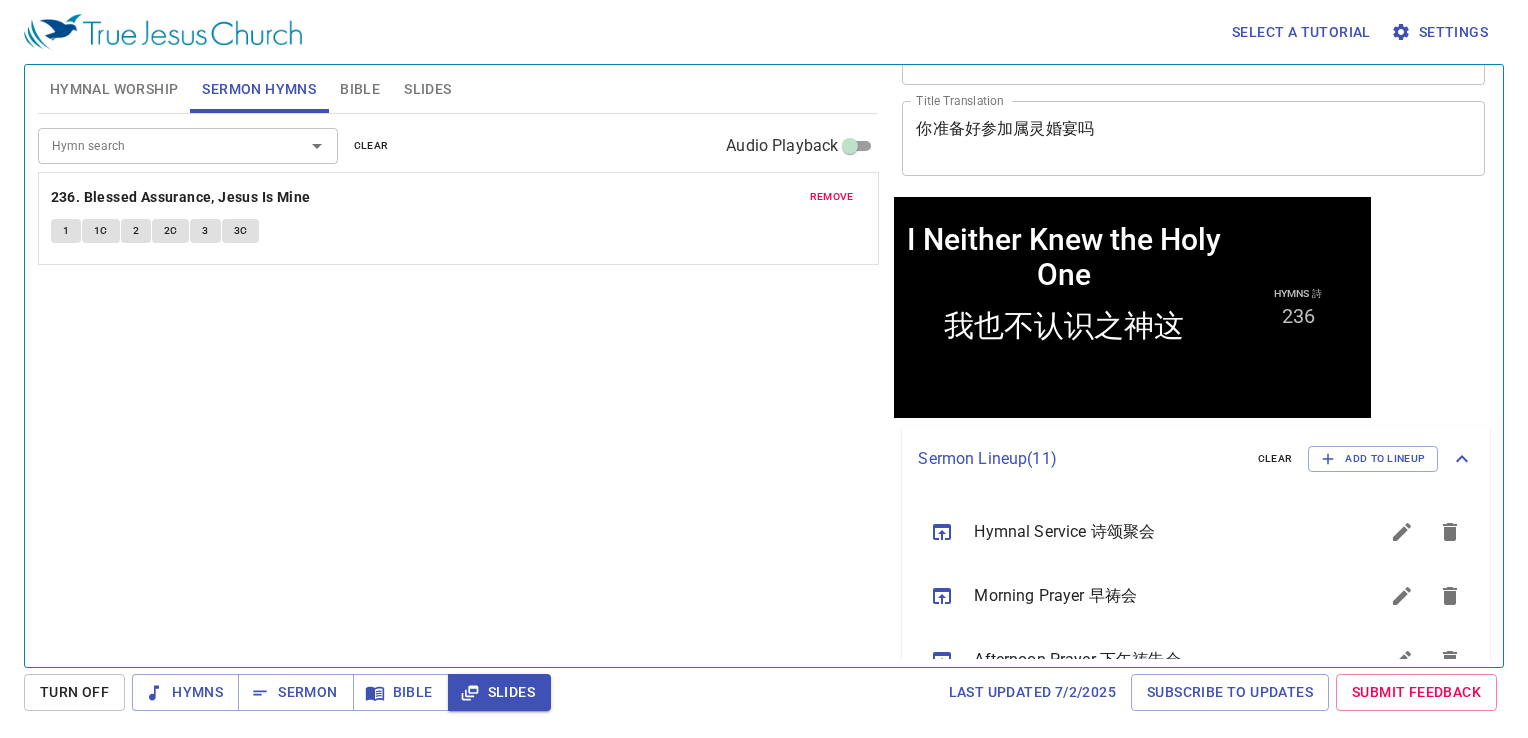 drag, startPoint x: 811, startPoint y: 214, endPoint x: 824, endPoint y: 202, distance: 17.691807 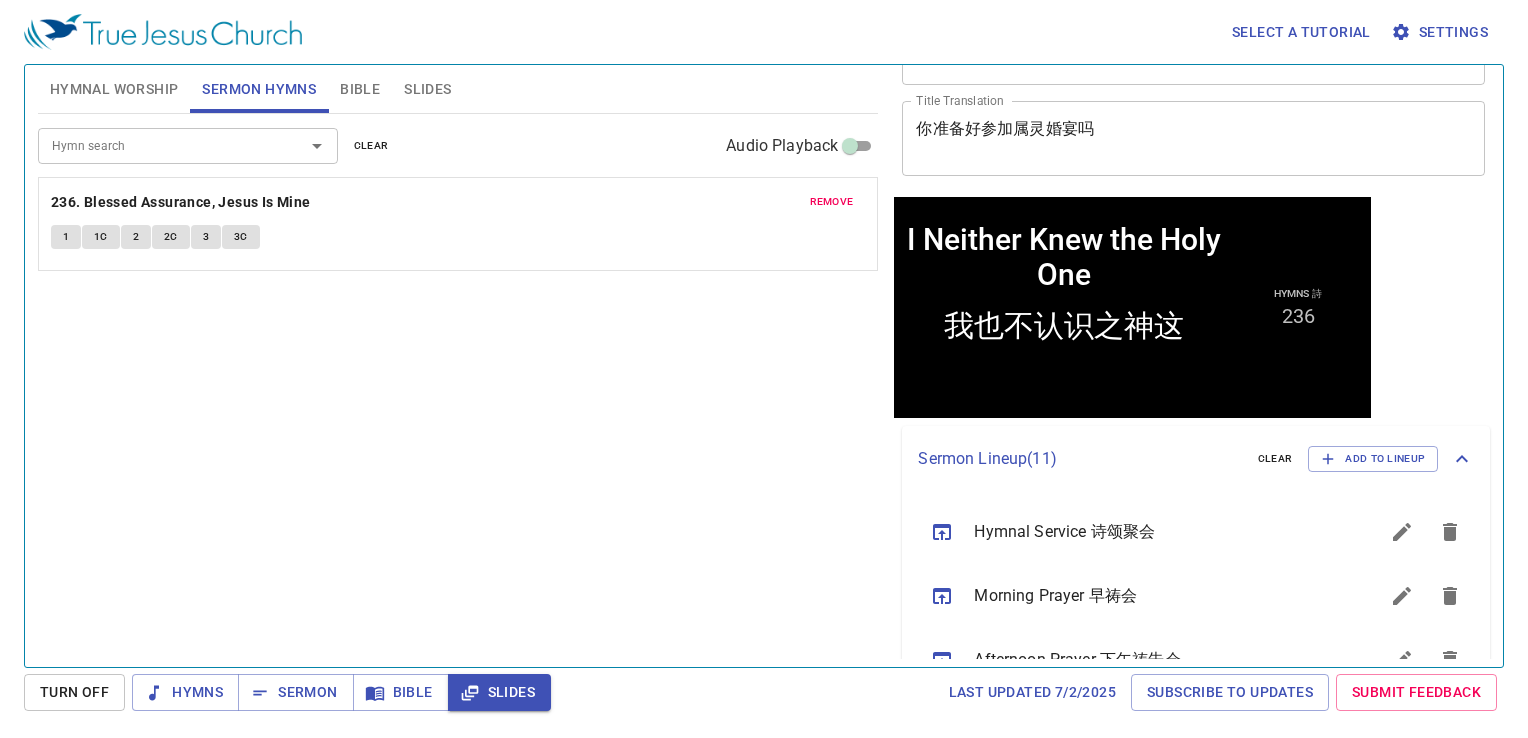 click on "remove" at bounding box center (832, 202) 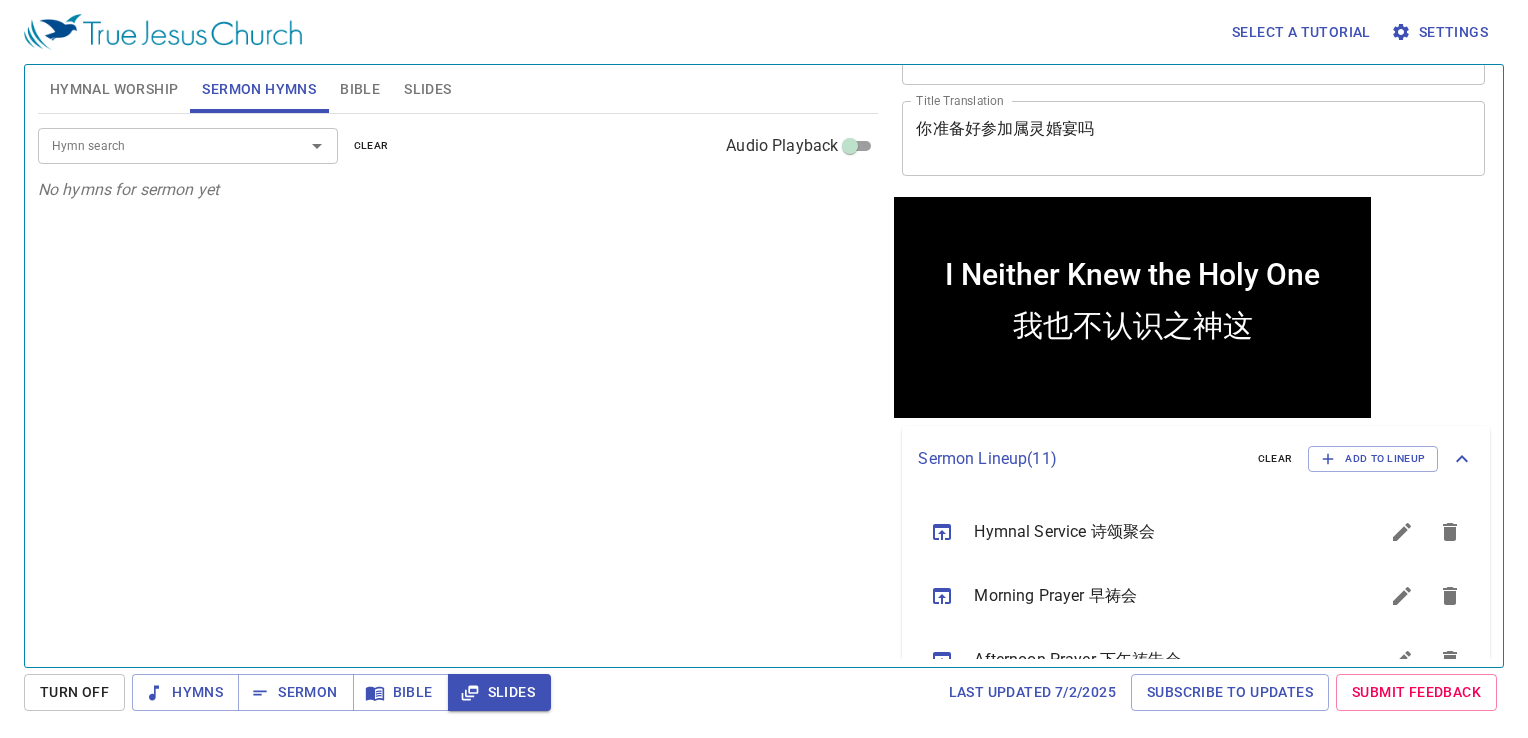 click on "Hymn search" at bounding box center (188, 145) 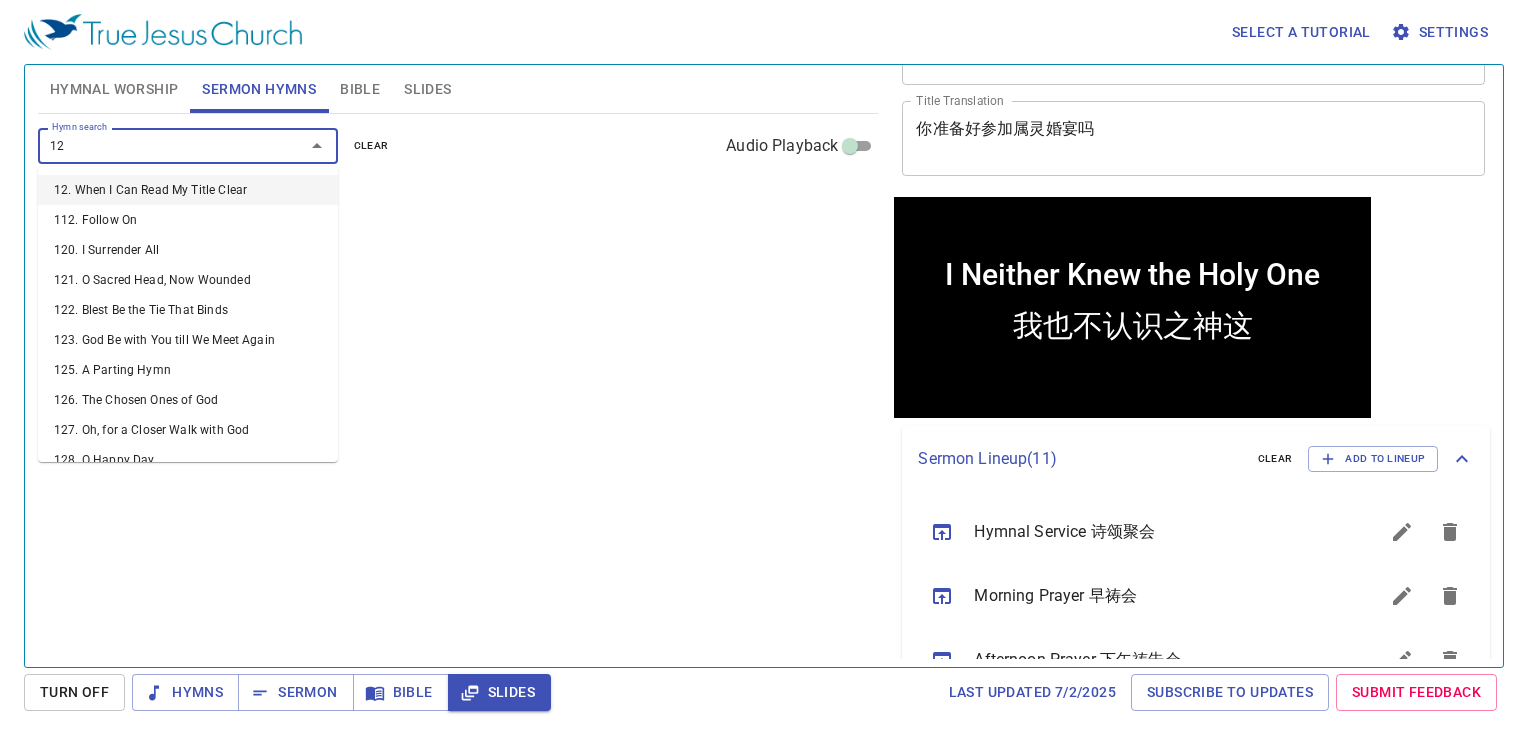 type on "129" 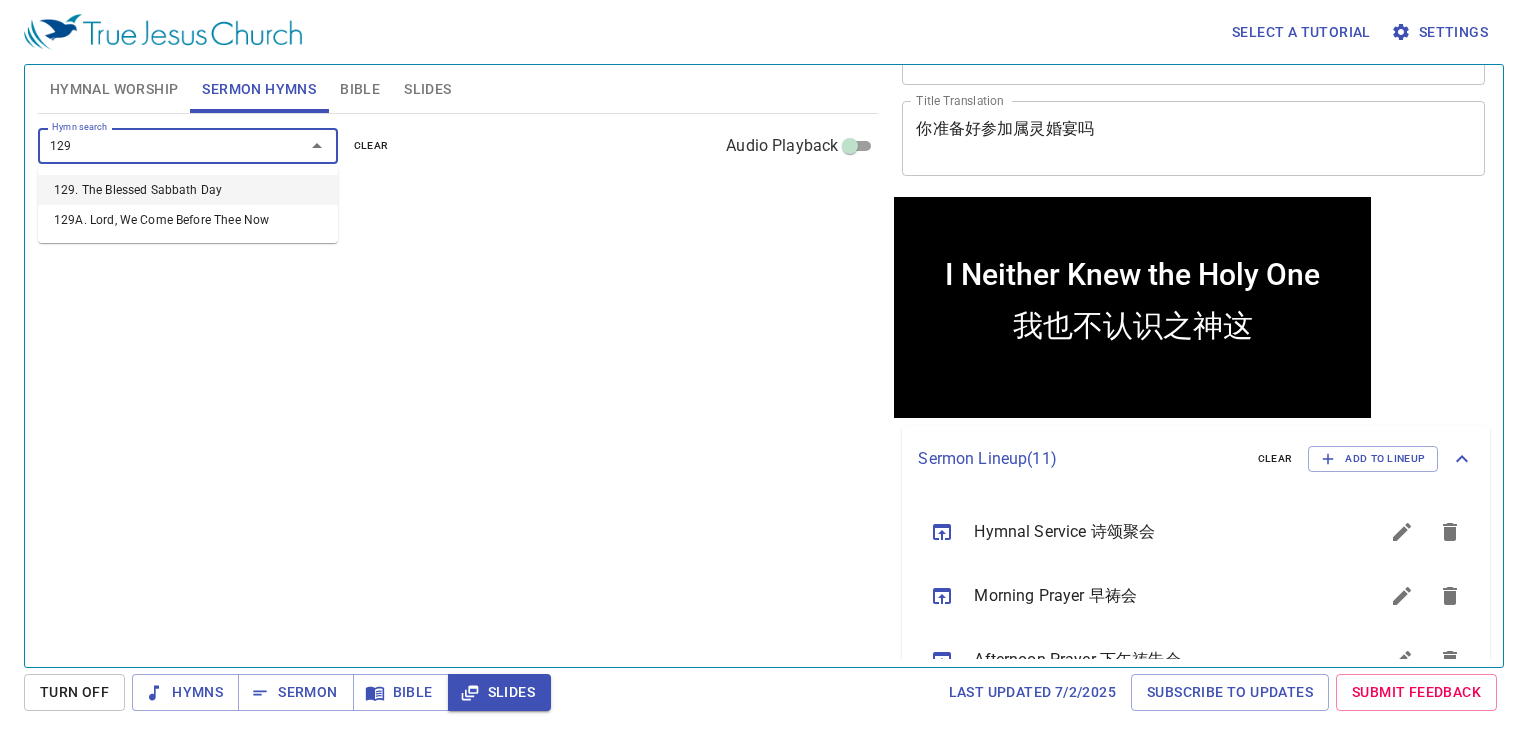 drag, startPoint x: 214, startPoint y: 200, endPoint x: 216, endPoint y: 190, distance: 10.198039 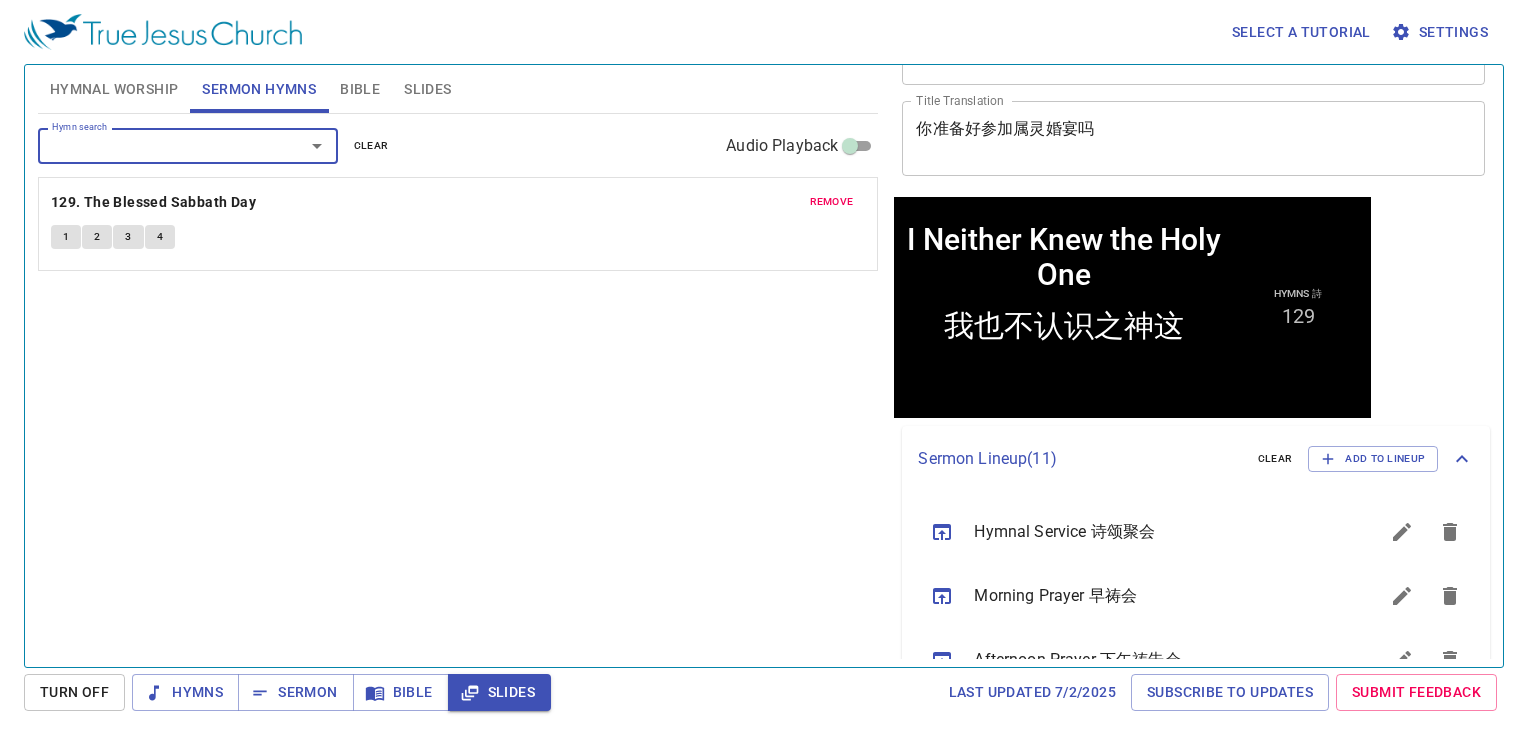 click on "Hymn search" at bounding box center (158, 145) 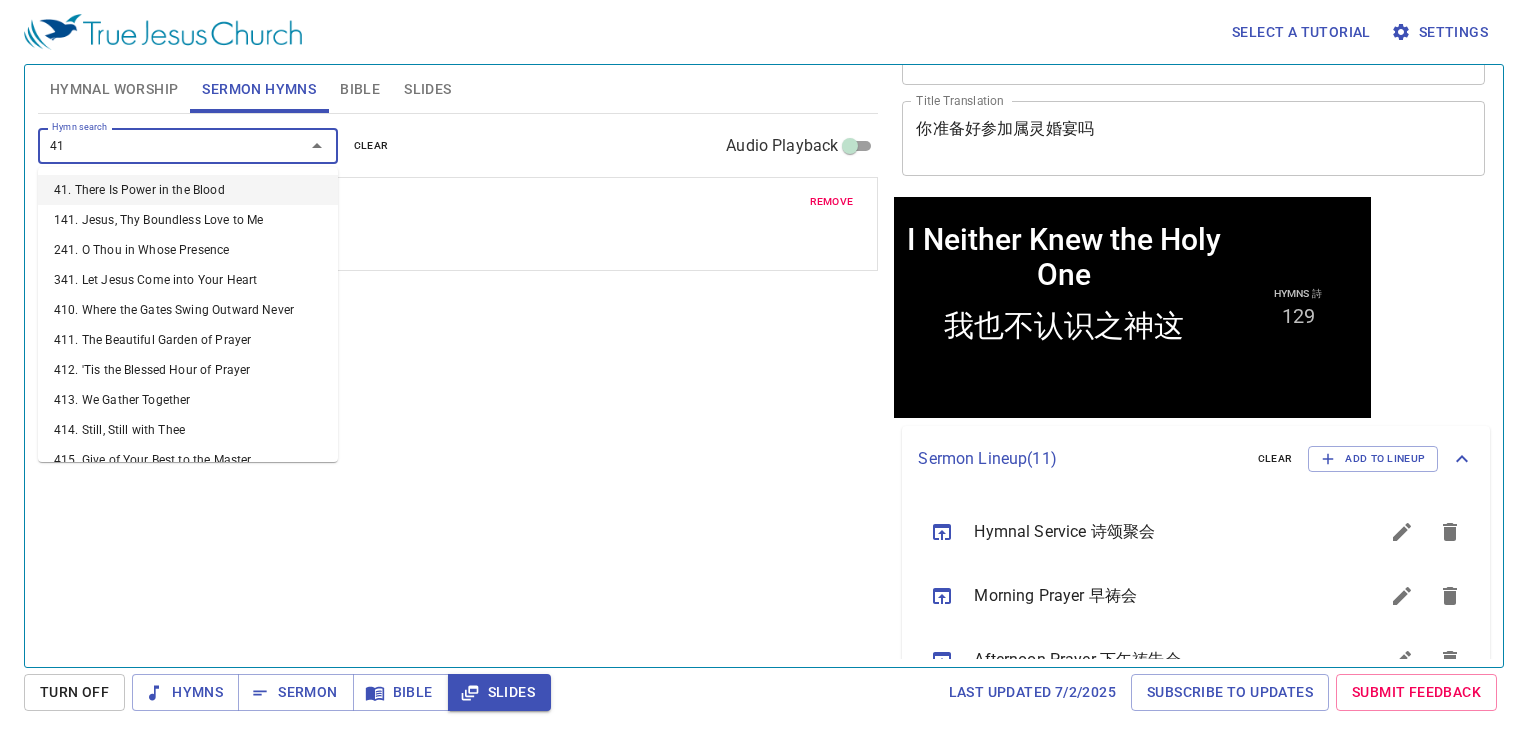 type on "415" 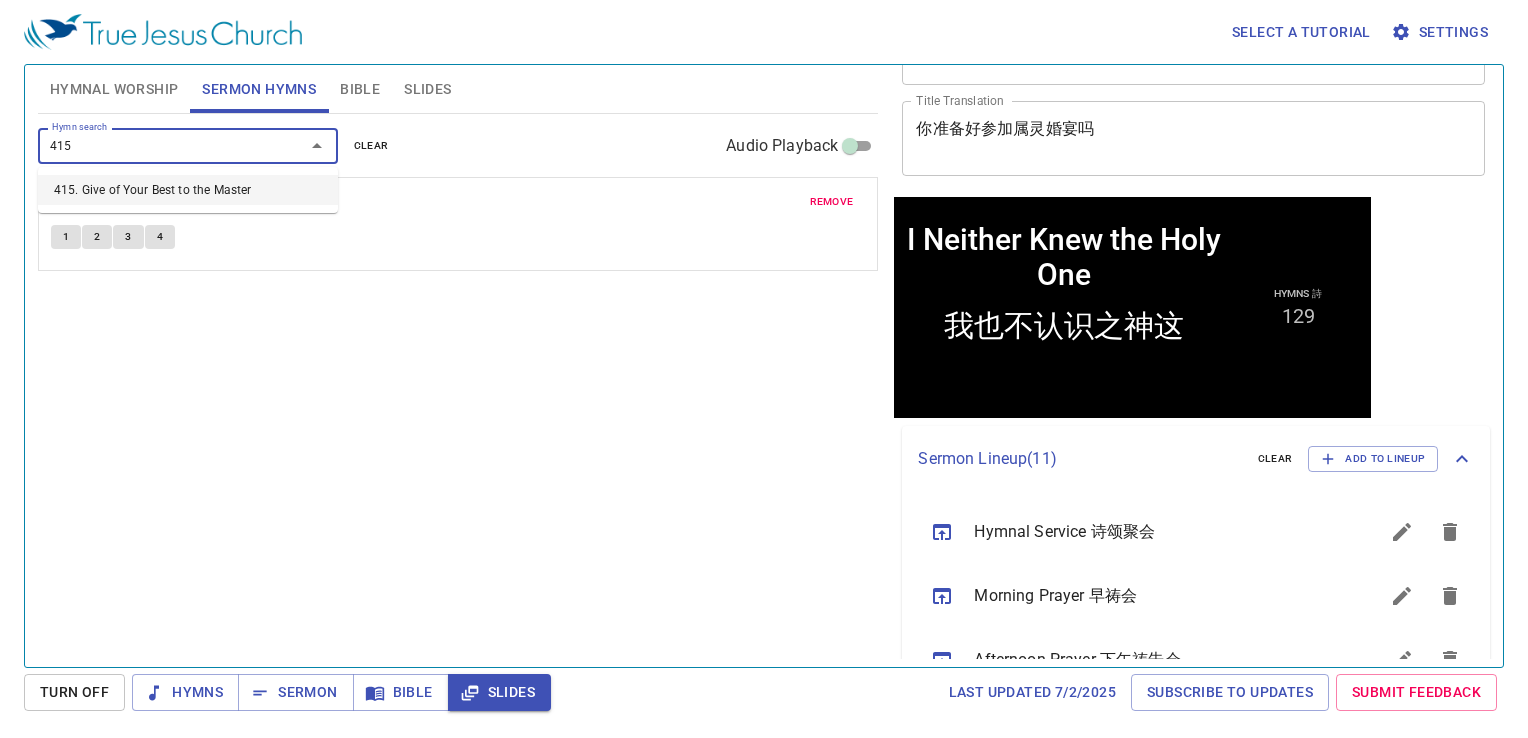 click on "415. Give of Your Best to the Master" at bounding box center [188, 190] 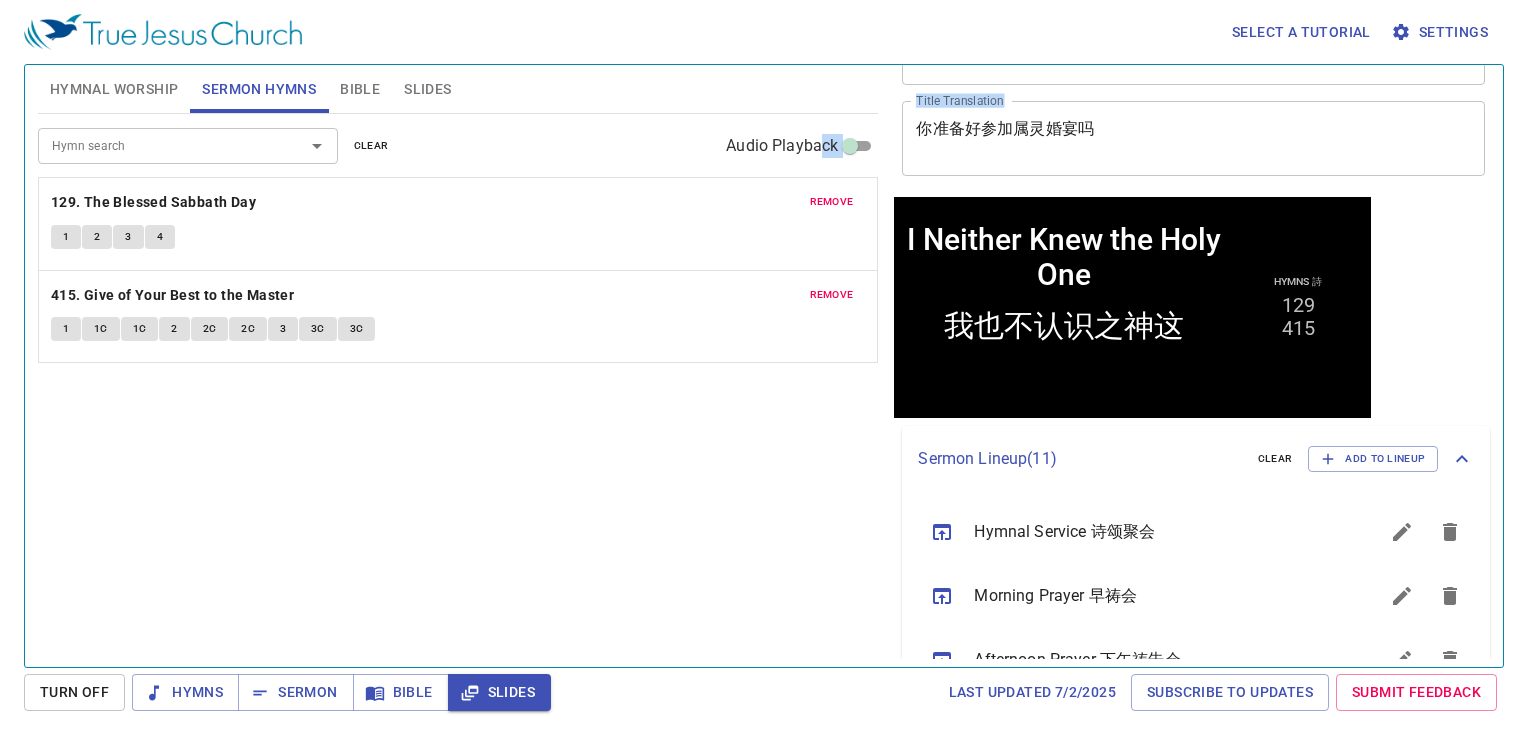 drag, startPoint x: 1101, startPoint y: 117, endPoint x: 828, endPoint y: 146, distance: 274.53598 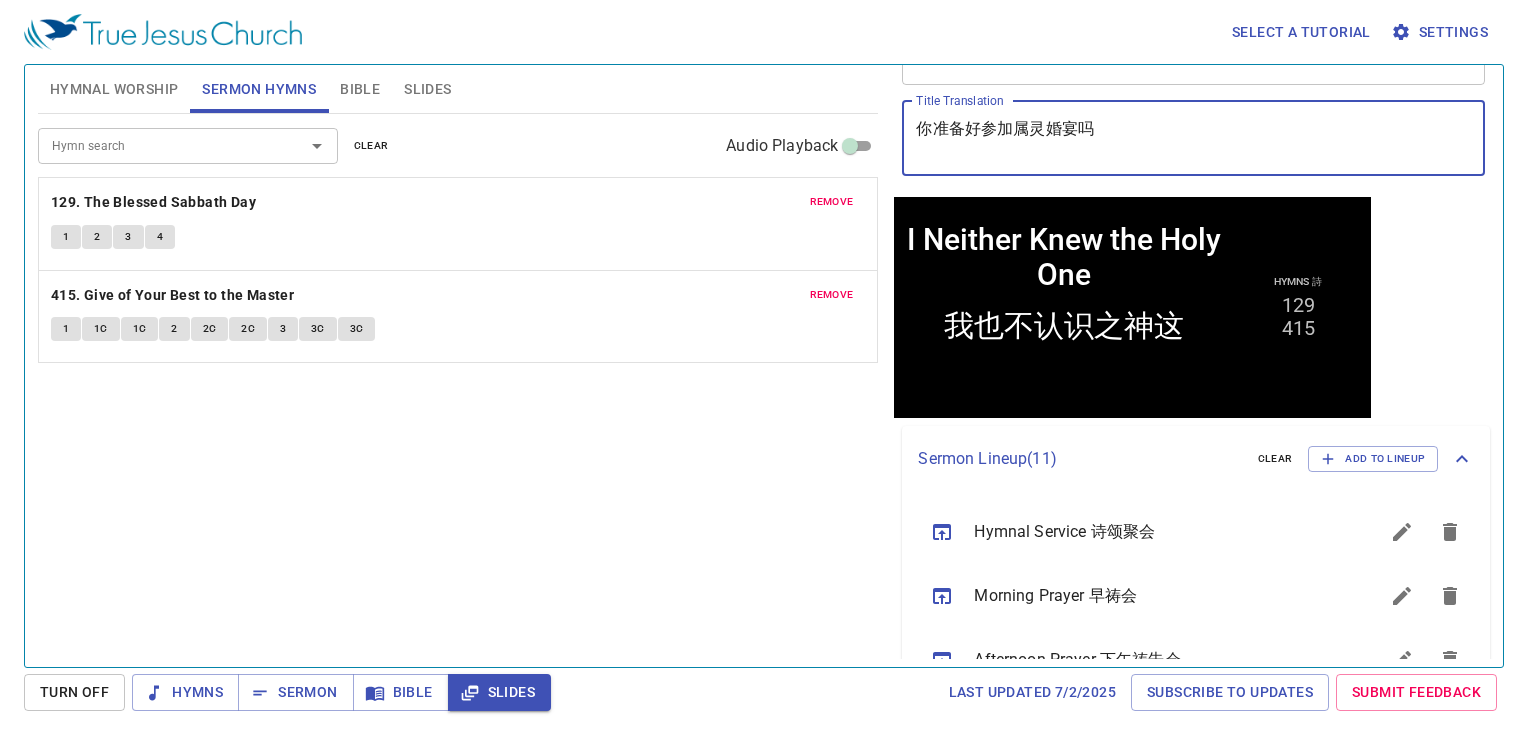 drag, startPoint x: 828, startPoint y: 146, endPoint x: 1068, endPoint y: 126, distance: 240.8319 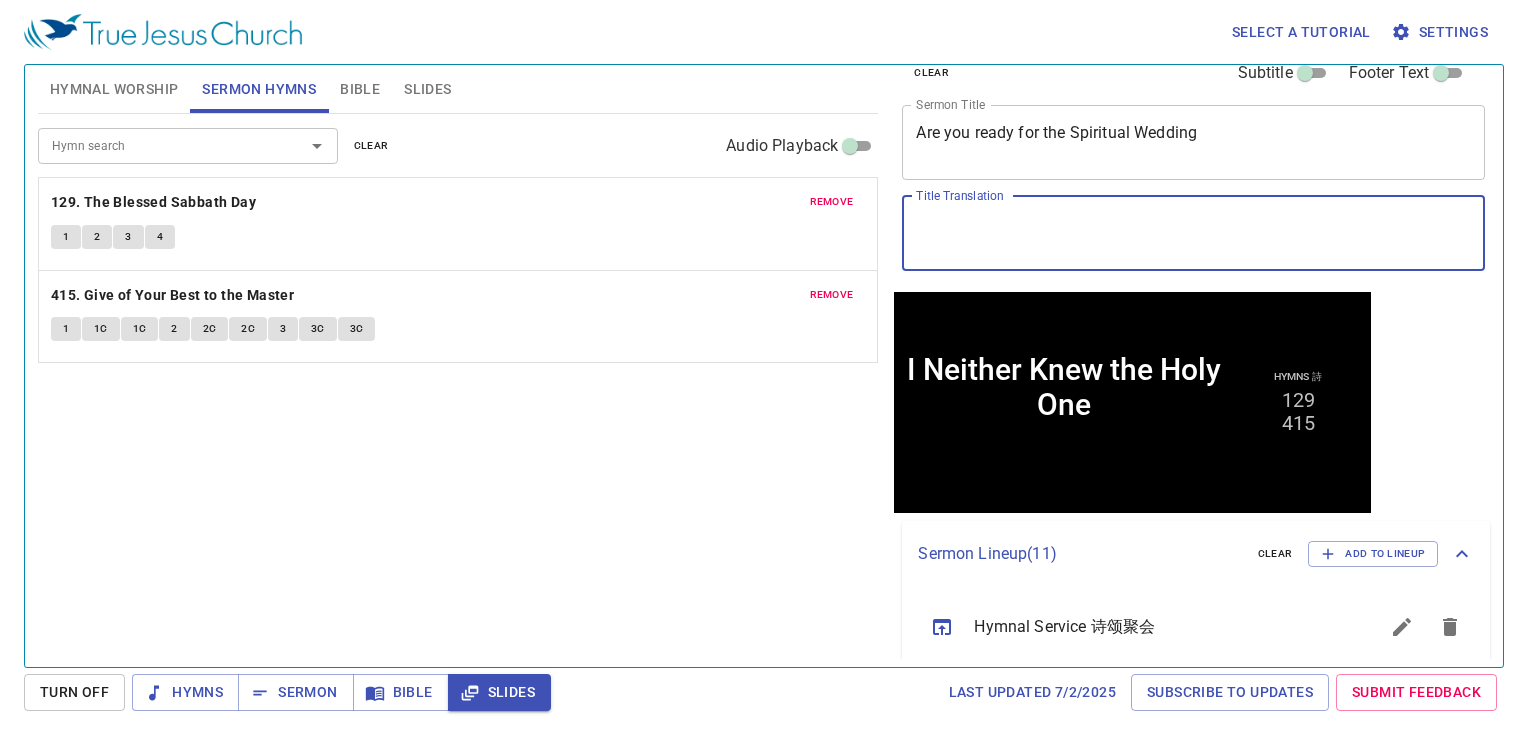 scroll, scrollTop: 0, scrollLeft: 0, axis: both 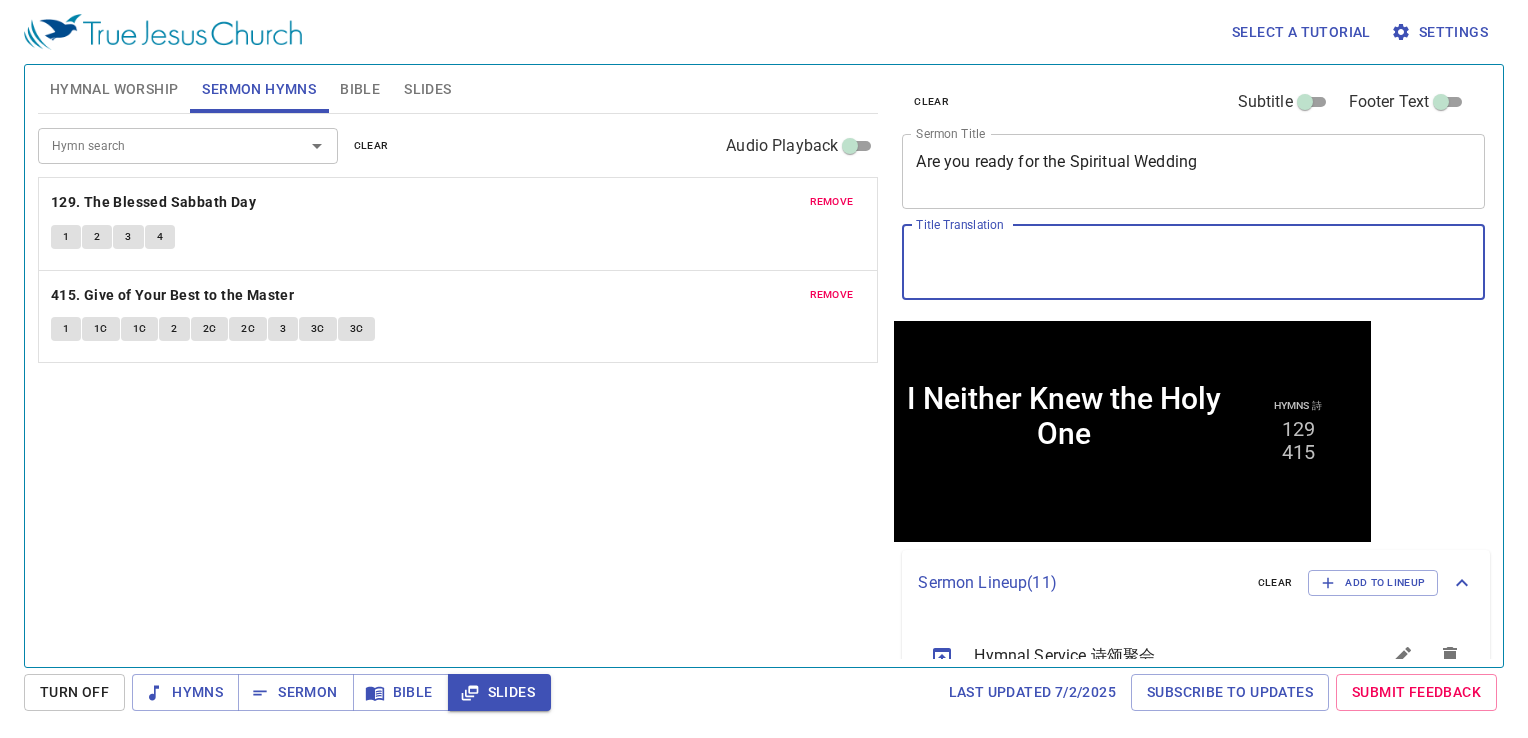 type 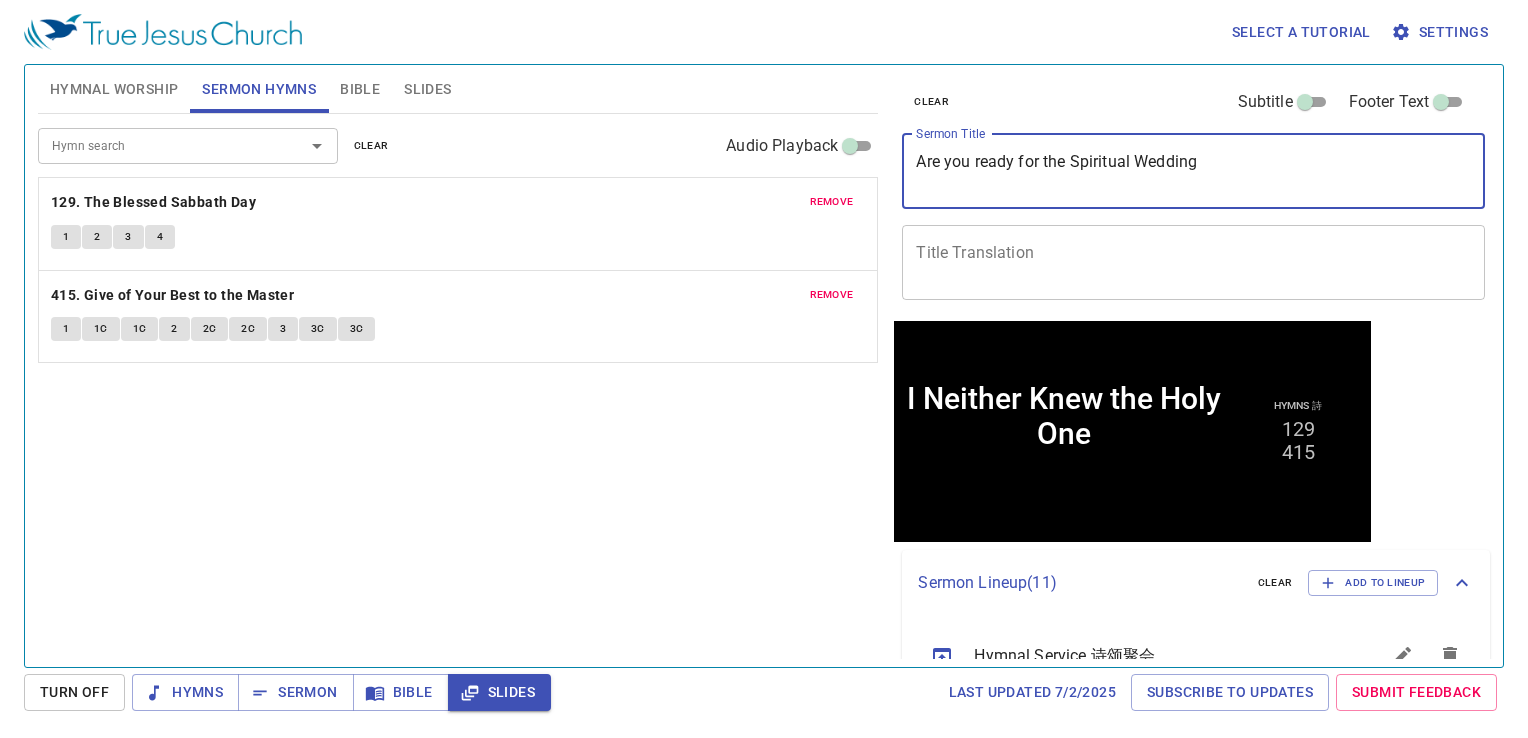 drag, startPoint x: 1136, startPoint y: 159, endPoint x: 888, endPoint y: 162, distance: 248.01814 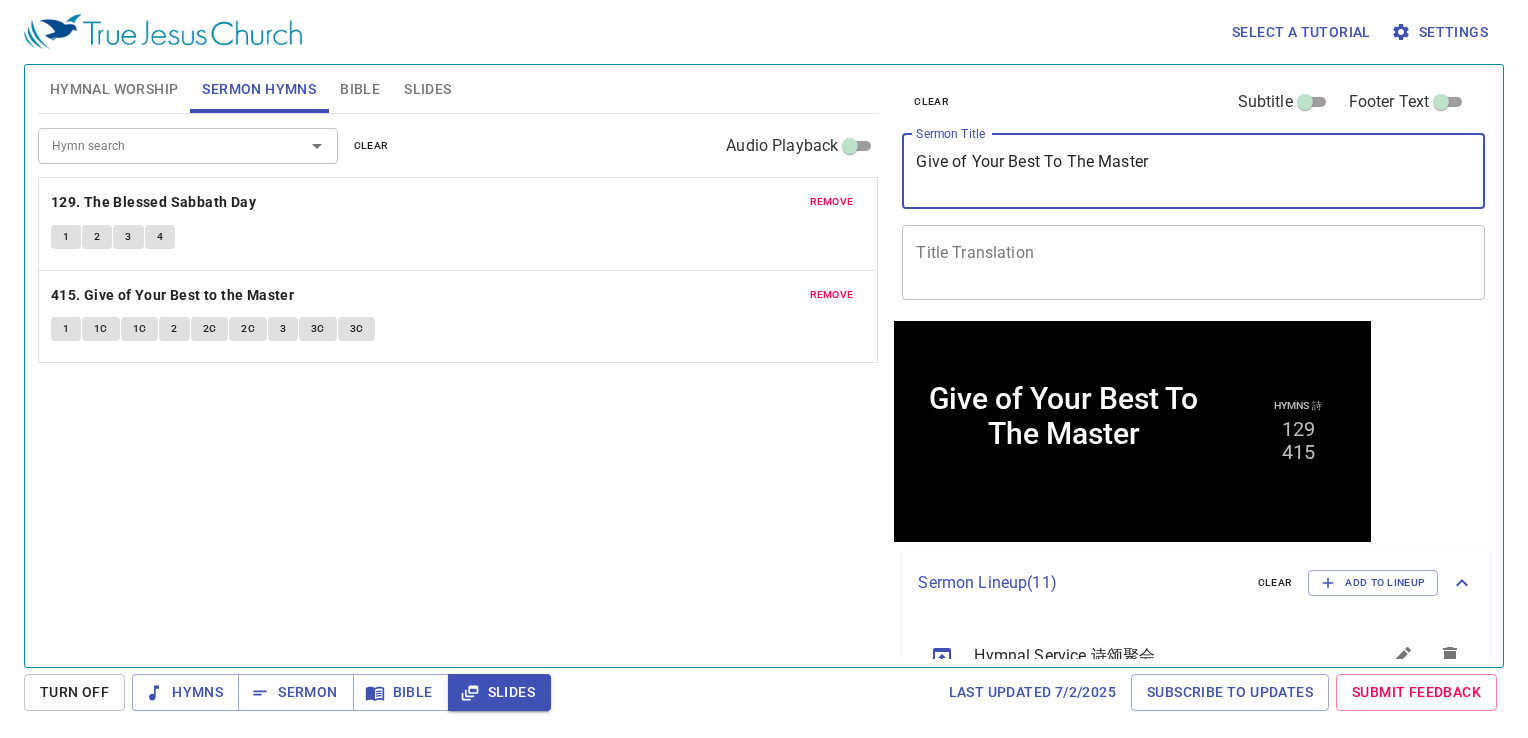 type on "Give of Your Best To The Master" 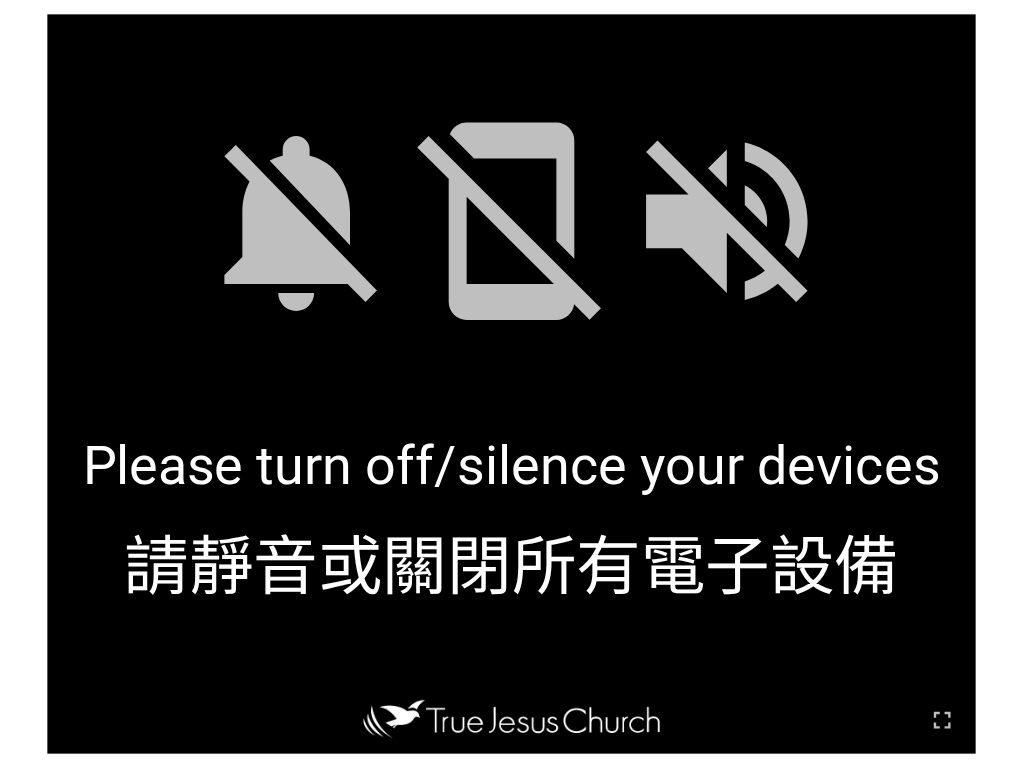 scroll, scrollTop: 0, scrollLeft: 0, axis: both 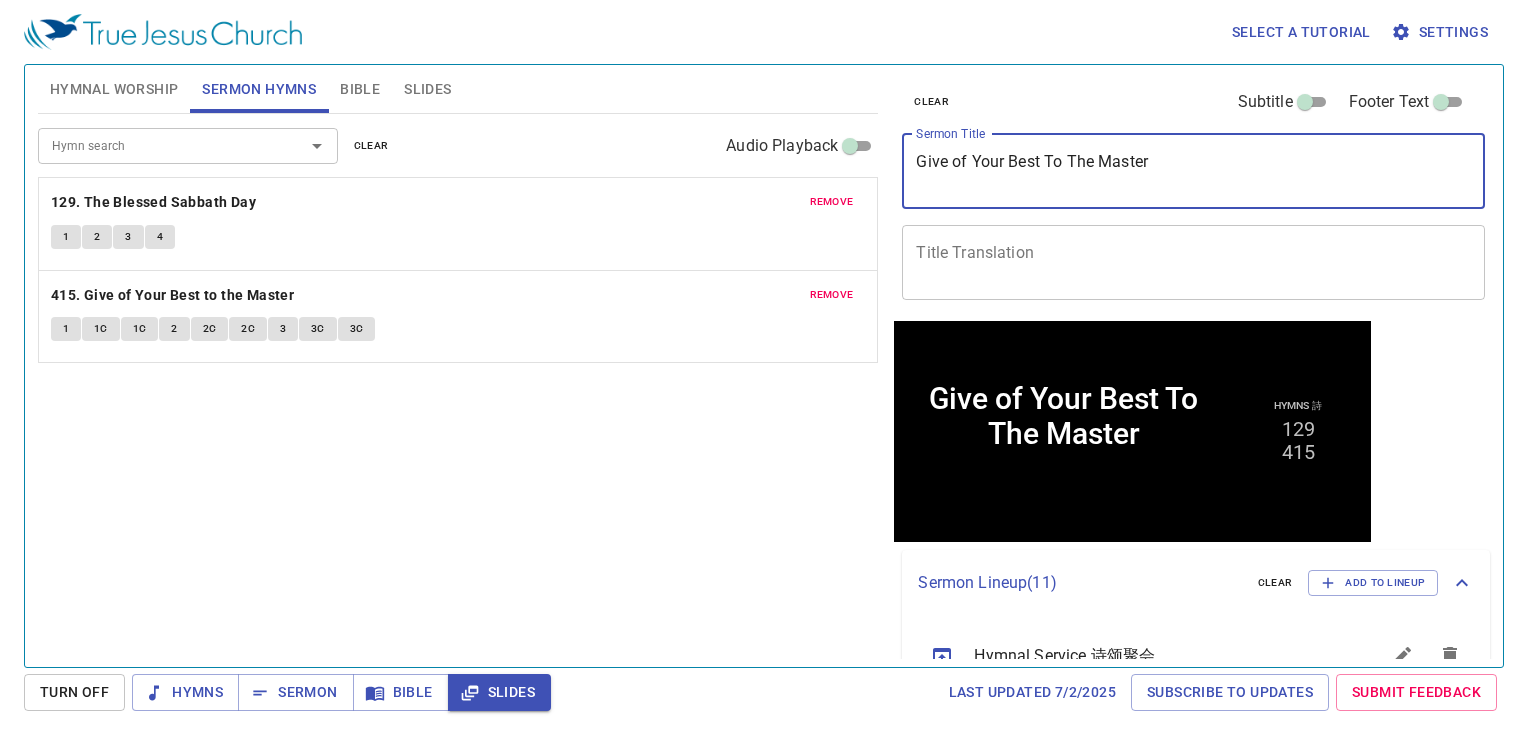 drag, startPoint x: 1000, startPoint y: 174, endPoint x: 894, endPoint y: 180, distance: 106.16968 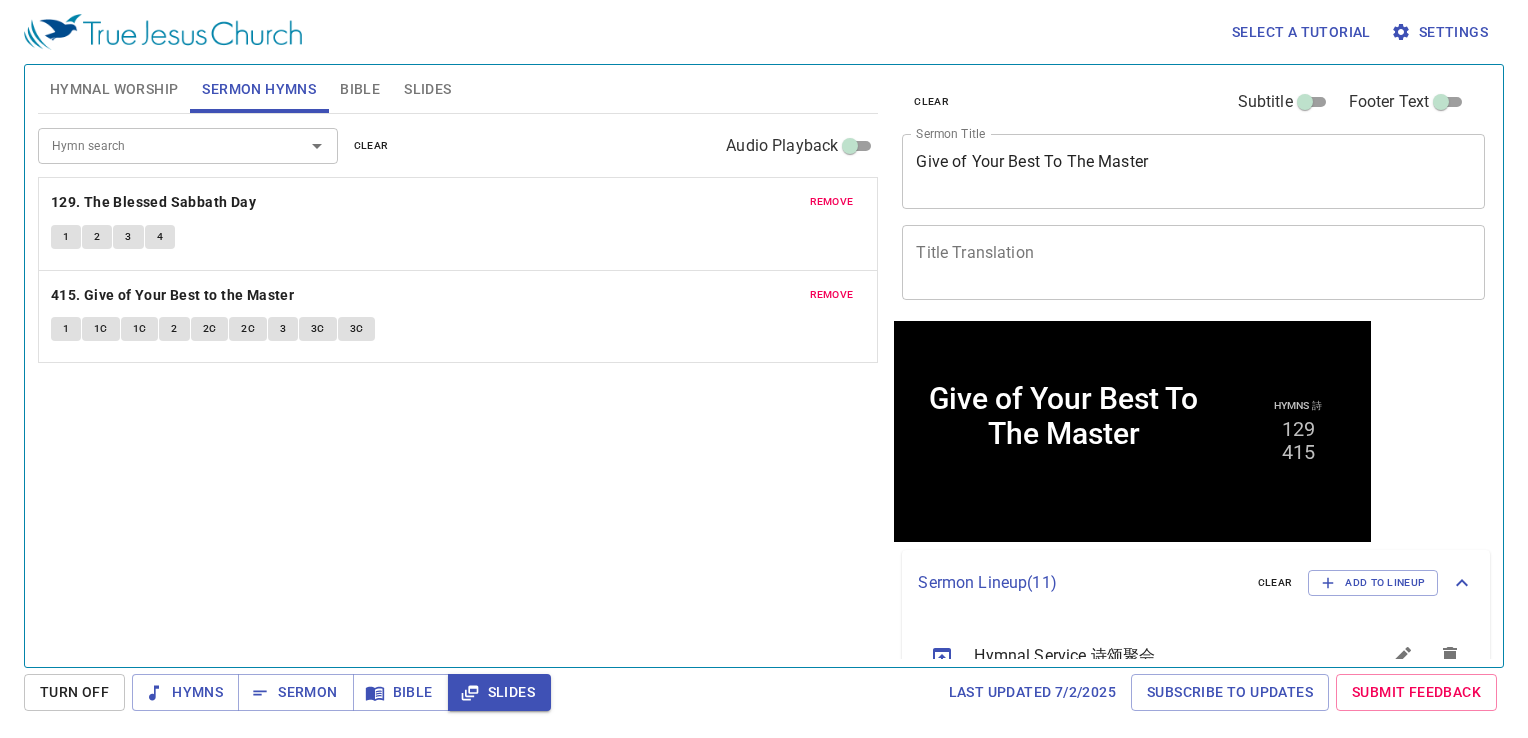 click on "x Title Translation" at bounding box center [1193, 262] 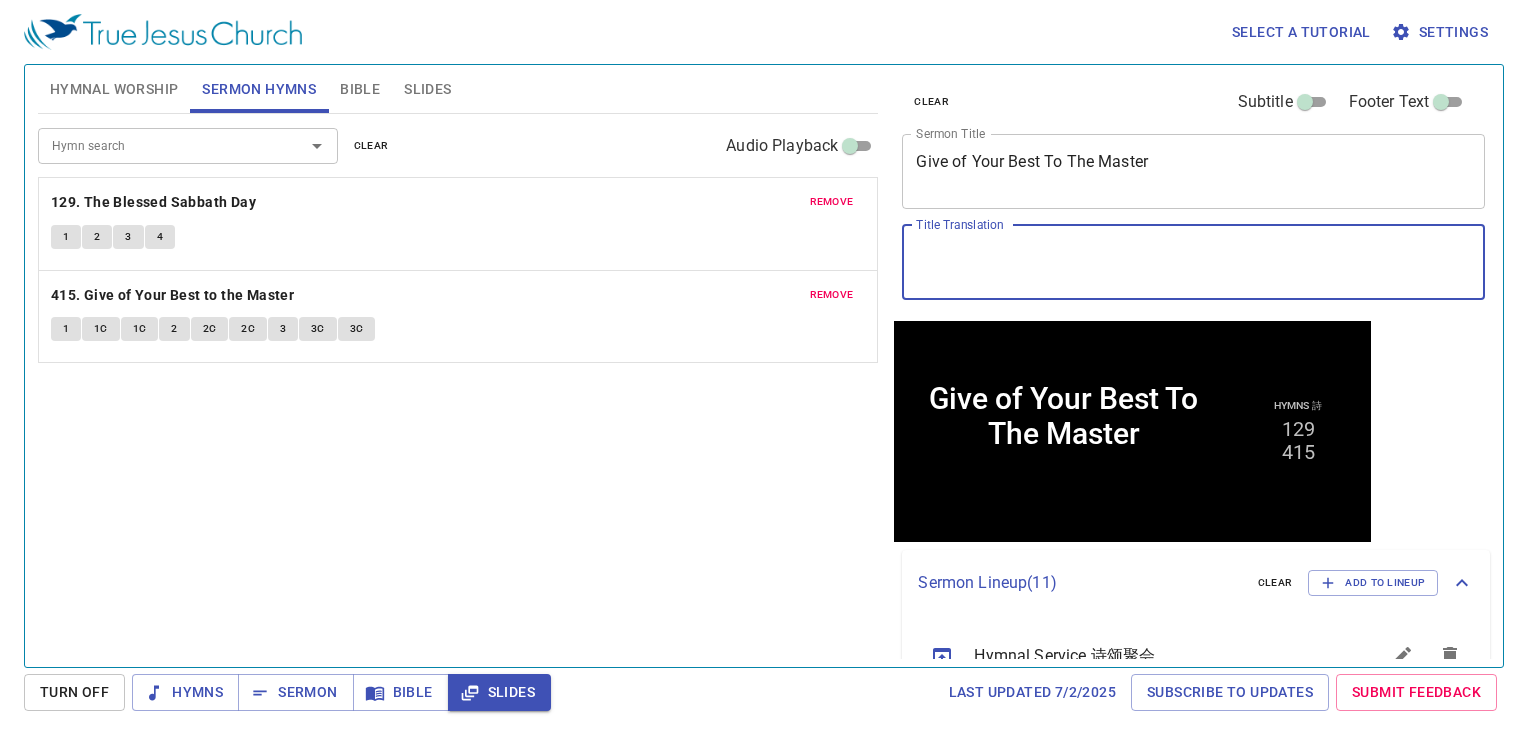 paste on "盡力服事主" 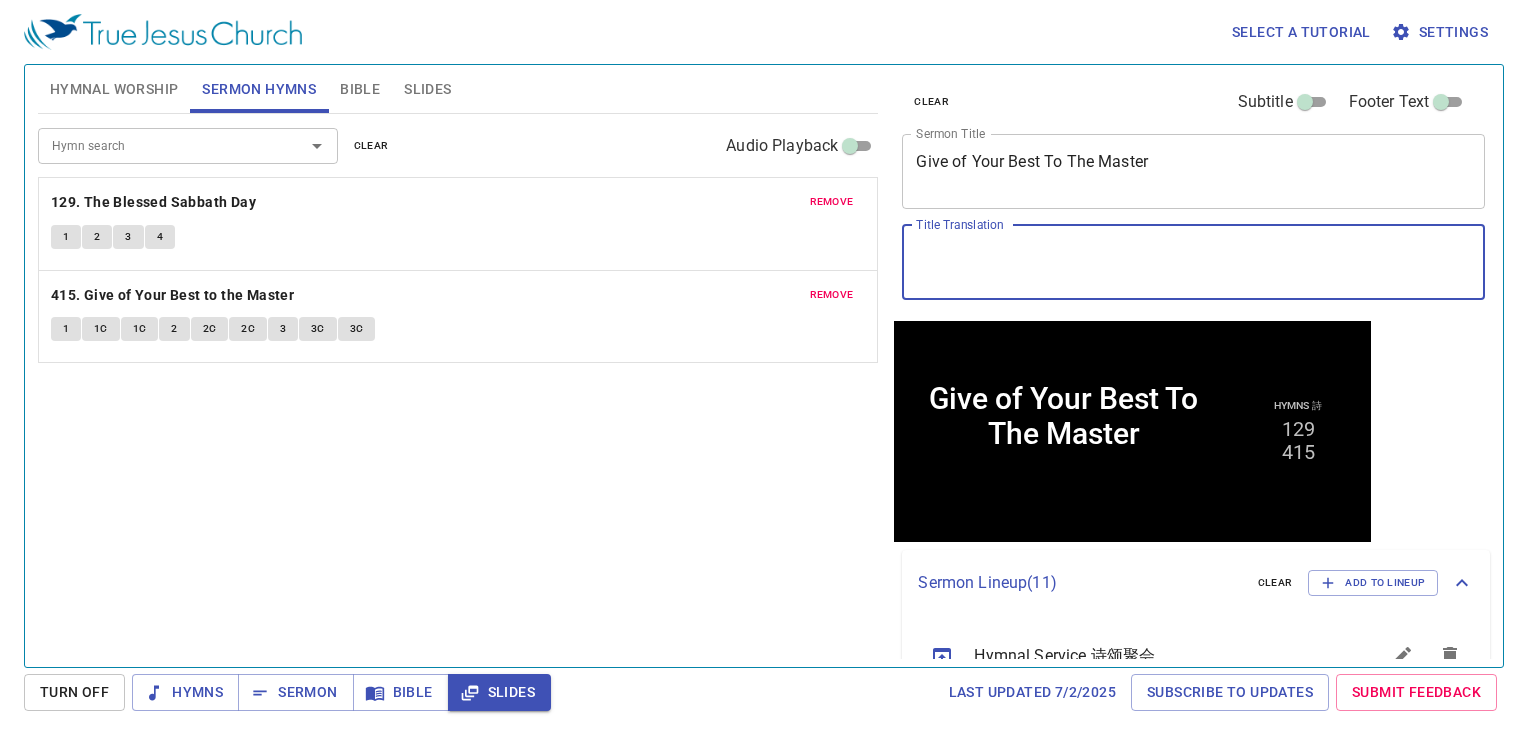 type on "盡力服事主" 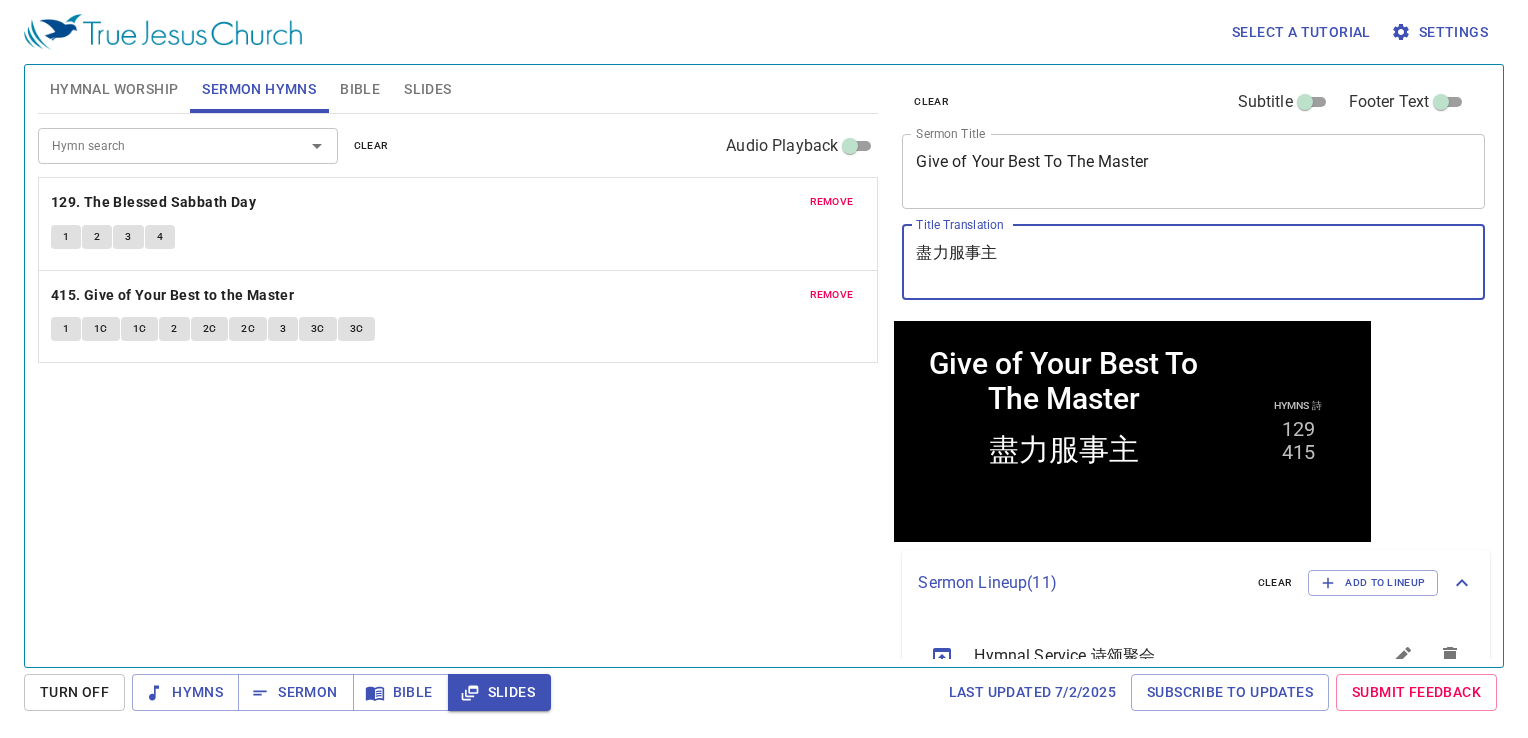 drag, startPoint x: 1010, startPoint y: 250, endPoint x: 892, endPoint y: 234, distance: 119.0798 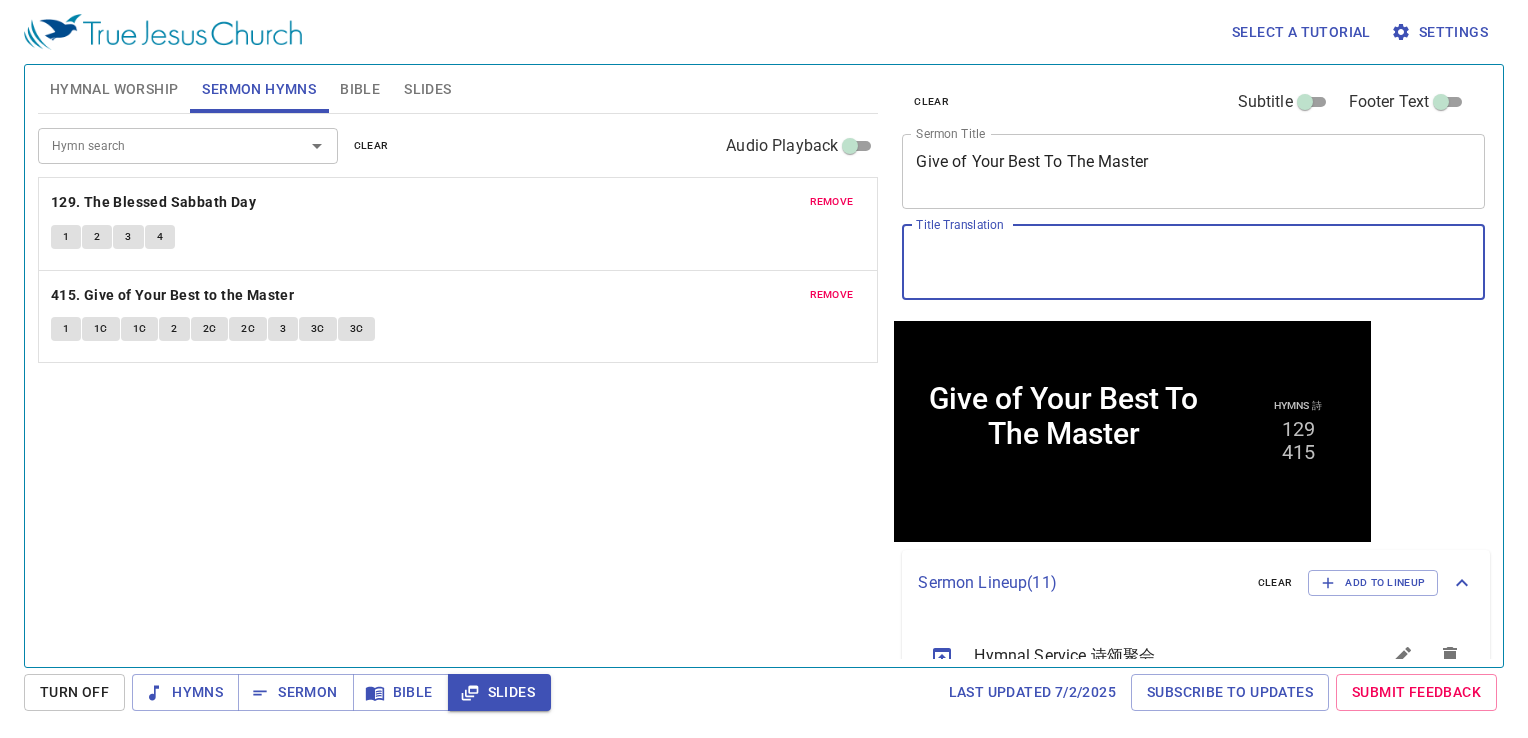 click on "clear Subtitle Footer Text Sermon Title Give of Your Best To The Master x Sermon Title Title Translation x Title Translation Subtitle x Subtitle Subtitle Translation x Subtitle Translation Footer Text Footer Text" at bounding box center [1192, 193] 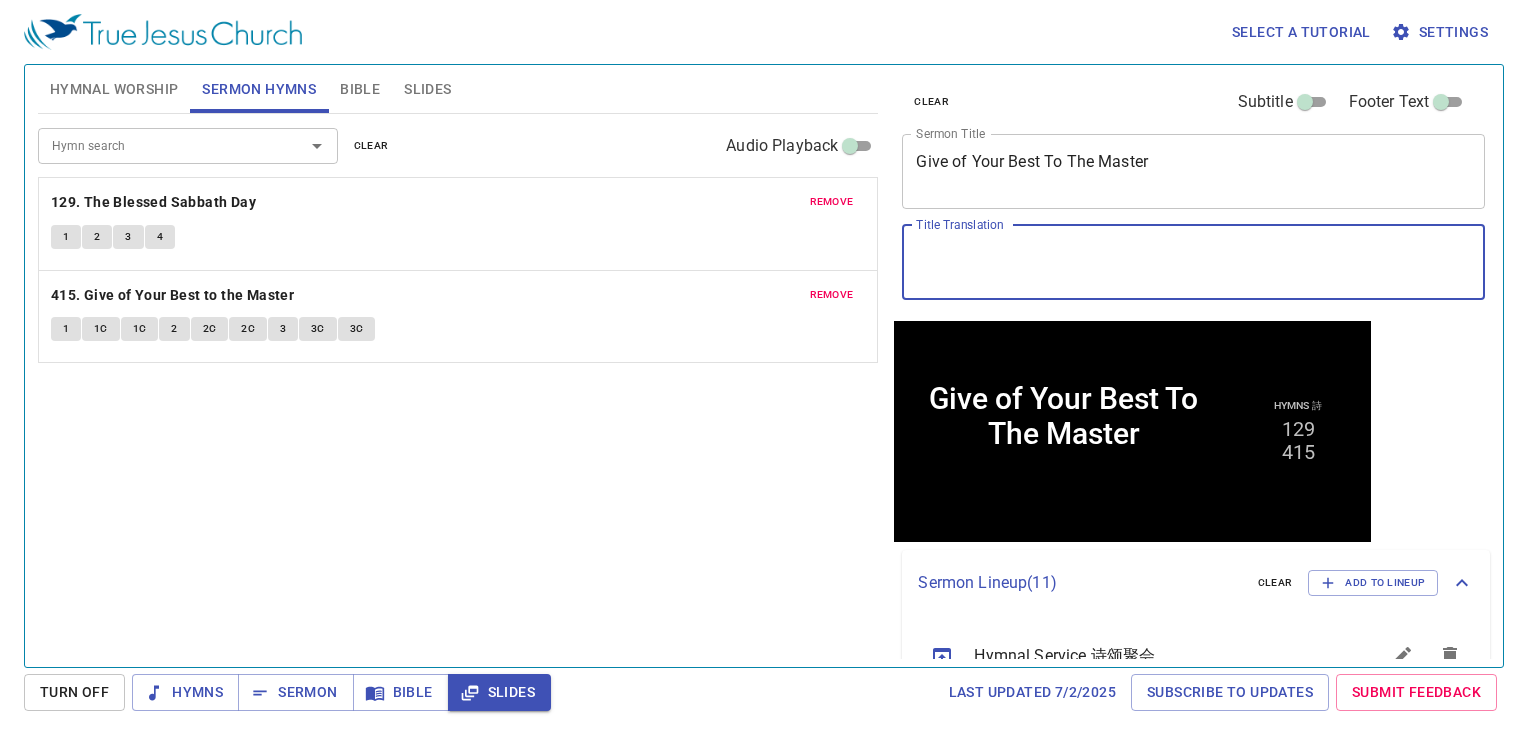 click on "Title Translation" at bounding box center (1193, 262) 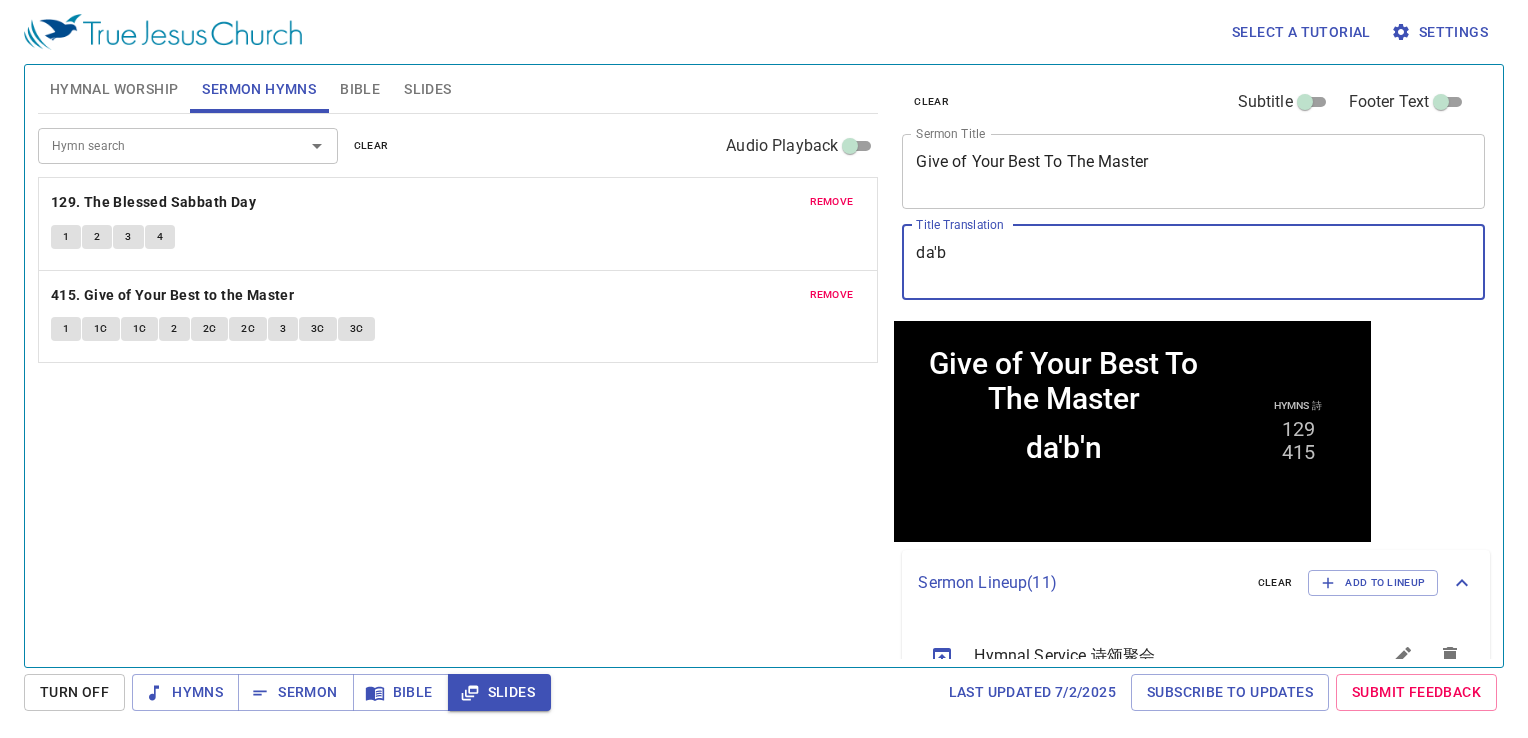 type on "da" 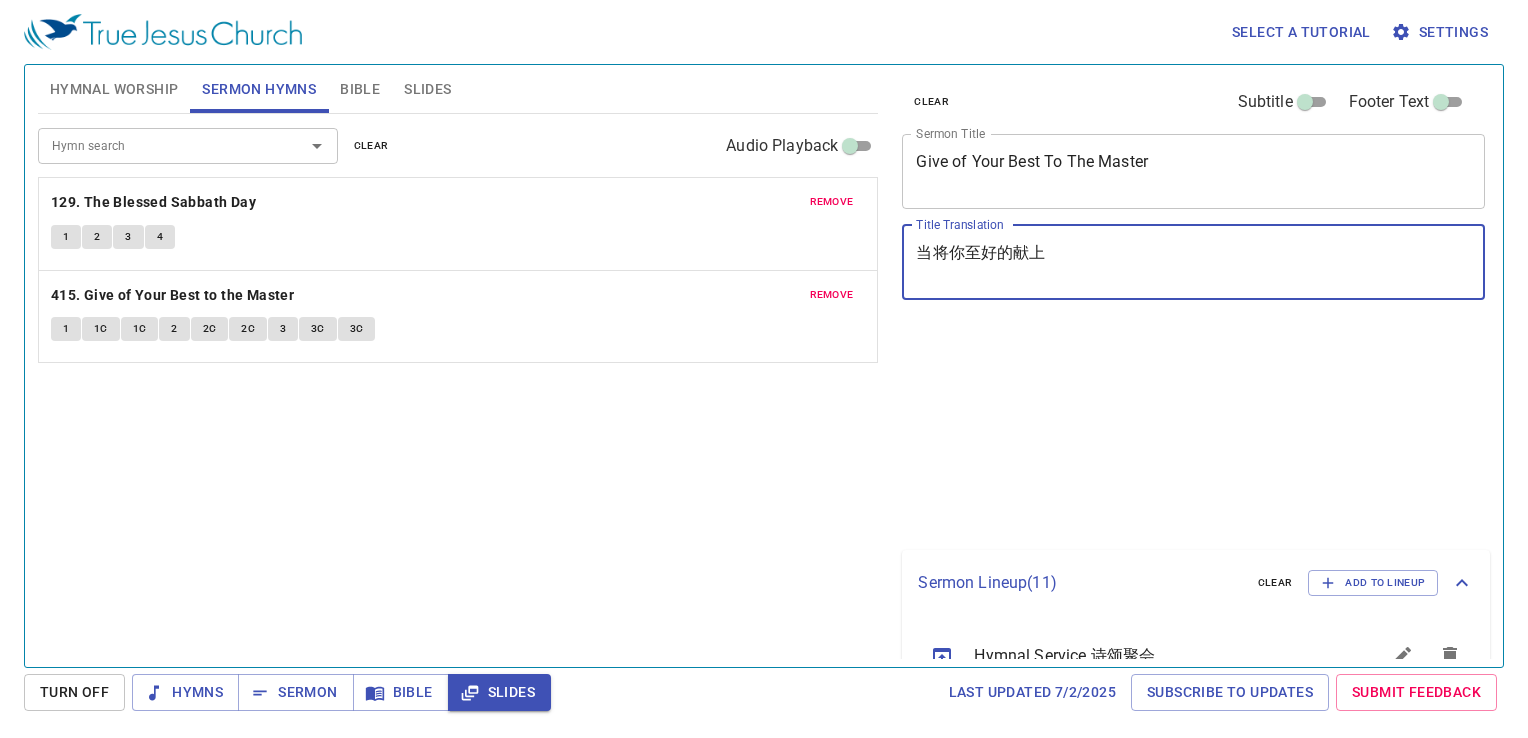 scroll, scrollTop: 0, scrollLeft: 0, axis: both 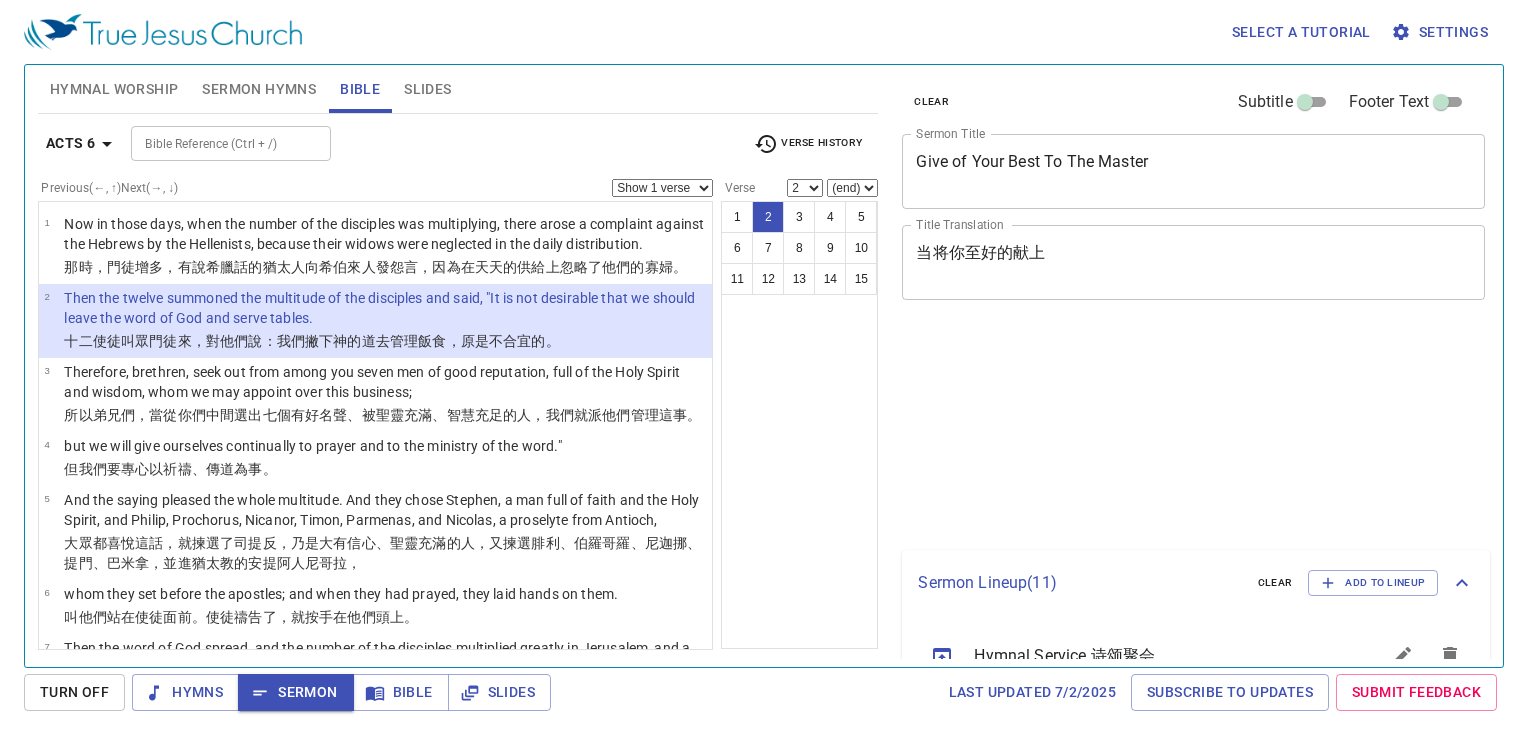 select on "2" 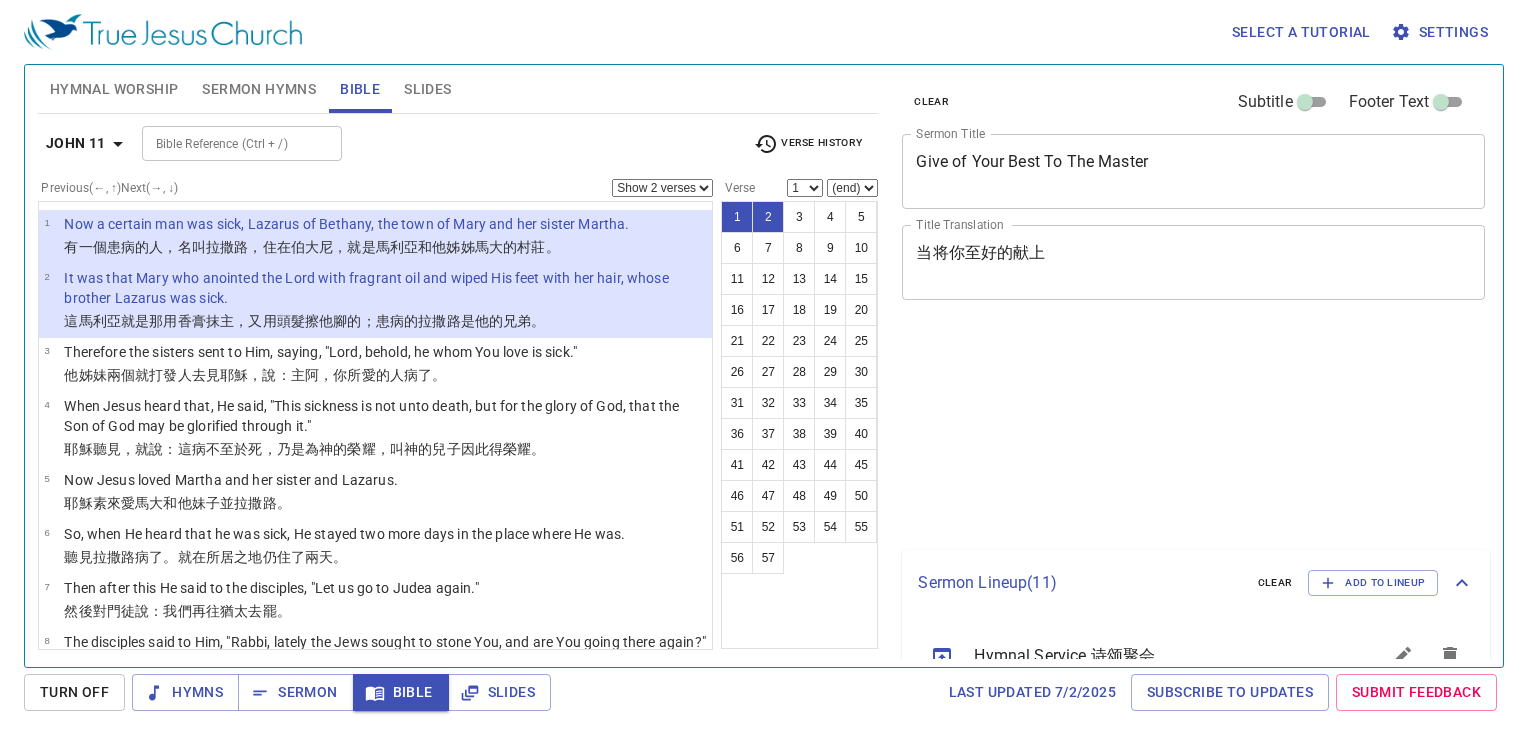 select on "2" 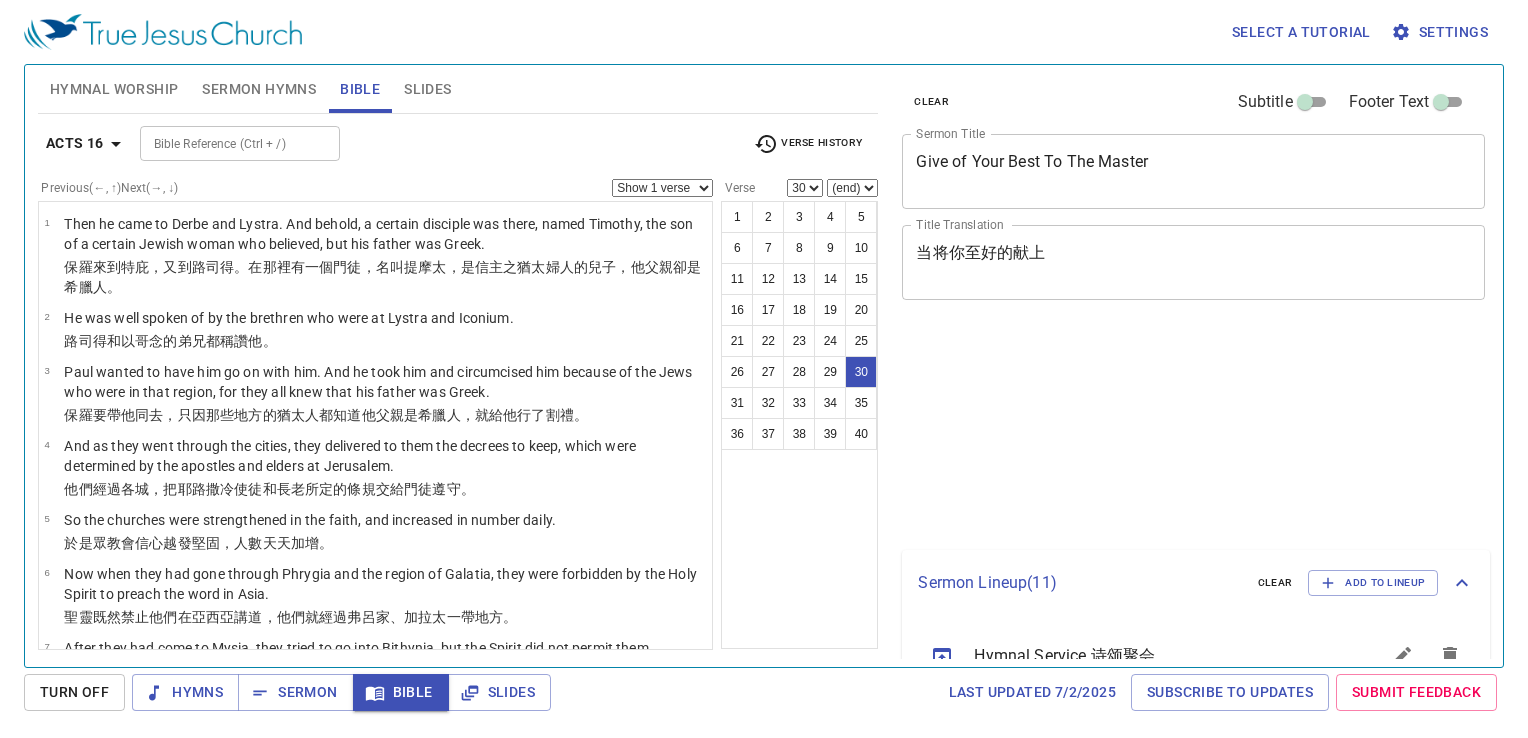 select on "30" 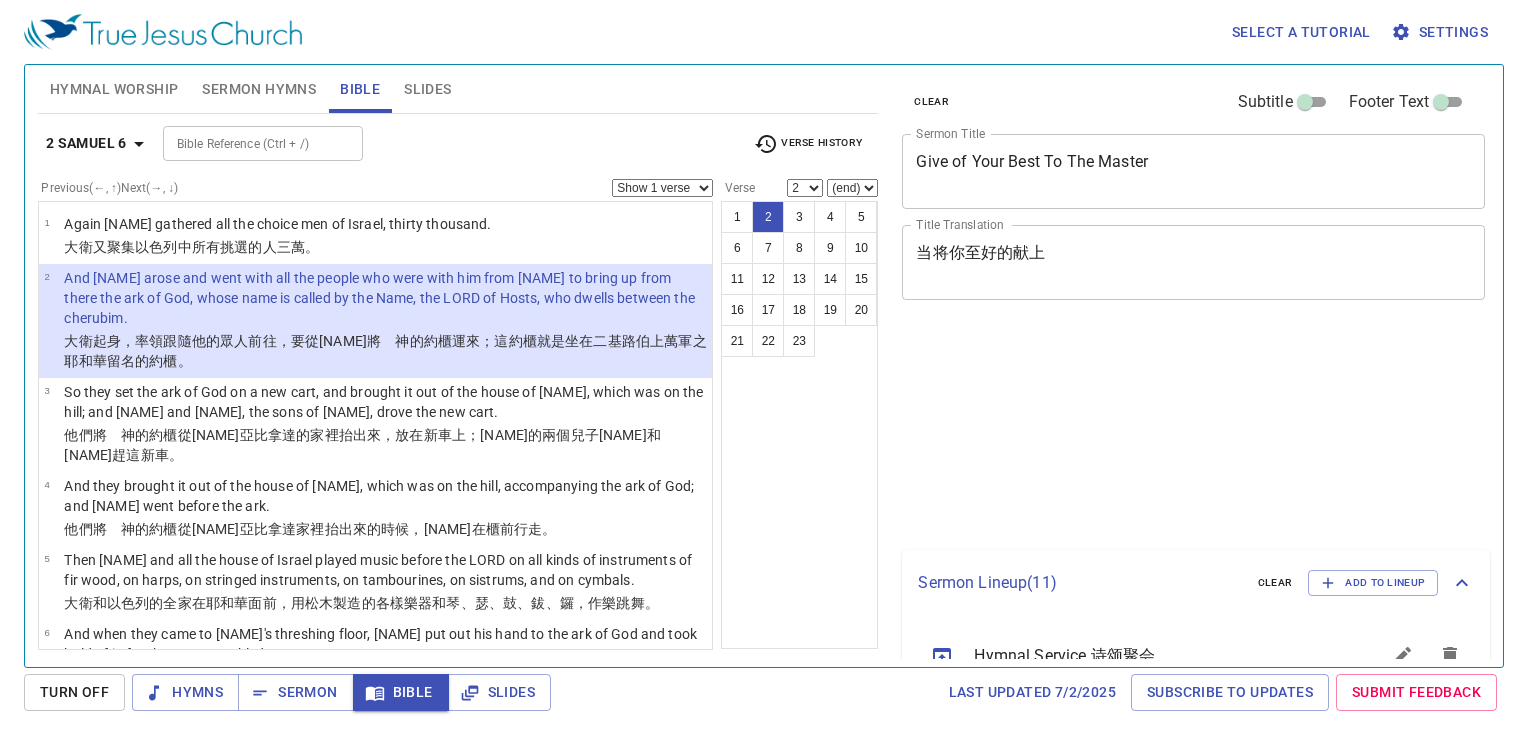 select on "2" 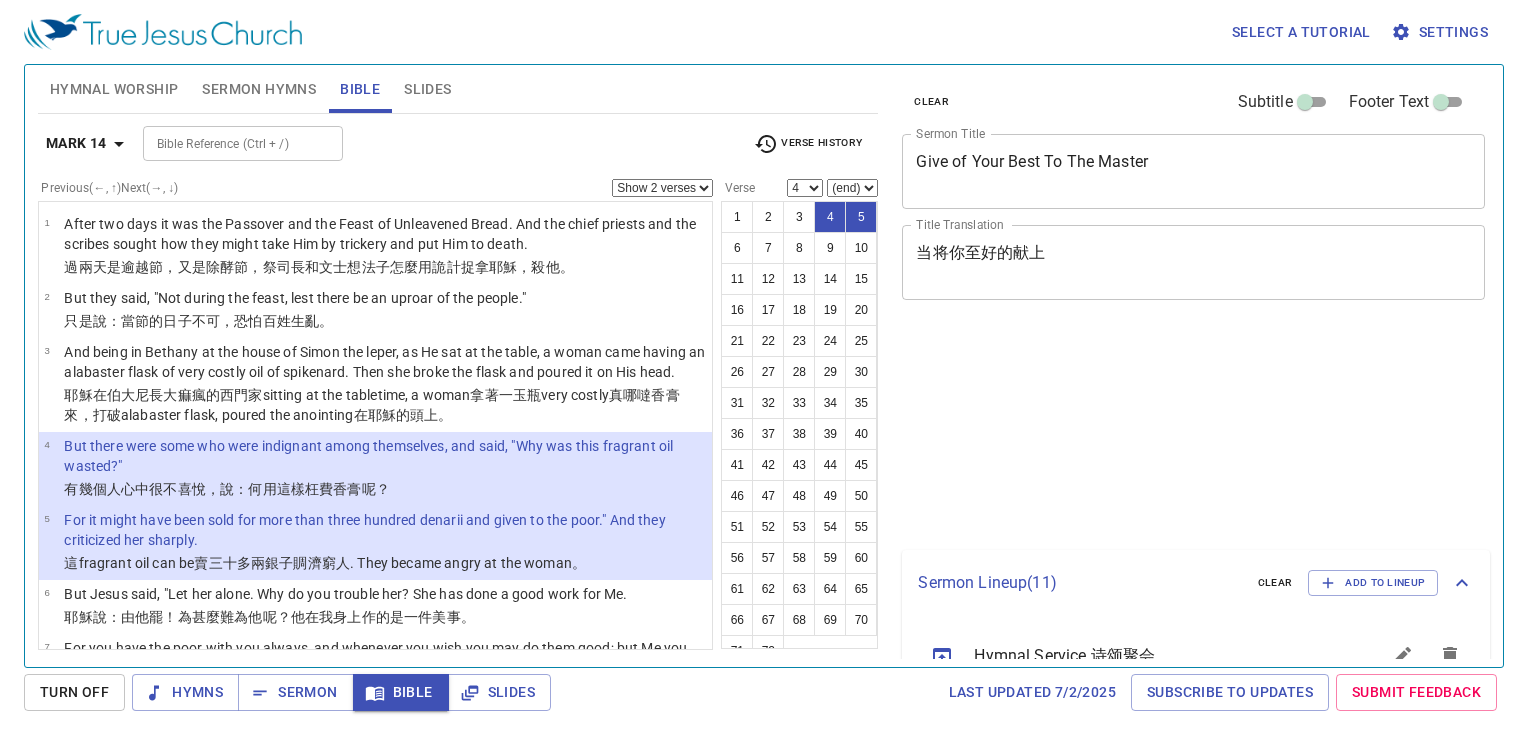 select on "2" 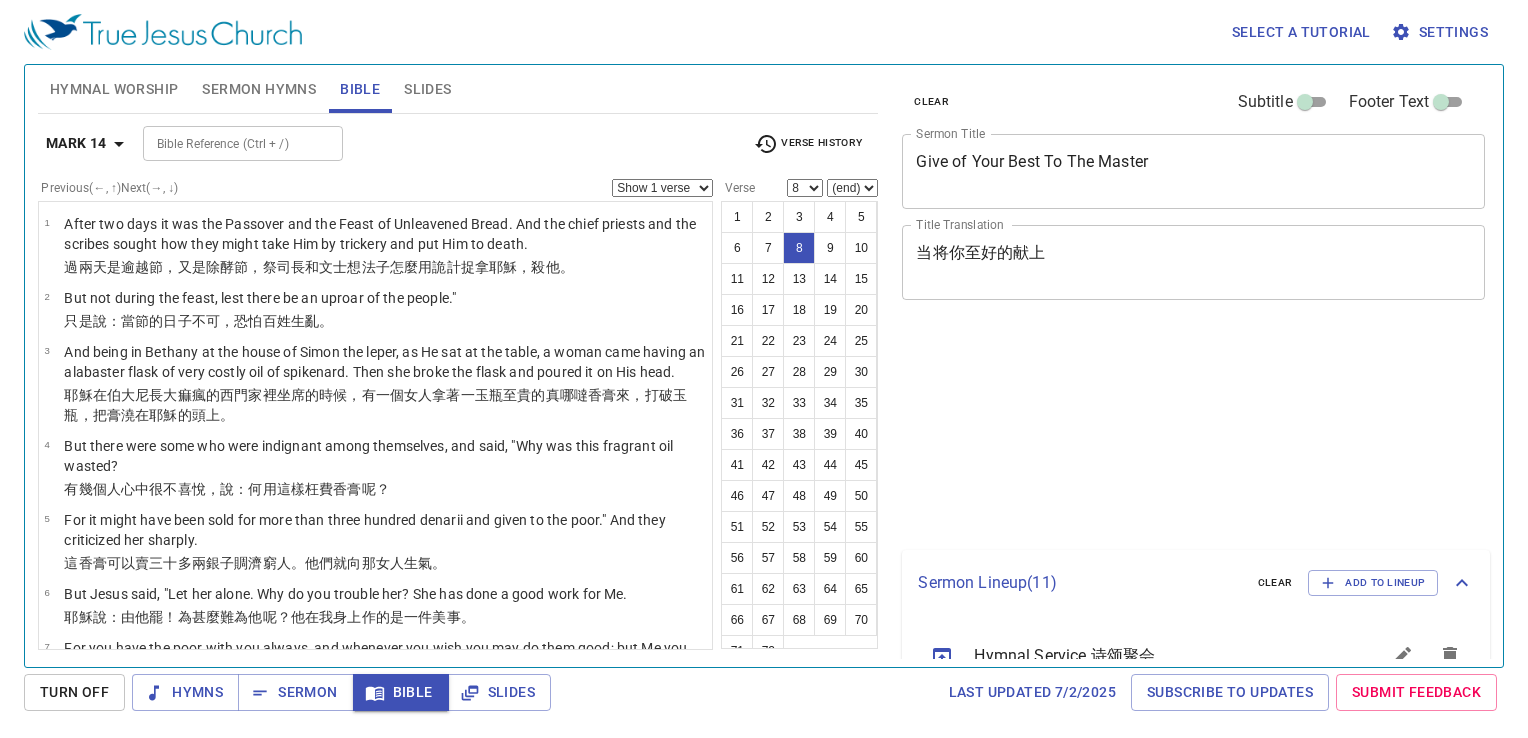select on "8" 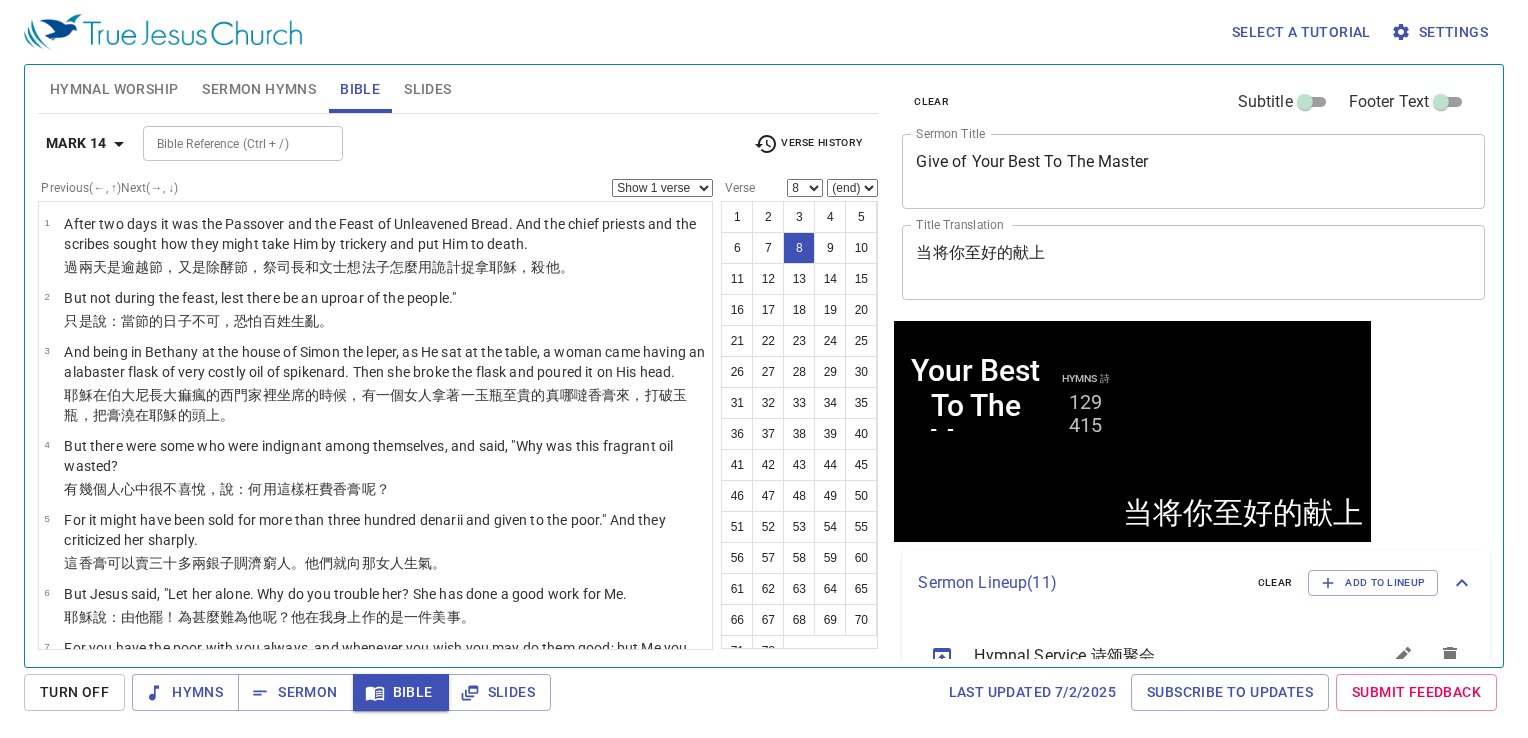 scroll, scrollTop: 328, scrollLeft: 0, axis: vertical 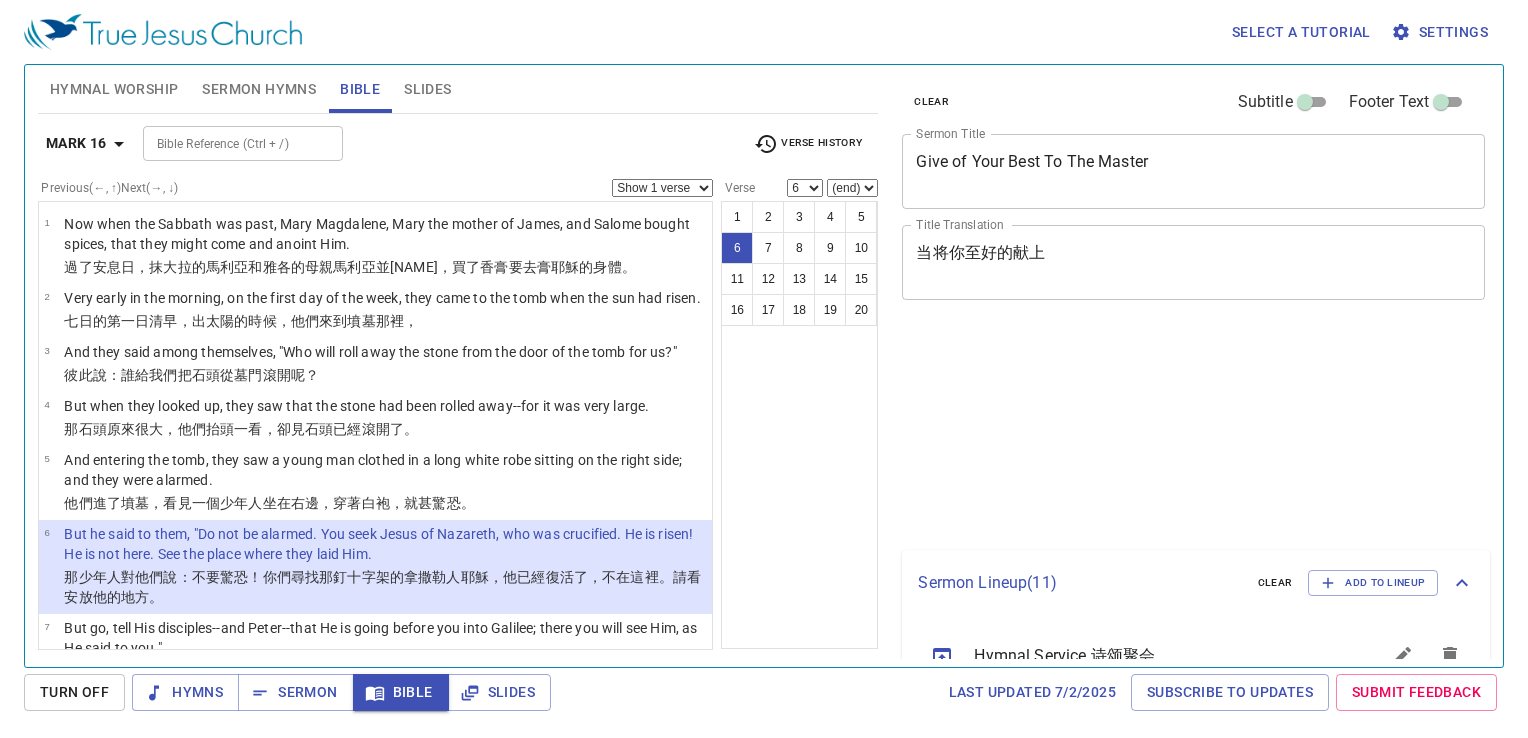 select on "6" 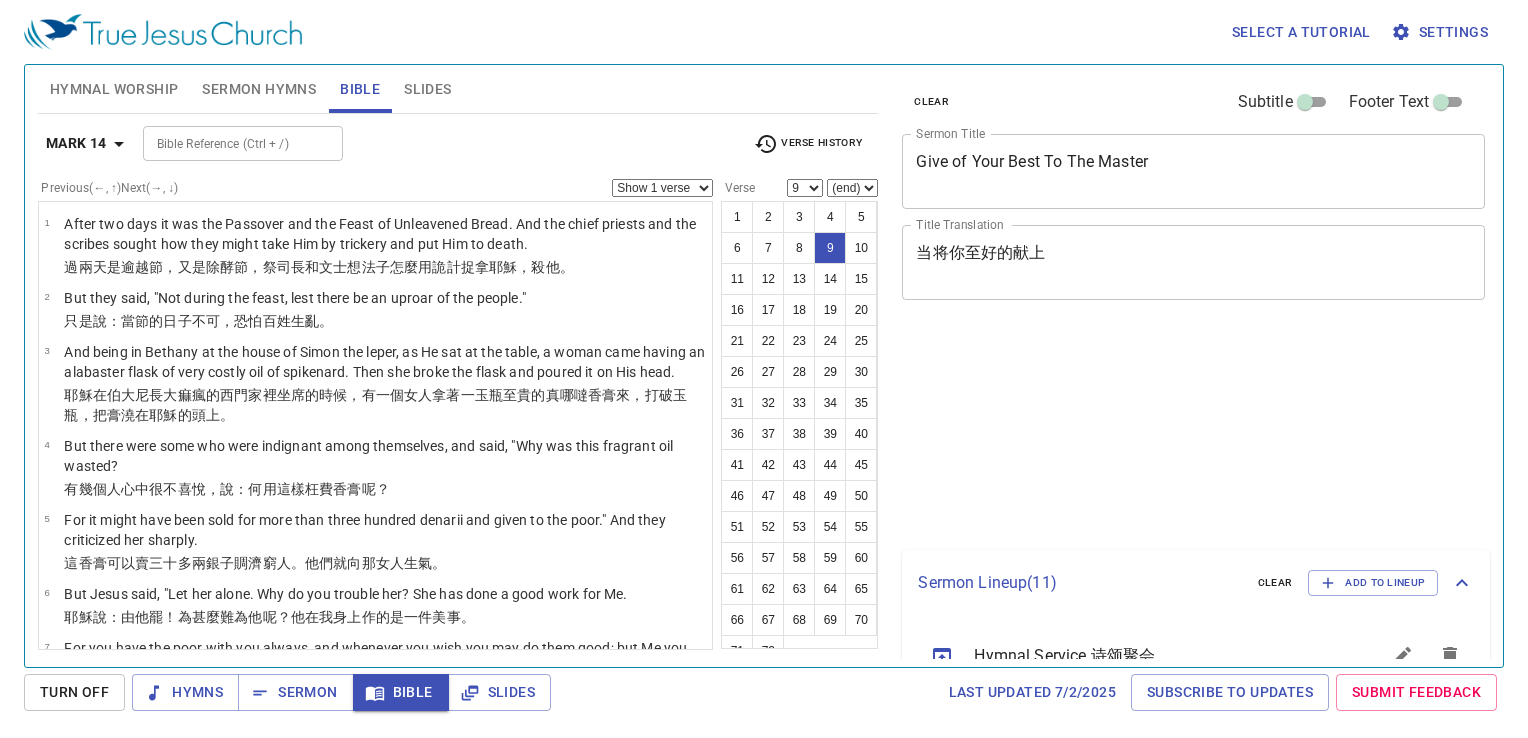 select on "9" 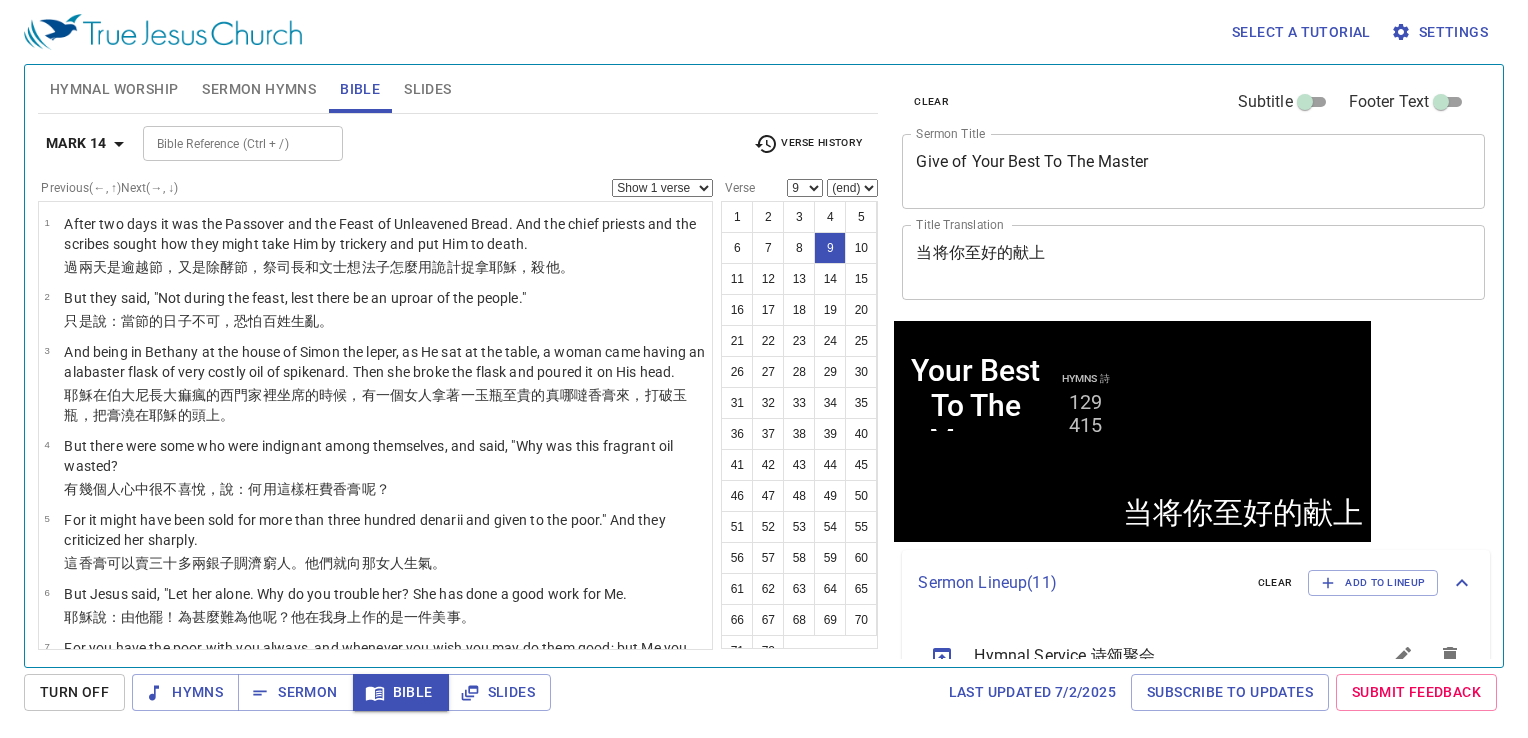 scroll, scrollTop: 393, scrollLeft: 0, axis: vertical 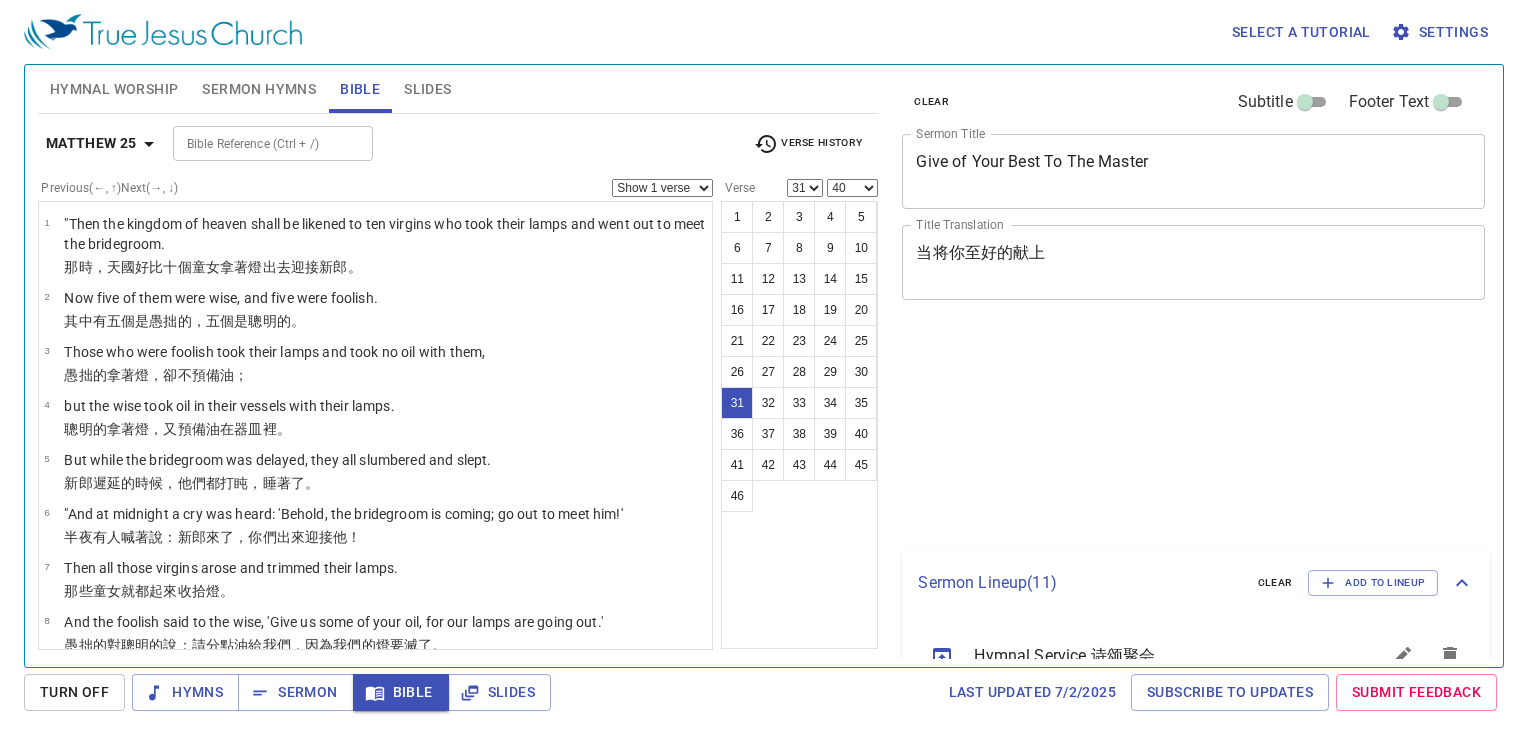 select on "31" 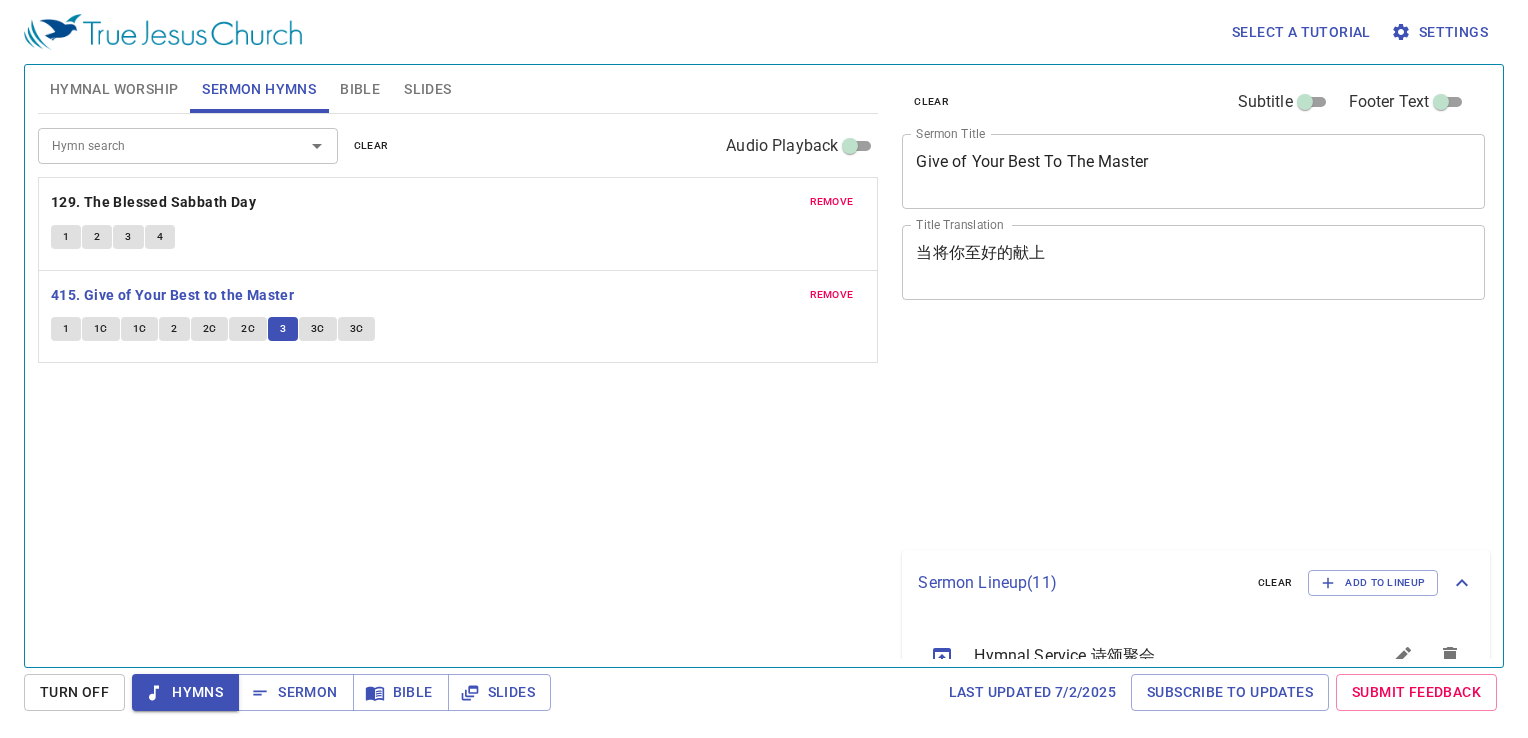 scroll, scrollTop: 0, scrollLeft: 0, axis: both 